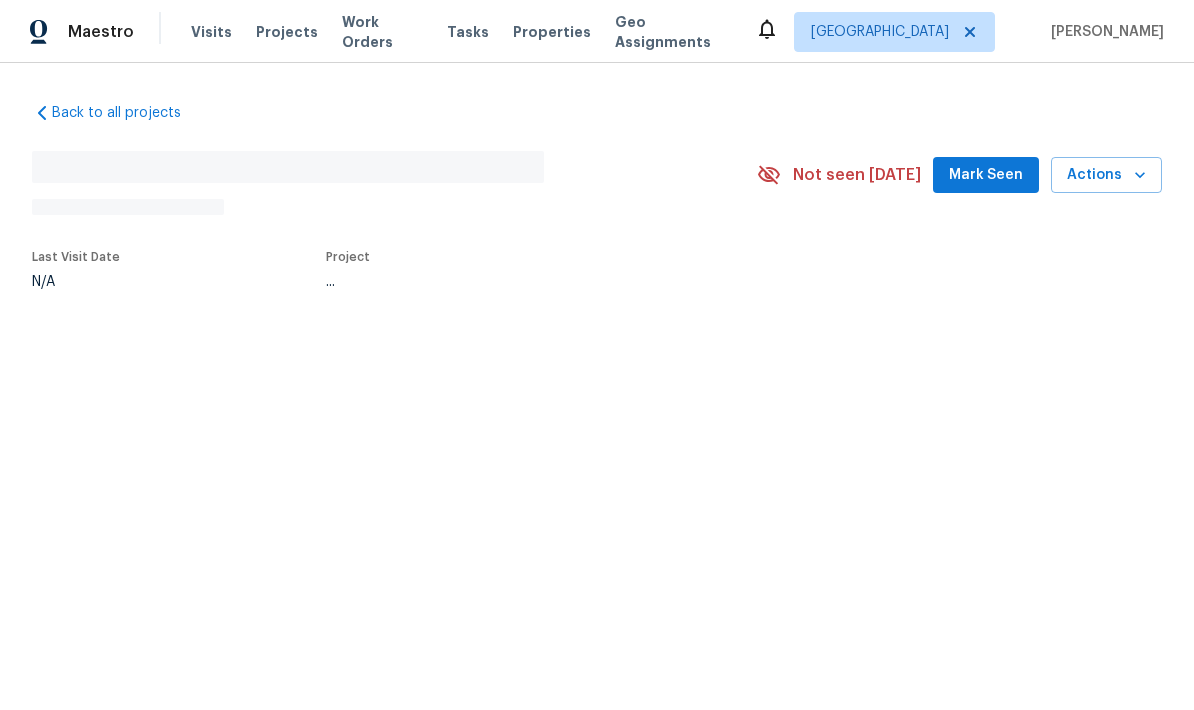 scroll, scrollTop: 0, scrollLeft: 0, axis: both 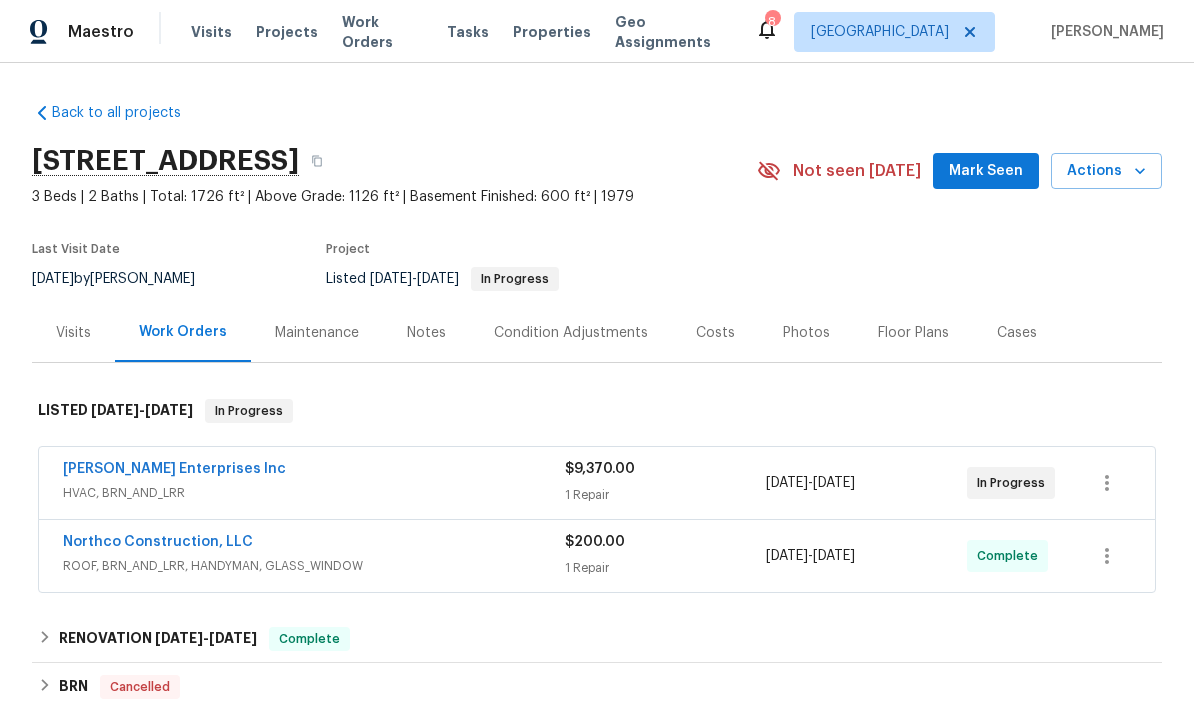 click on "Deschene Enterprises Inc" at bounding box center [174, 469] 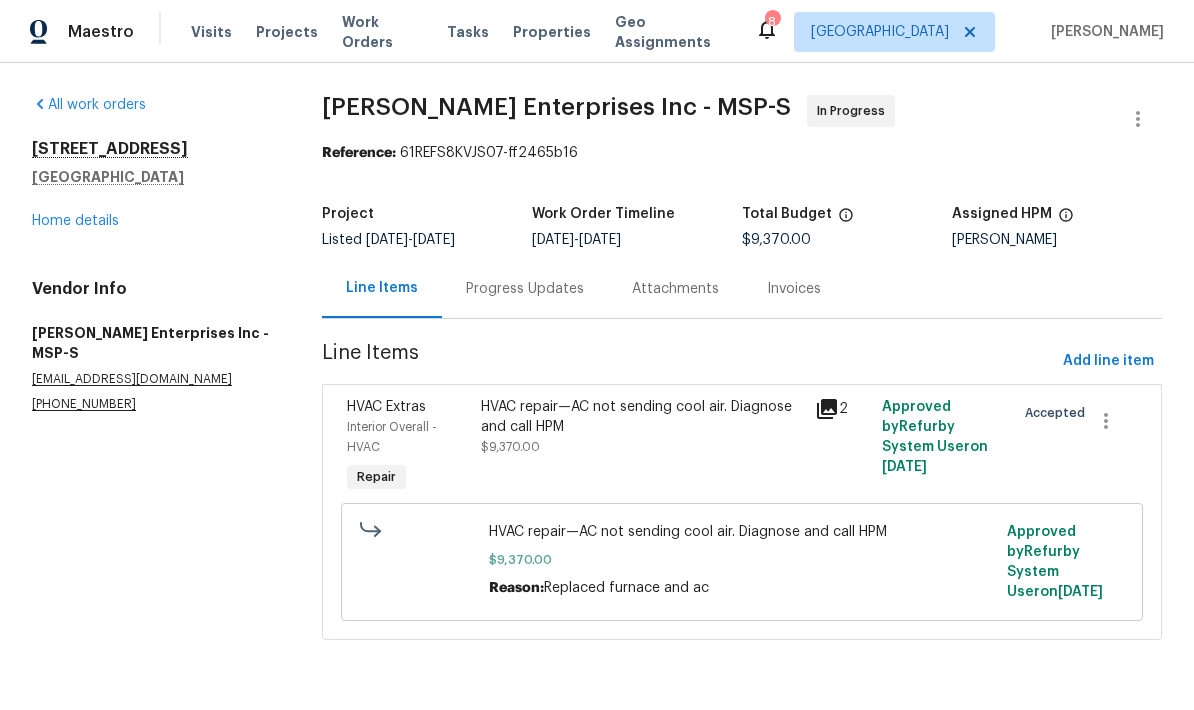 click on "HVAC repair—AC not sending cool air. Diagnose and call HPM" at bounding box center (642, 417) 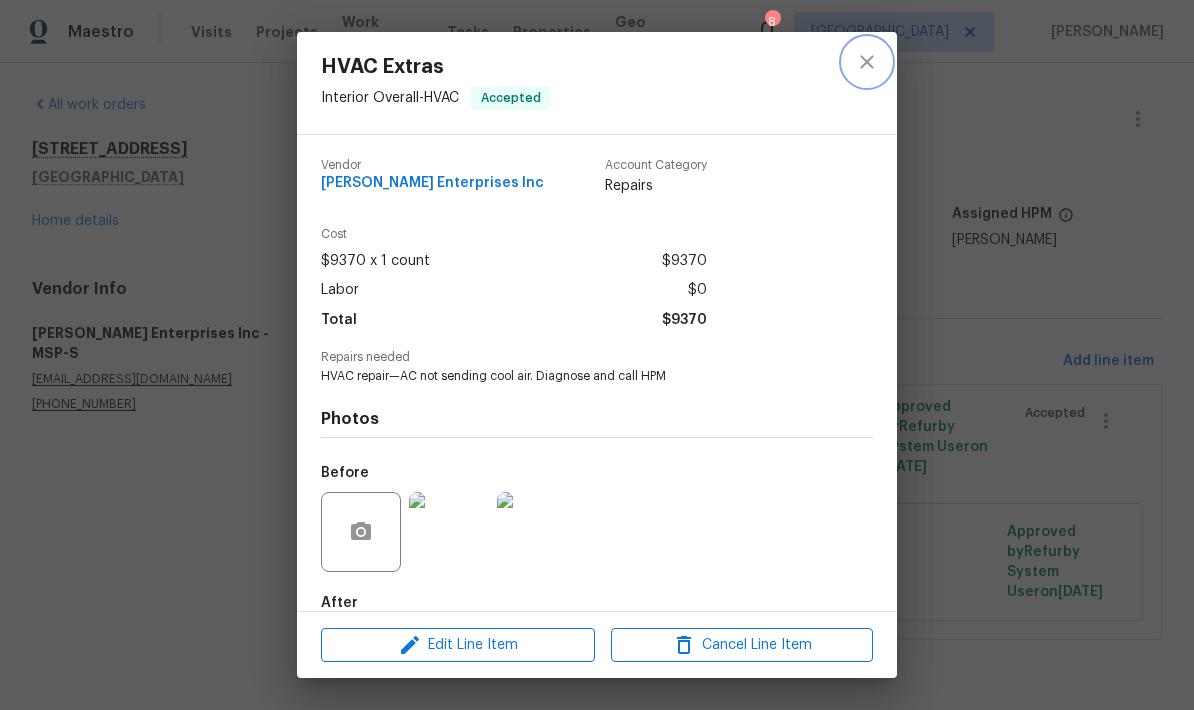 click 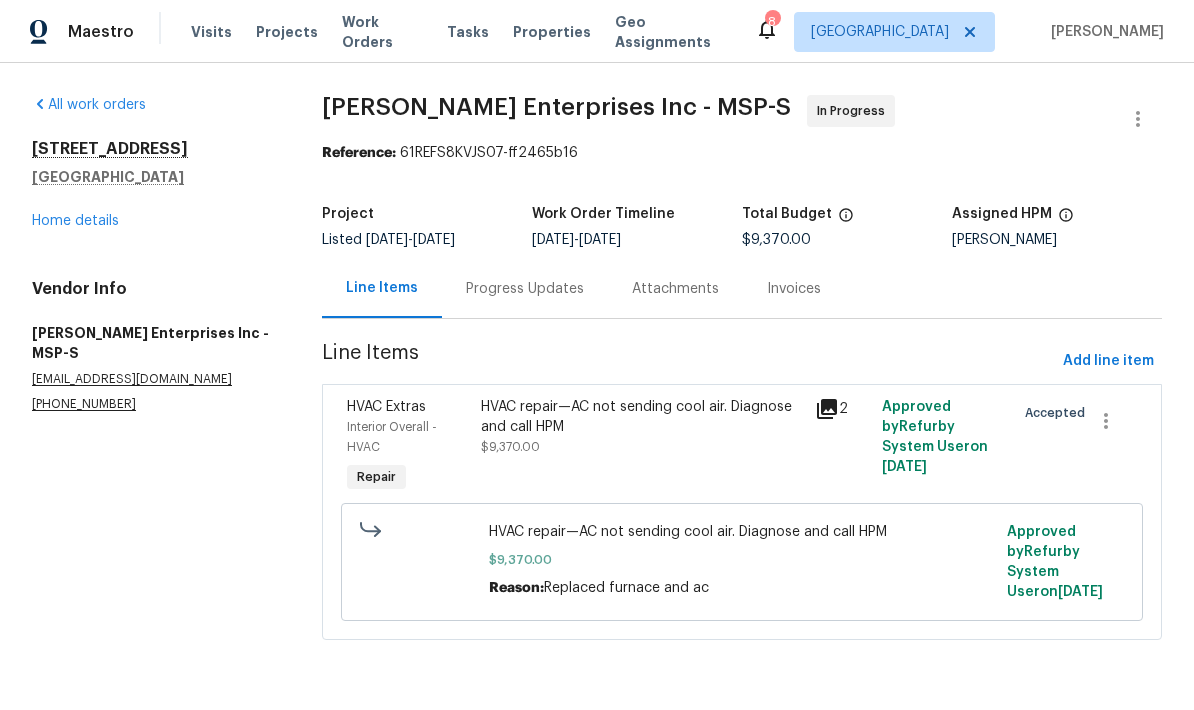 click on "Progress Updates" at bounding box center [525, 289] 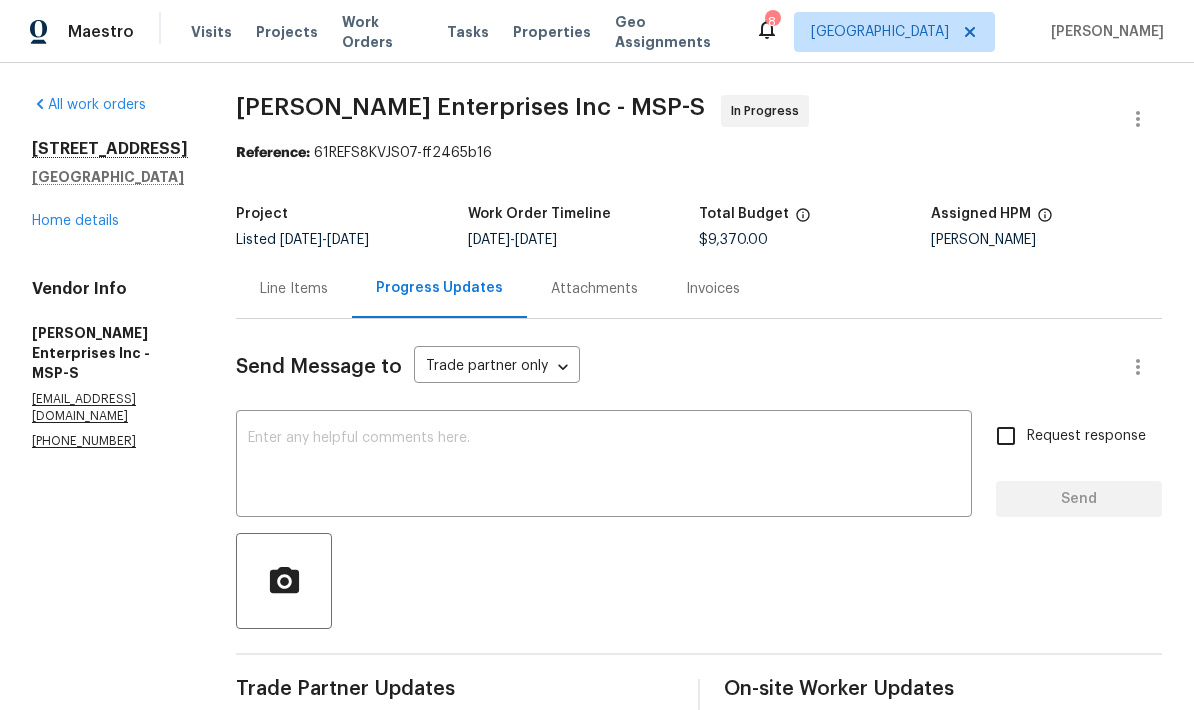 scroll, scrollTop: 0, scrollLeft: 0, axis: both 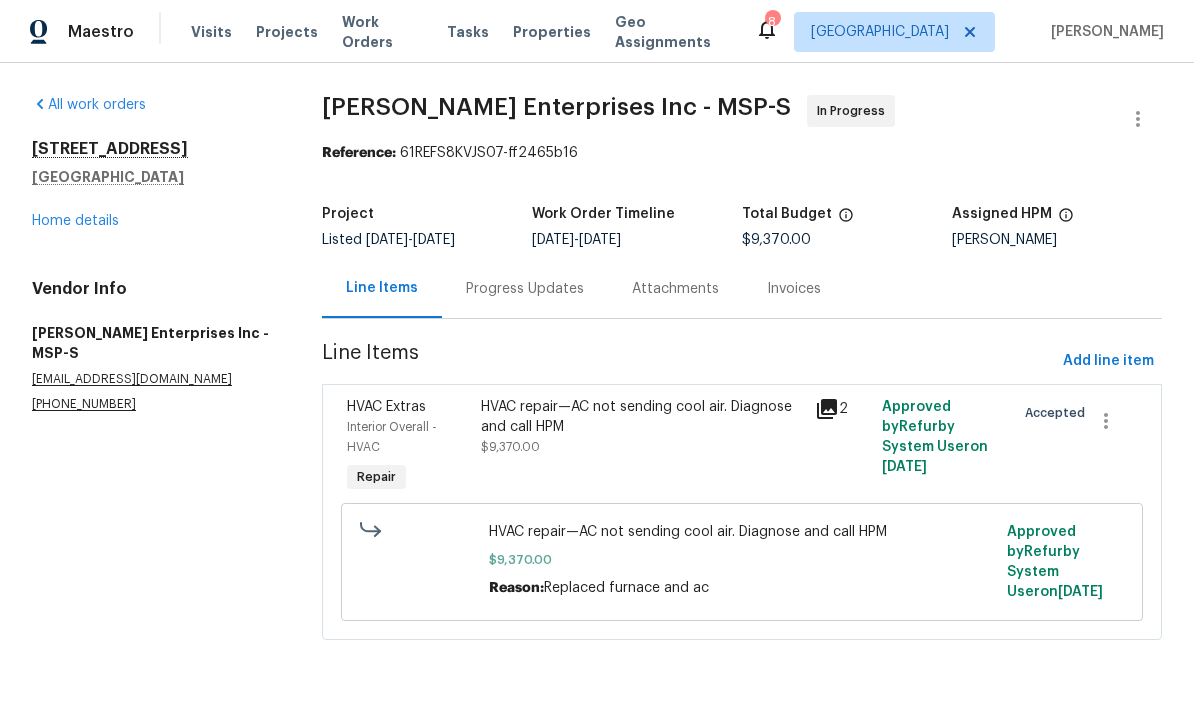 click on "HVAC repair—AC not sending cool air. Diagnose and call HPM $9,370.00" at bounding box center [642, 427] 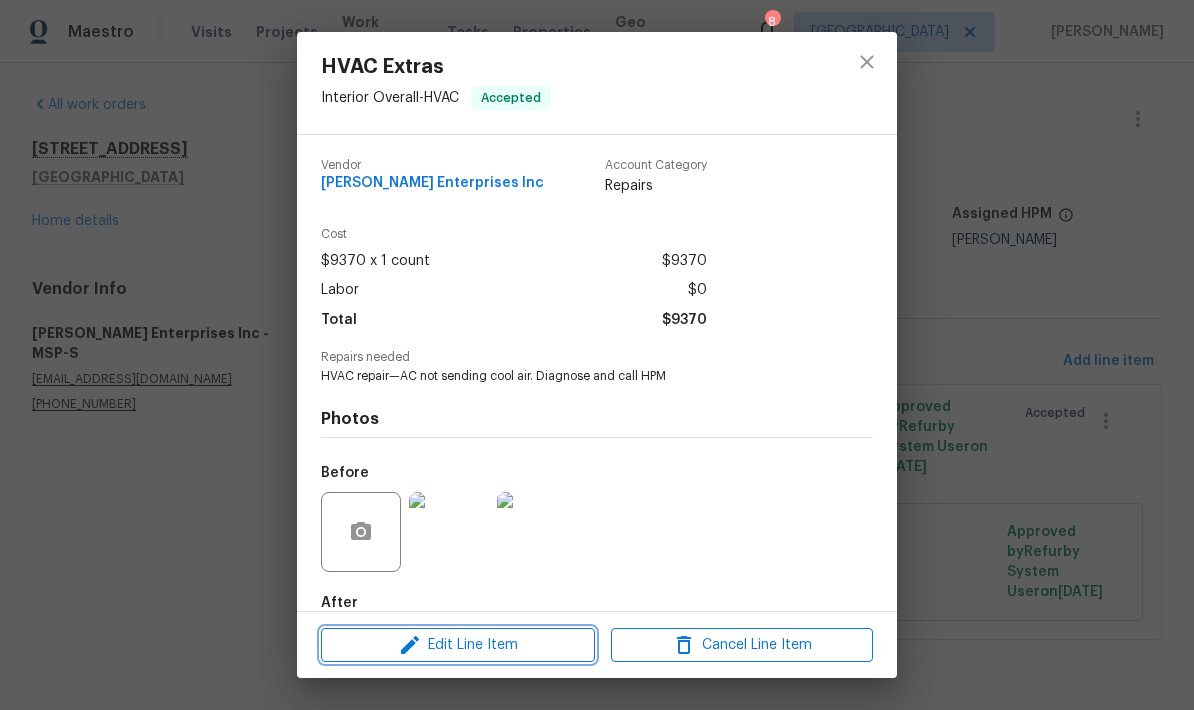 click on "Edit Line Item" at bounding box center (458, 645) 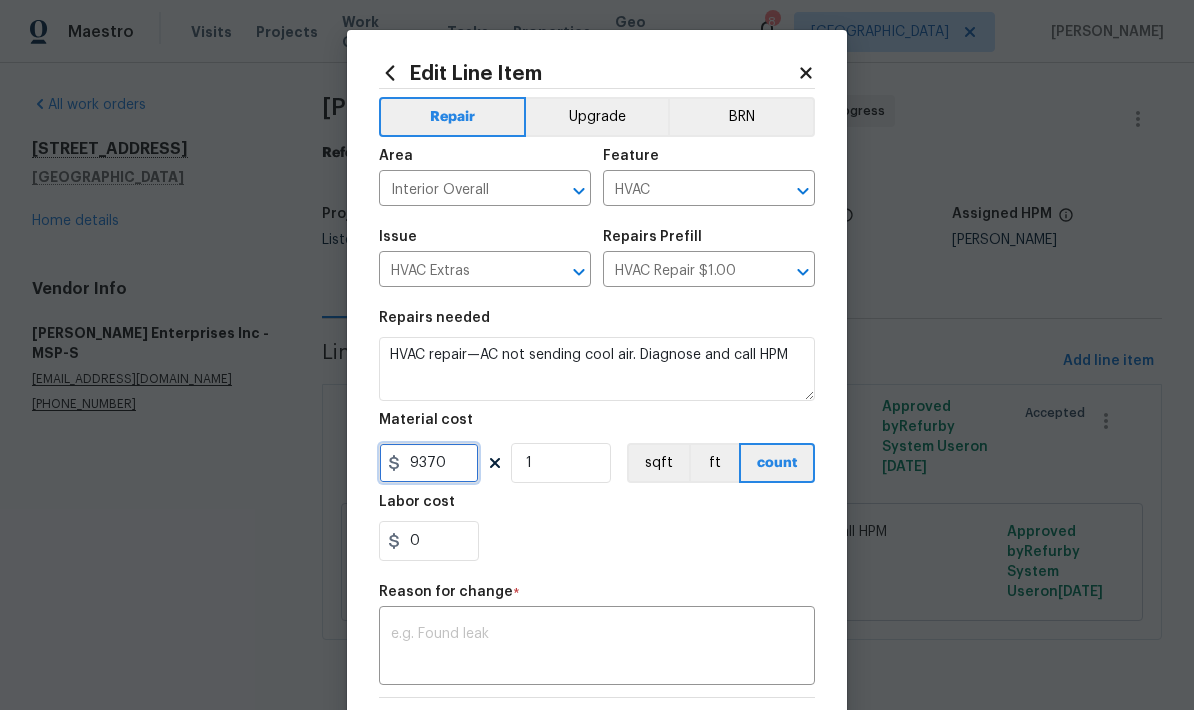 click on "9370" at bounding box center [429, 463] 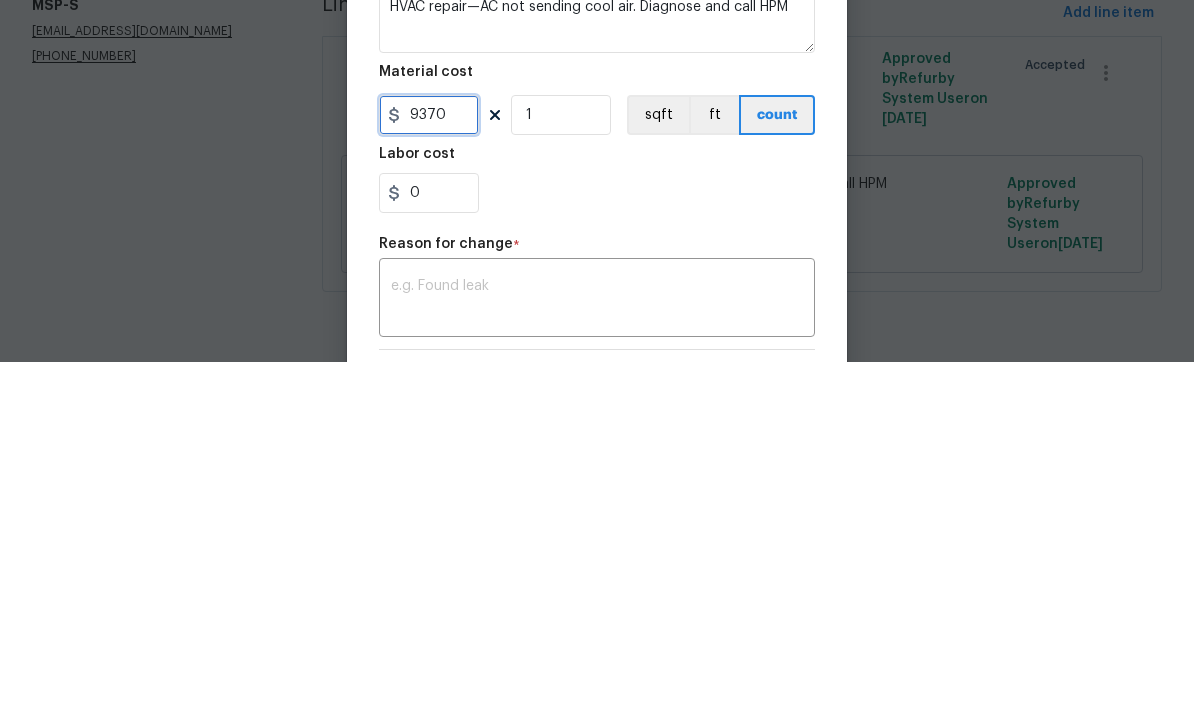 click on "9370" at bounding box center [429, 463] 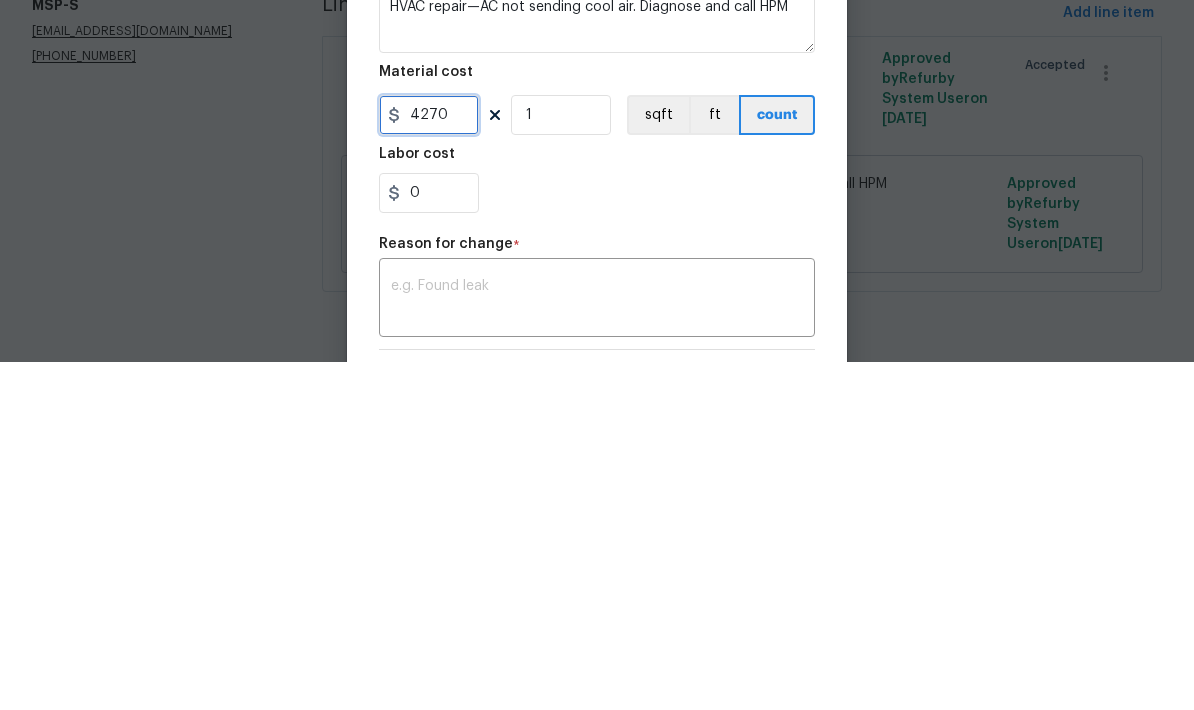 type on "4270" 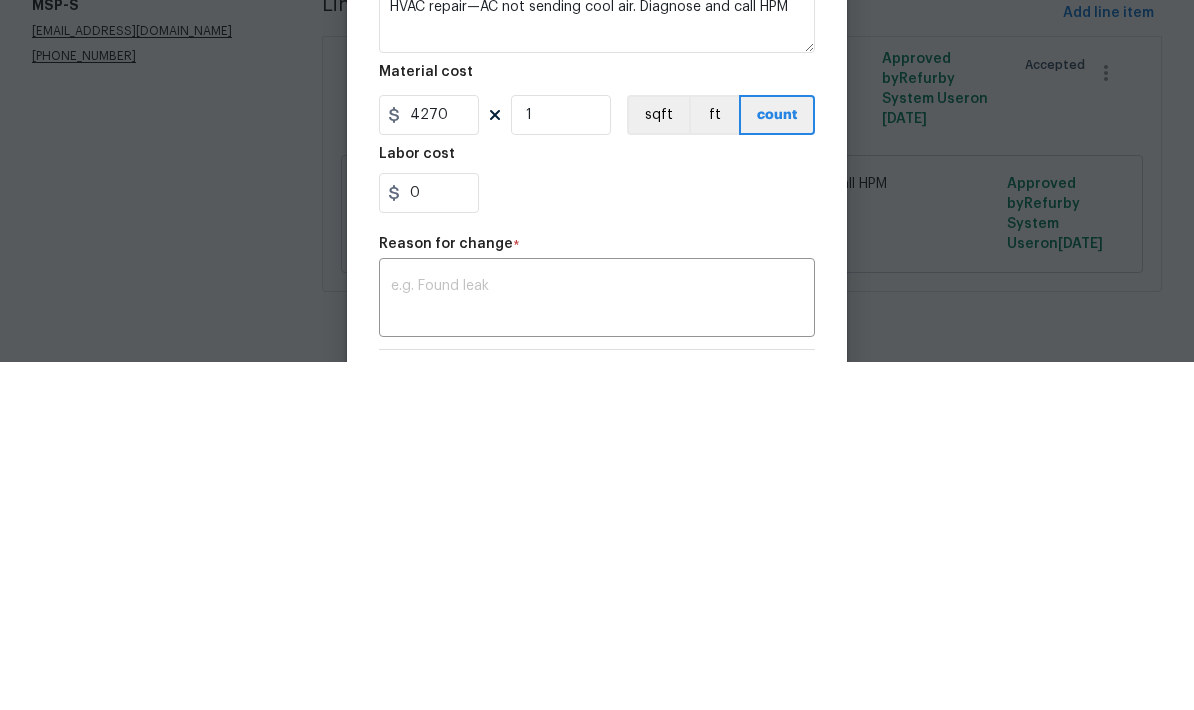 click on "0" at bounding box center [597, 541] 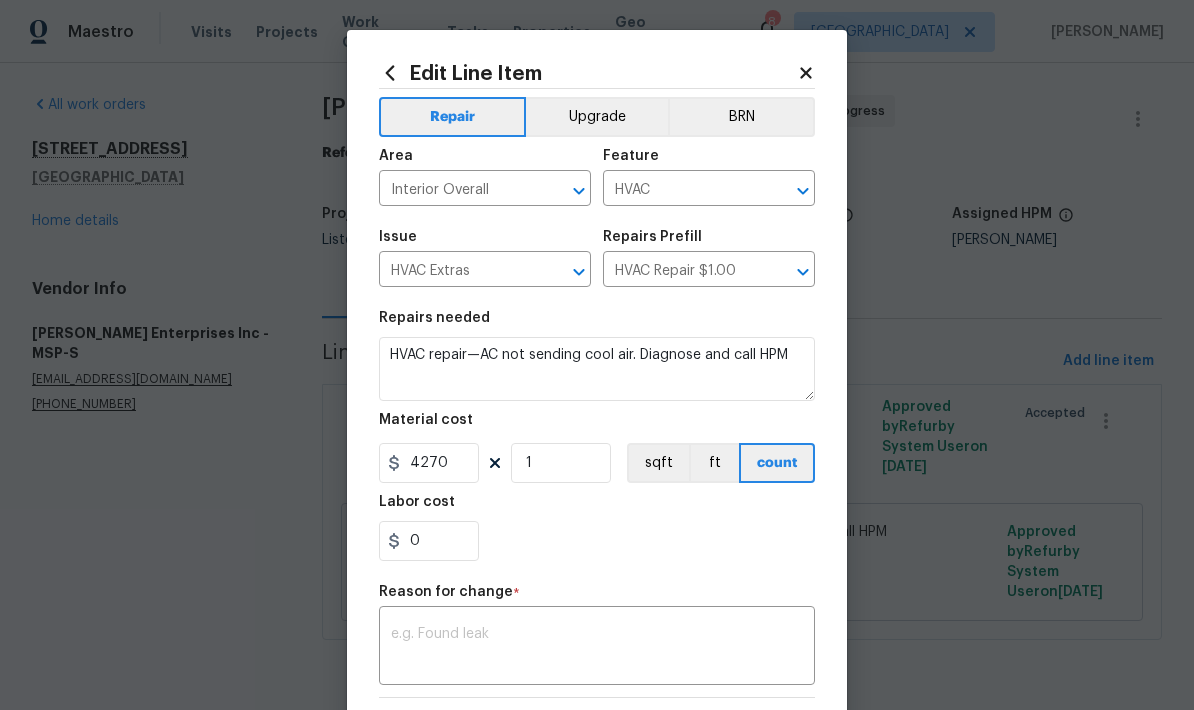 click at bounding box center [597, 648] 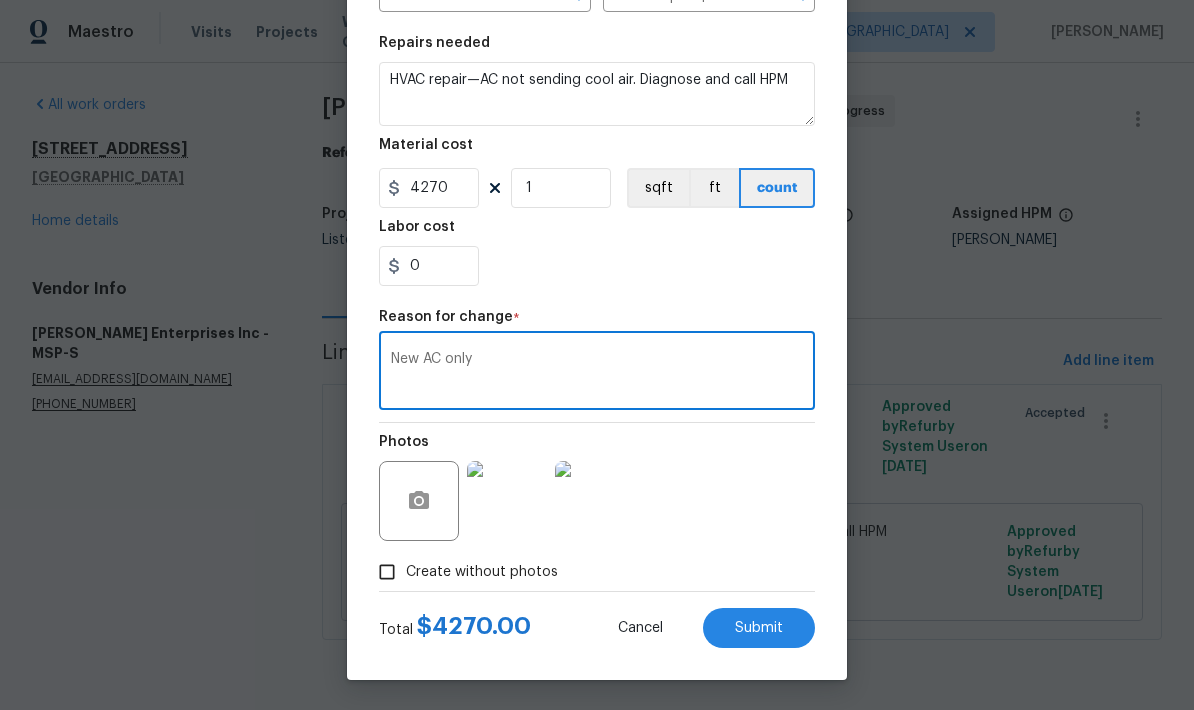 scroll, scrollTop: 279, scrollLeft: 0, axis: vertical 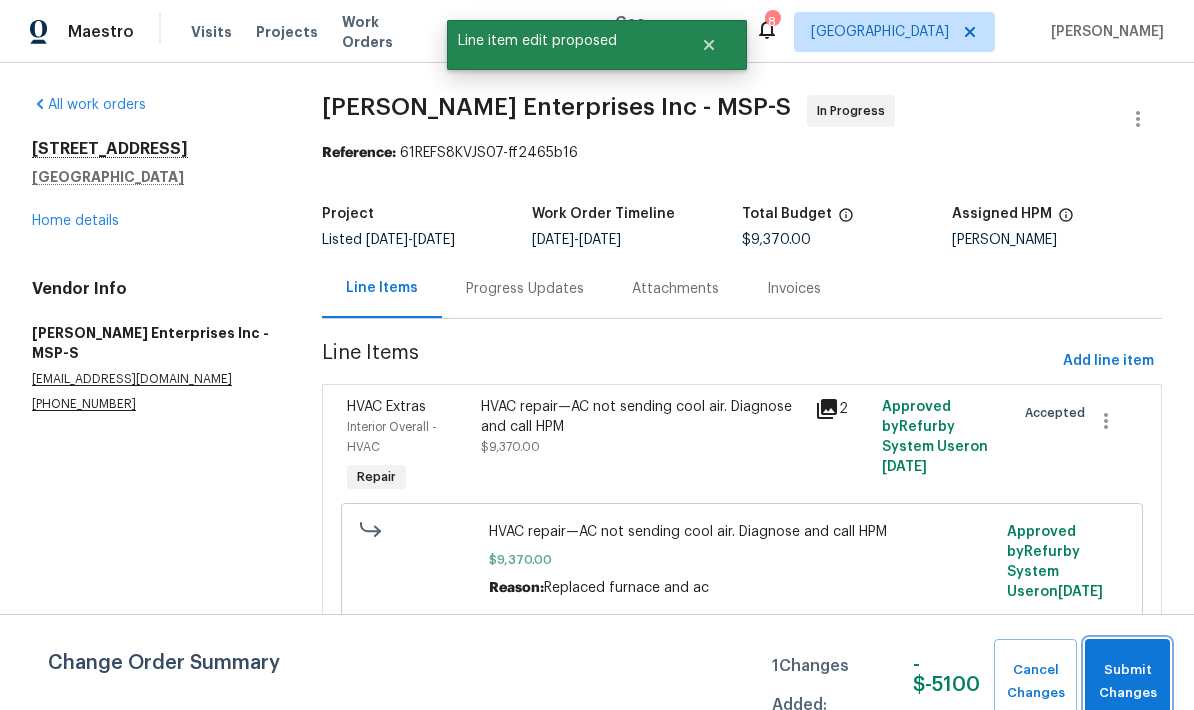 click on "Submit Changes" at bounding box center (1127, 682) 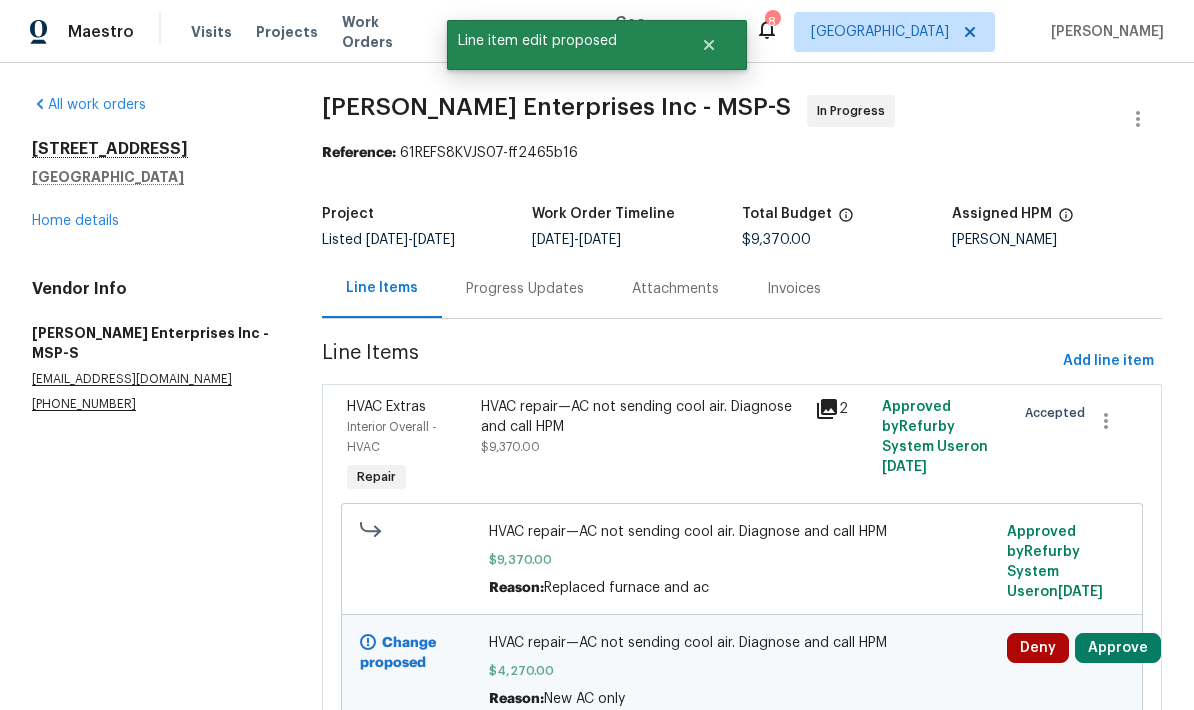 click on "Progress Updates" at bounding box center (525, 289) 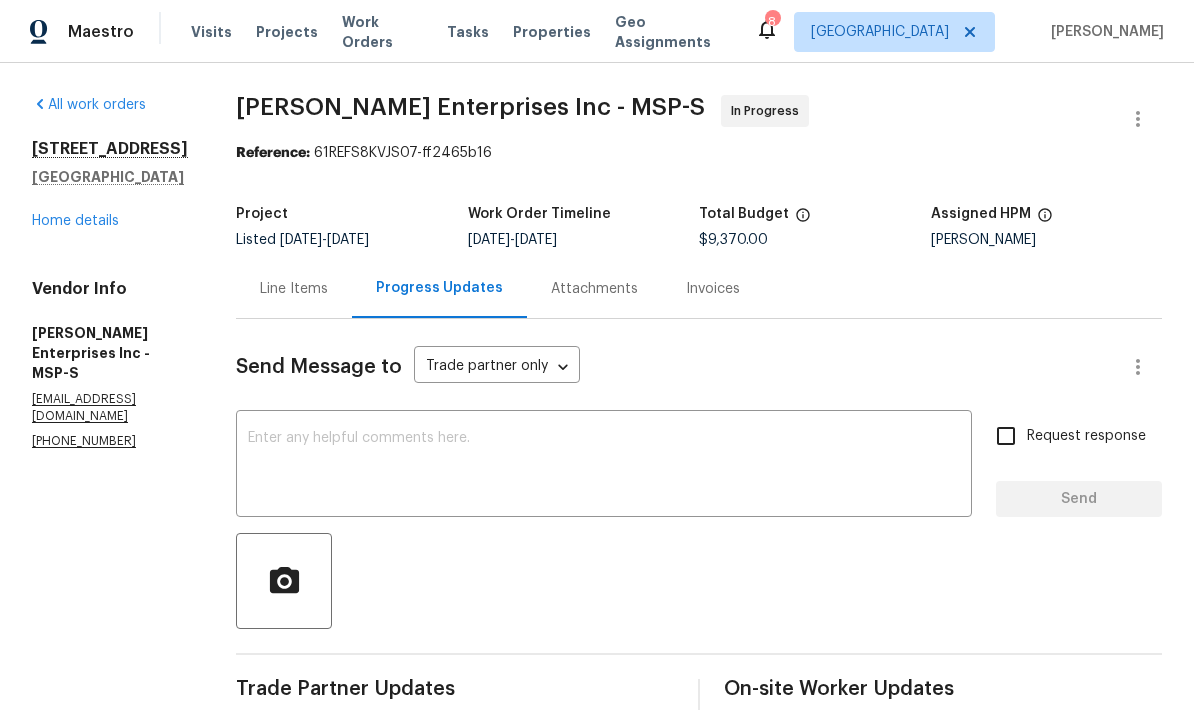 scroll, scrollTop: 0, scrollLeft: 0, axis: both 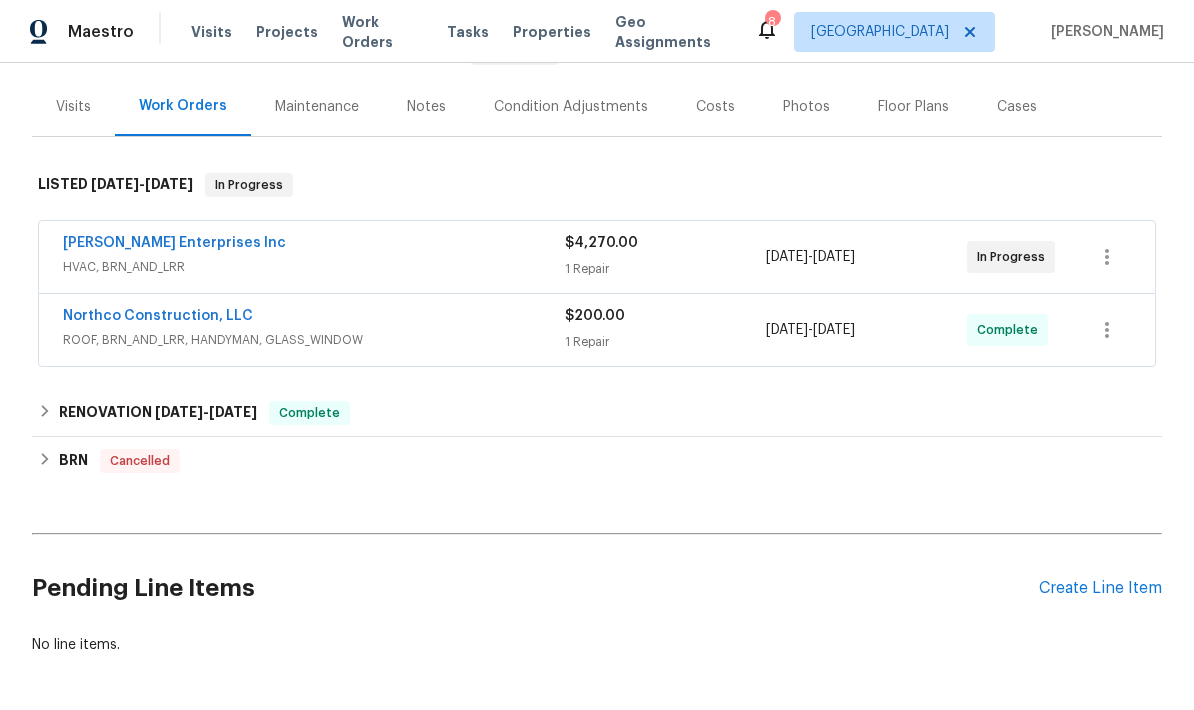 click on "Deschene Enterprises Inc" at bounding box center [174, 243] 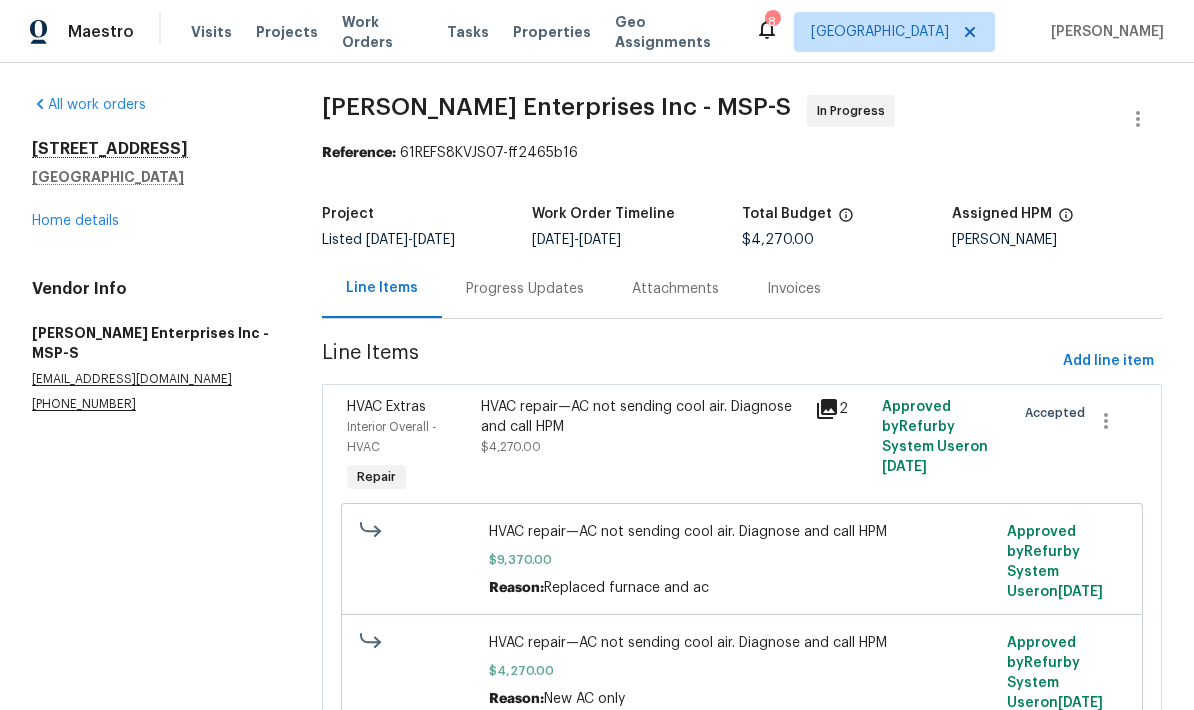 click on "Progress Updates" at bounding box center [525, 289] 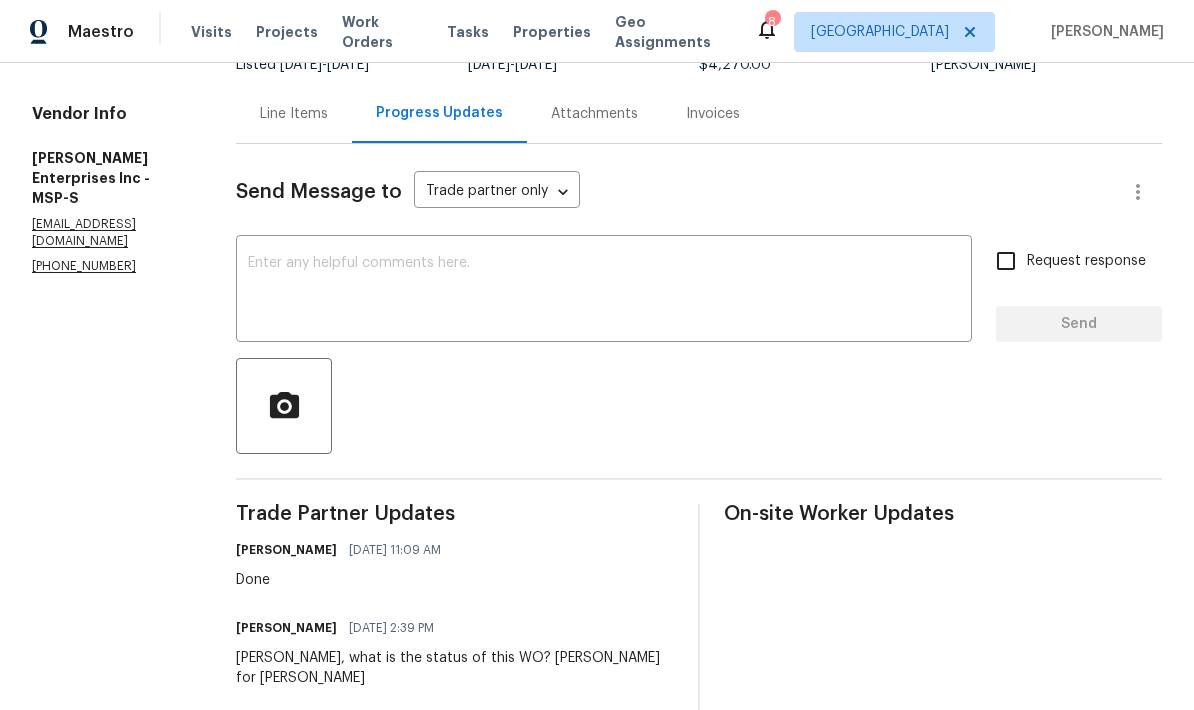 scroll, scrollTop: 177, scrollLeft: 0, axis: vertical 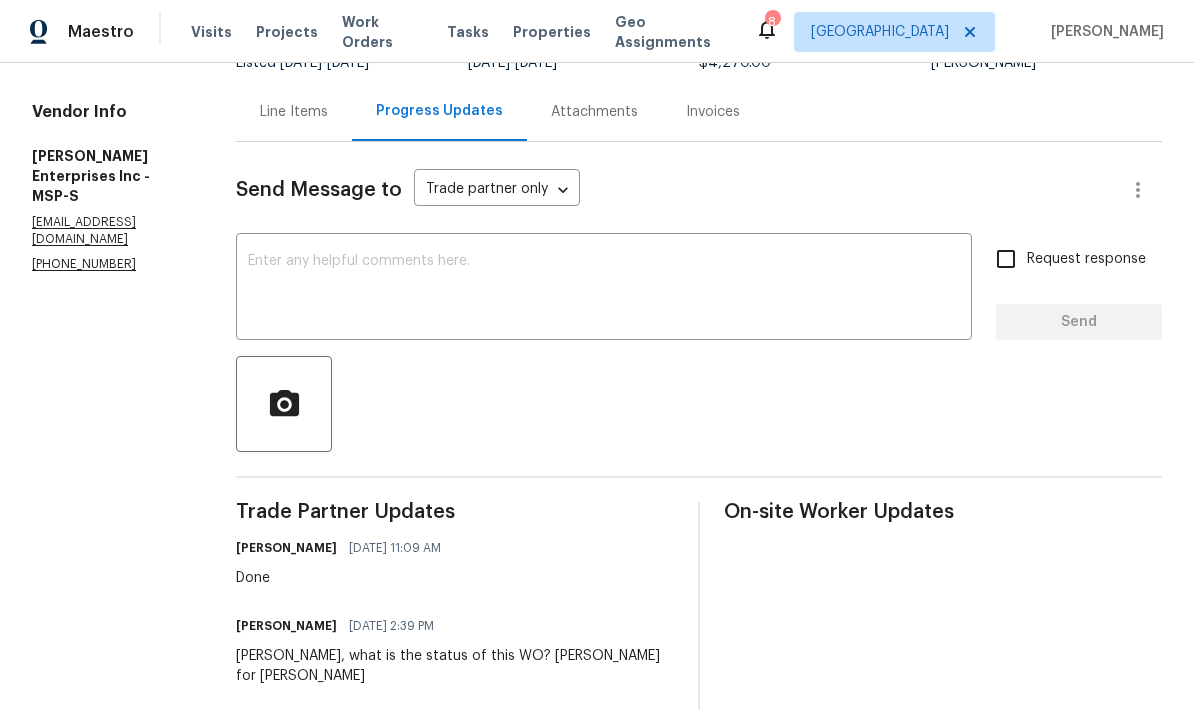 click at bounding box center (604, 289) 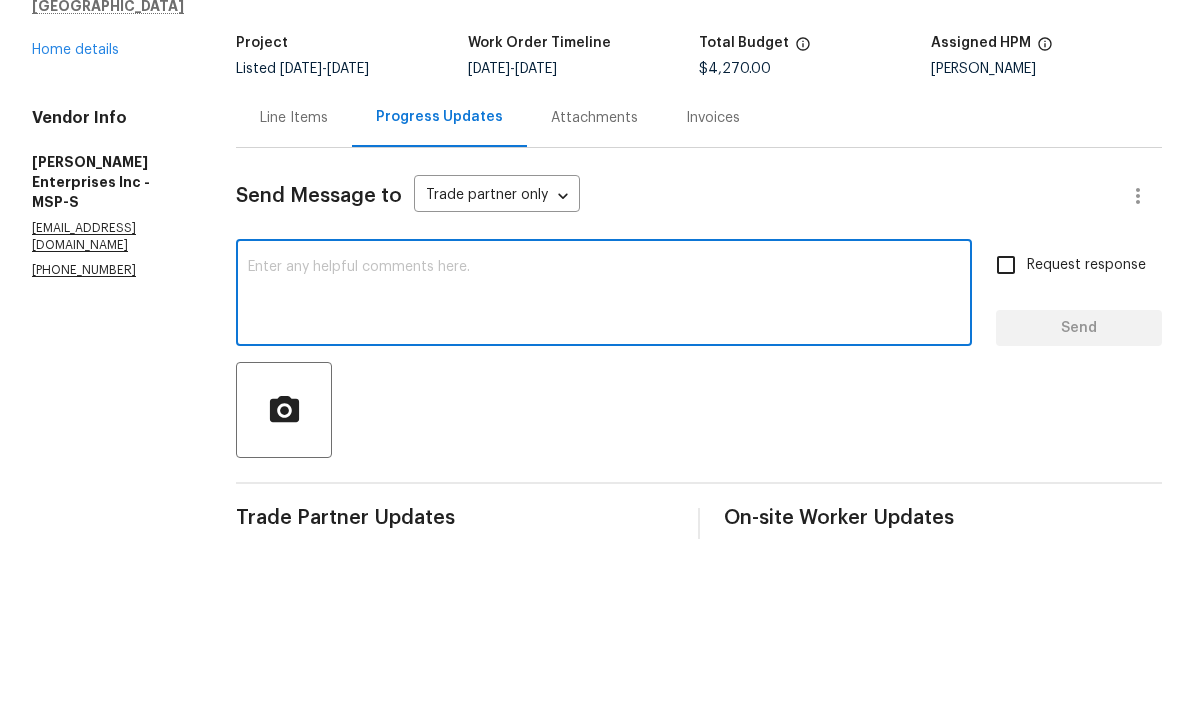 scroll, scrollTop: 0, scrollLeft: 0, axis: both 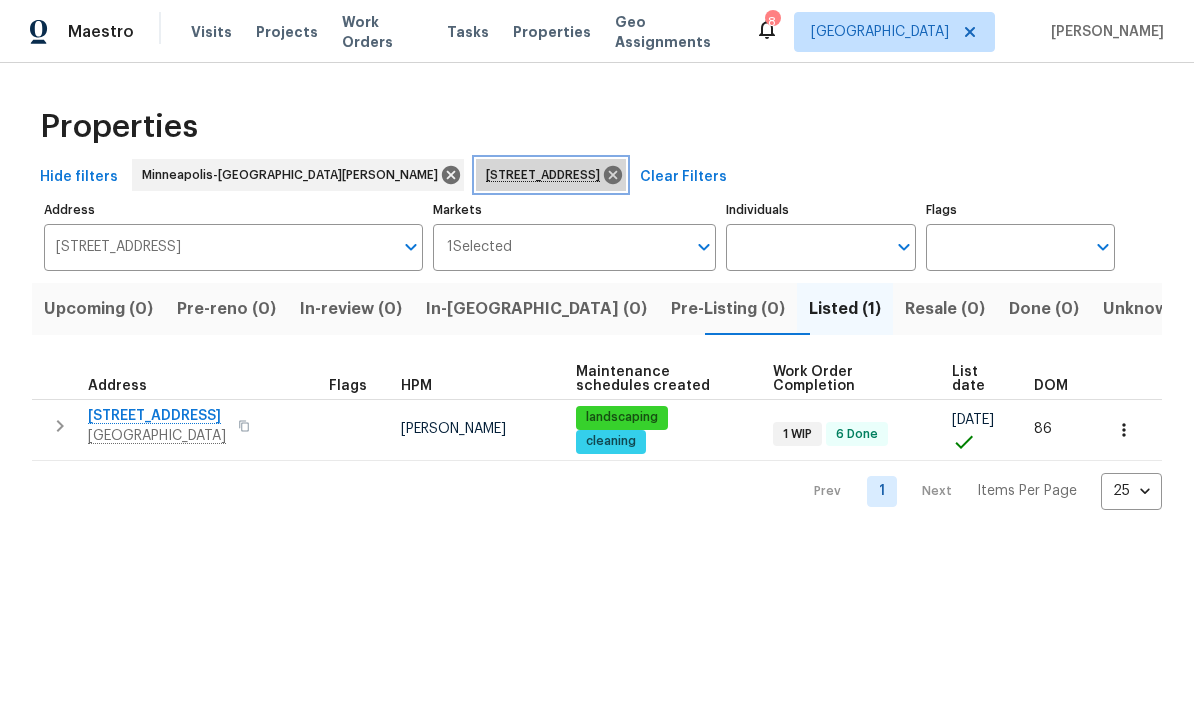 click 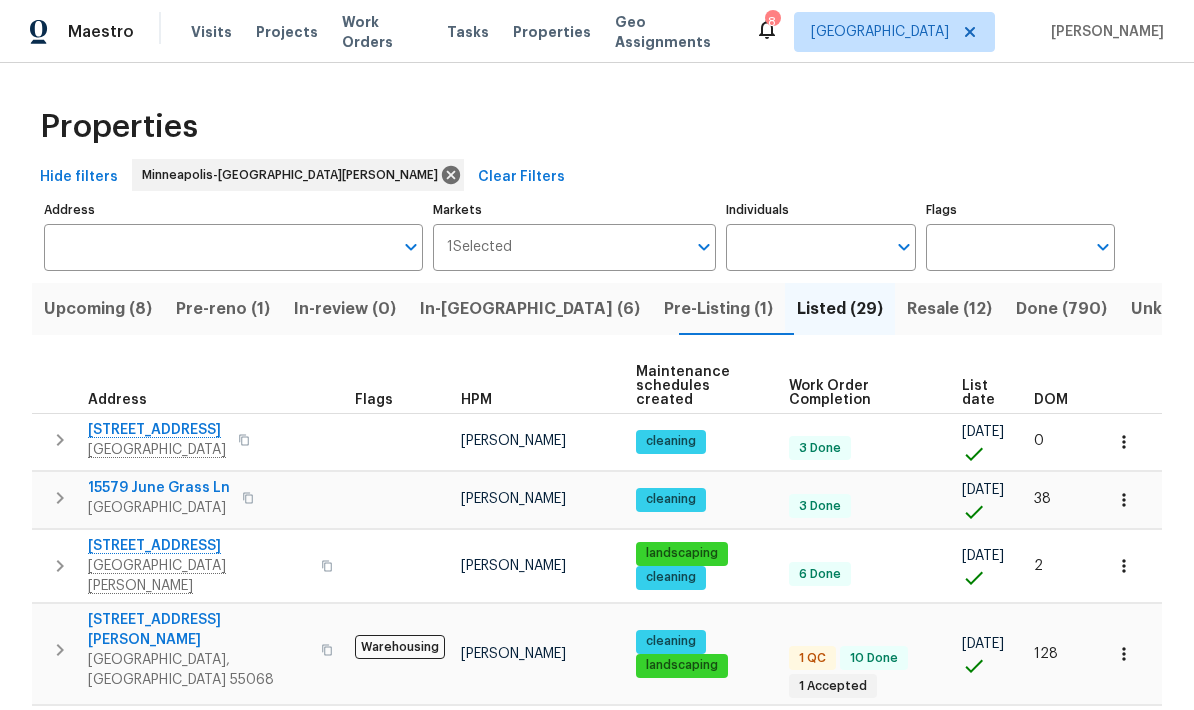 scroll, scrollTop: 0, scrollLeft: 0, axis: both 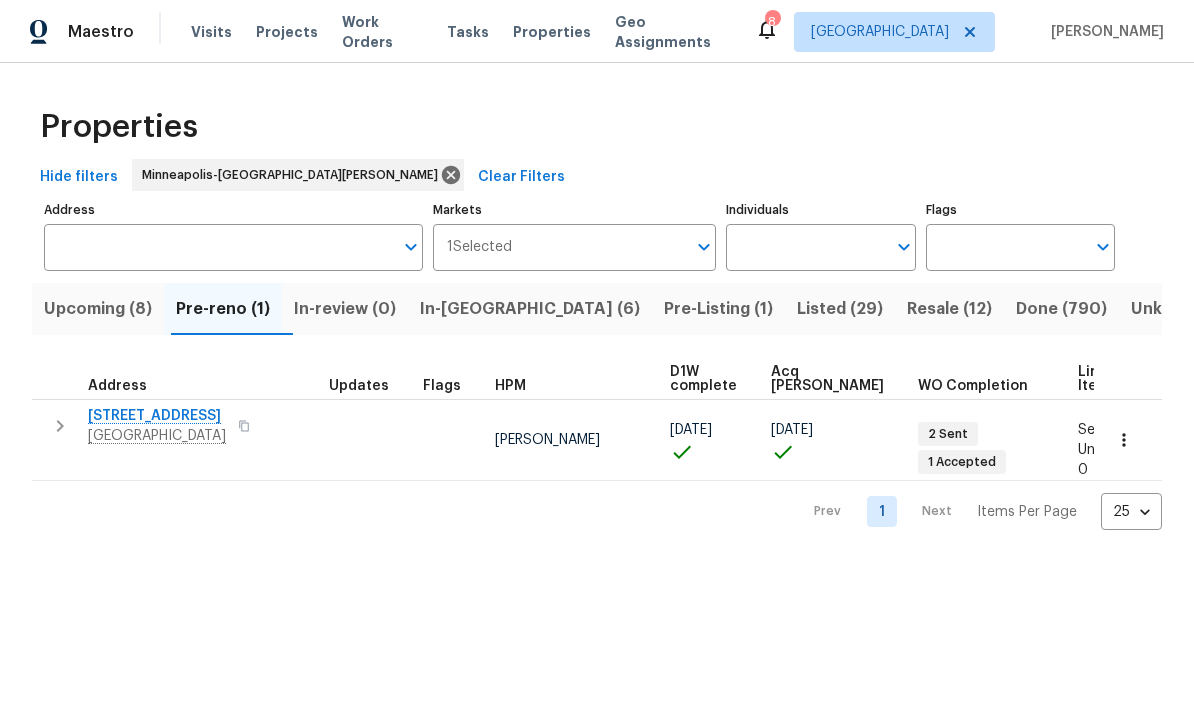 click on "Upcoming (8)" at bounding box center (98, 309) 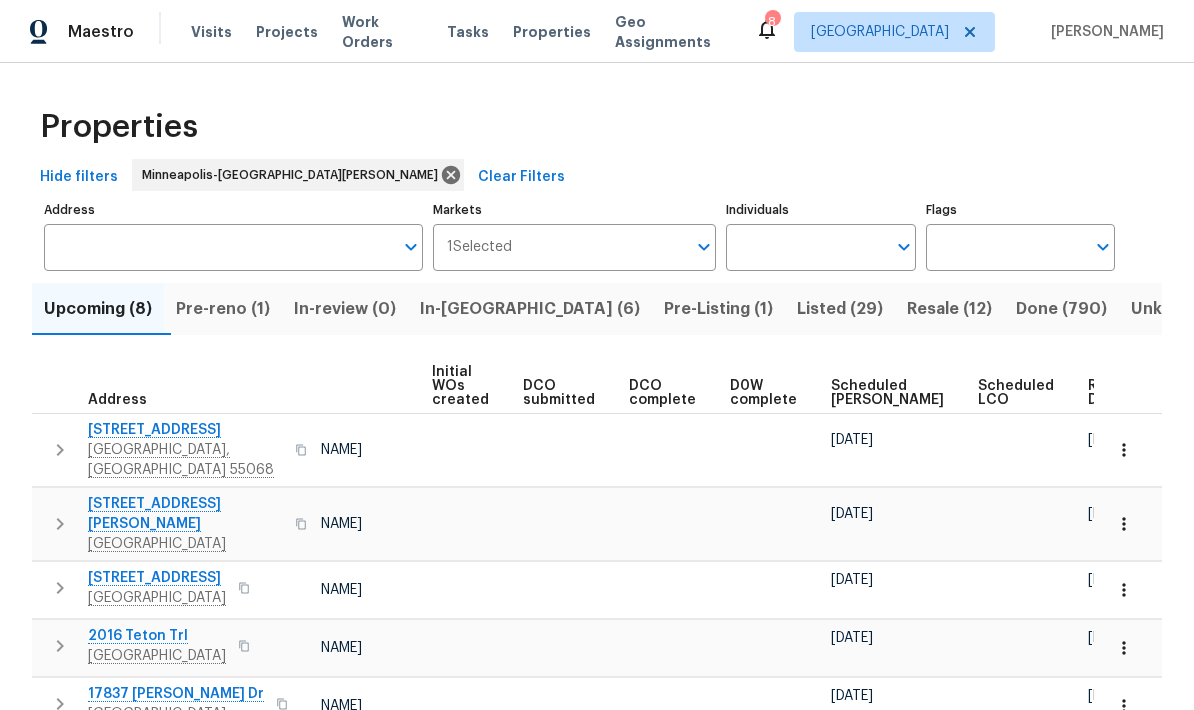 scroll, scrollTop: 0, scrollLeft: 143, axis: horizontal 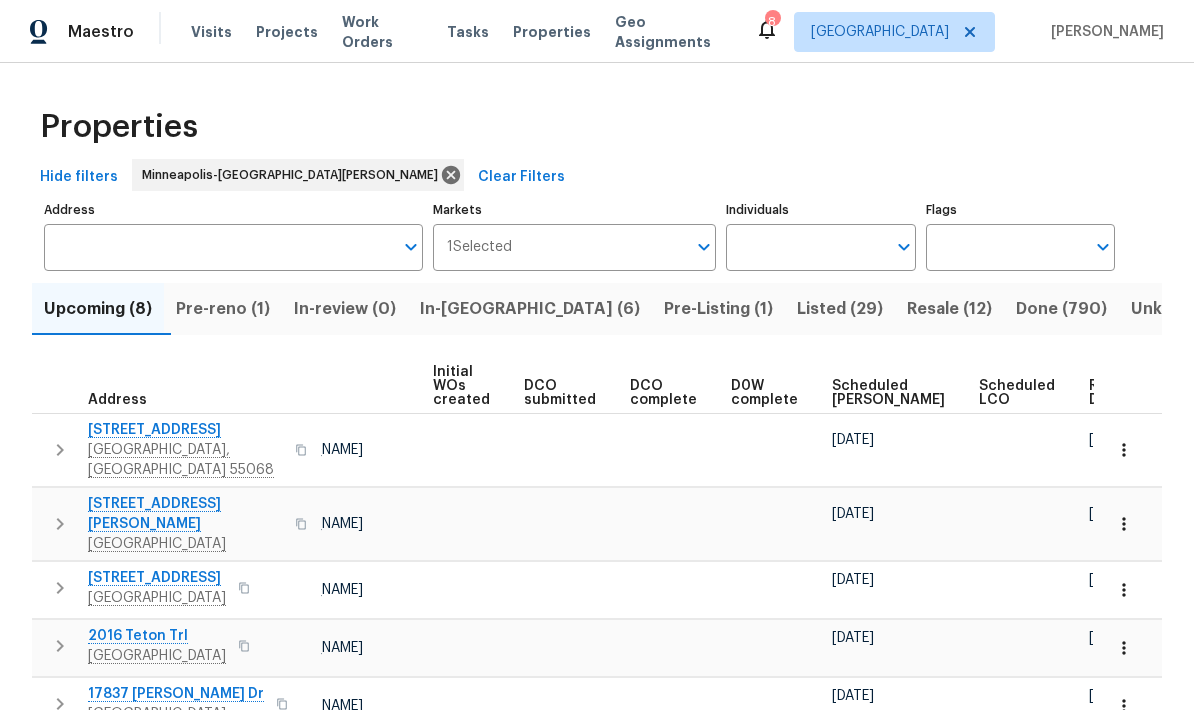 click on "Ready Date" at bounding box center [1120, 393] 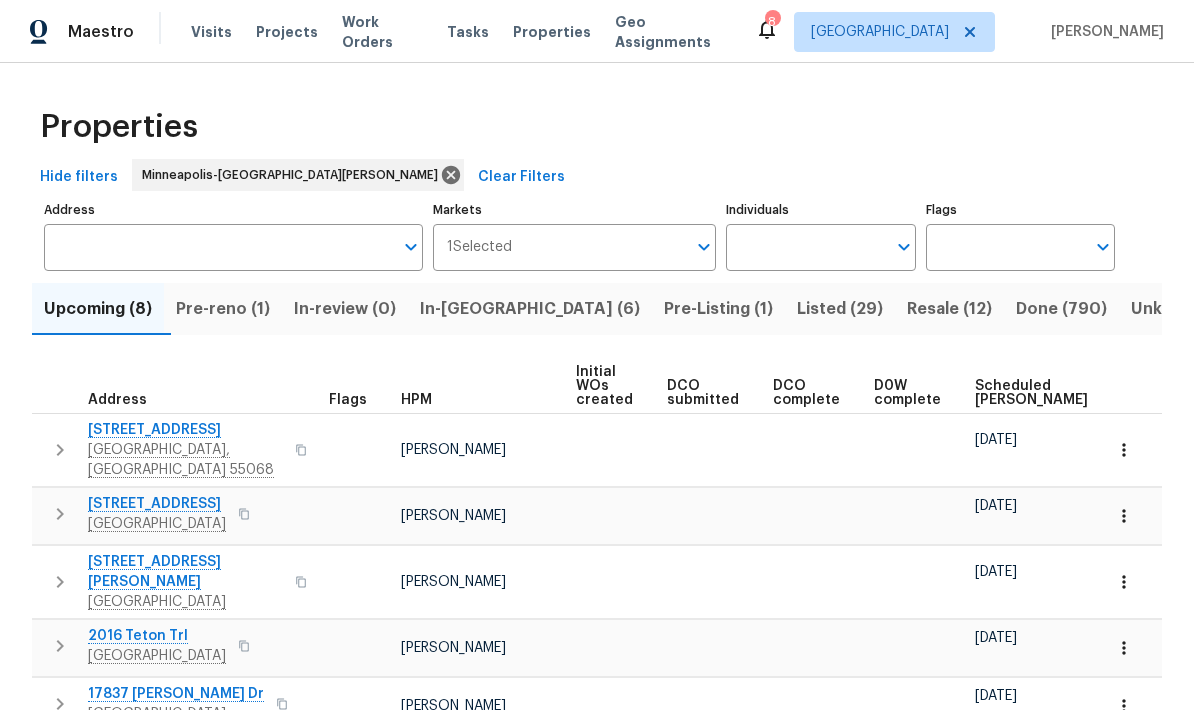 scroll, scrollTop: 0, scrollLeft: 0, axis: both 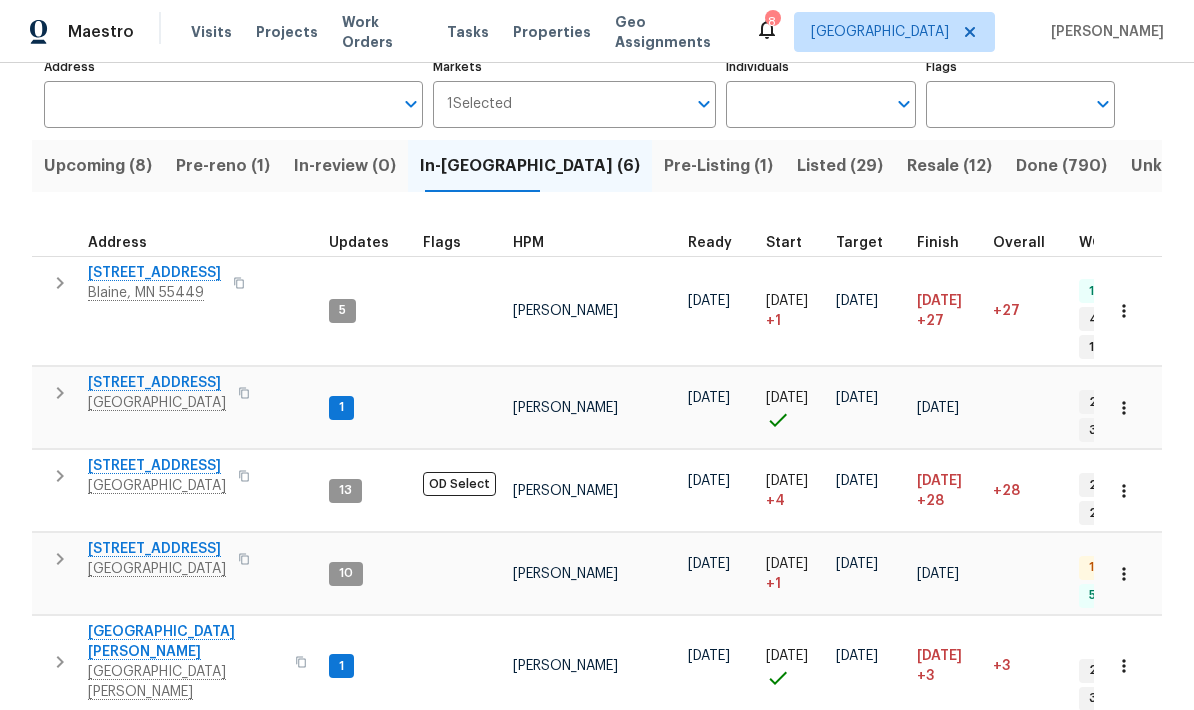 click on "[GEOGRAPHIC_DATA][PERSON_NAME]" at bounding box center [185, 642] 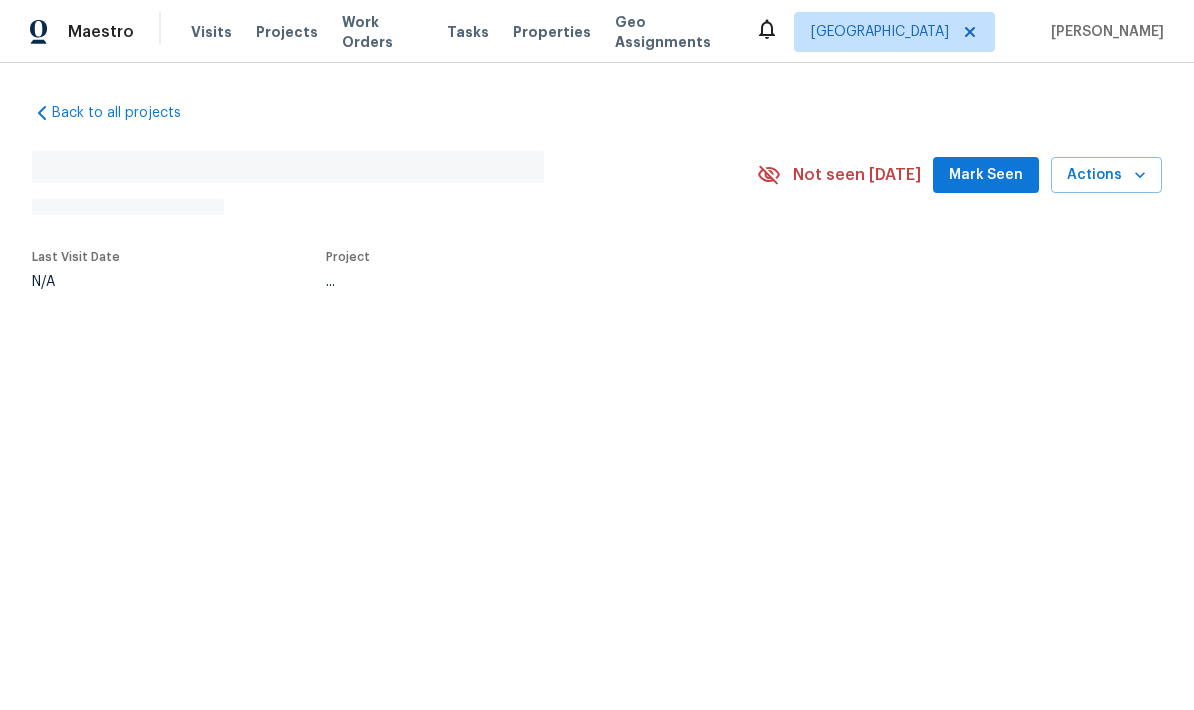 scroll, scrollTop: 0, scrollLeft: 0, axis: both 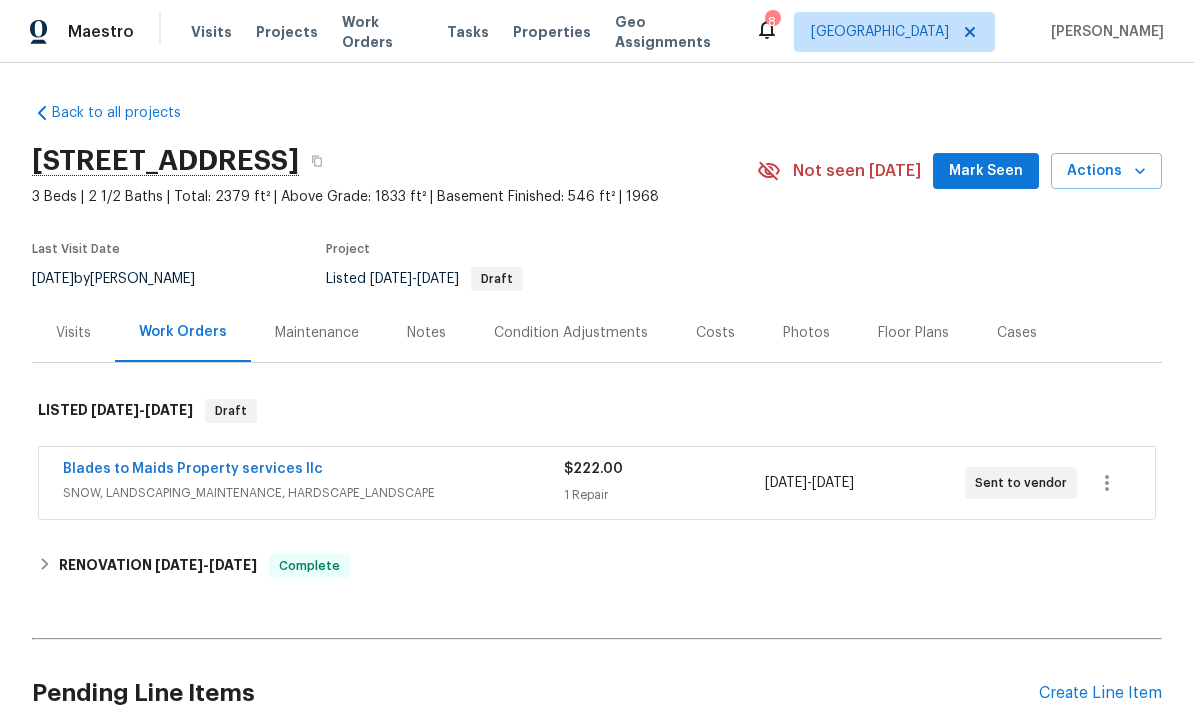 click on "Blades to Maids Property services llc" at bounding box center [193, 469] 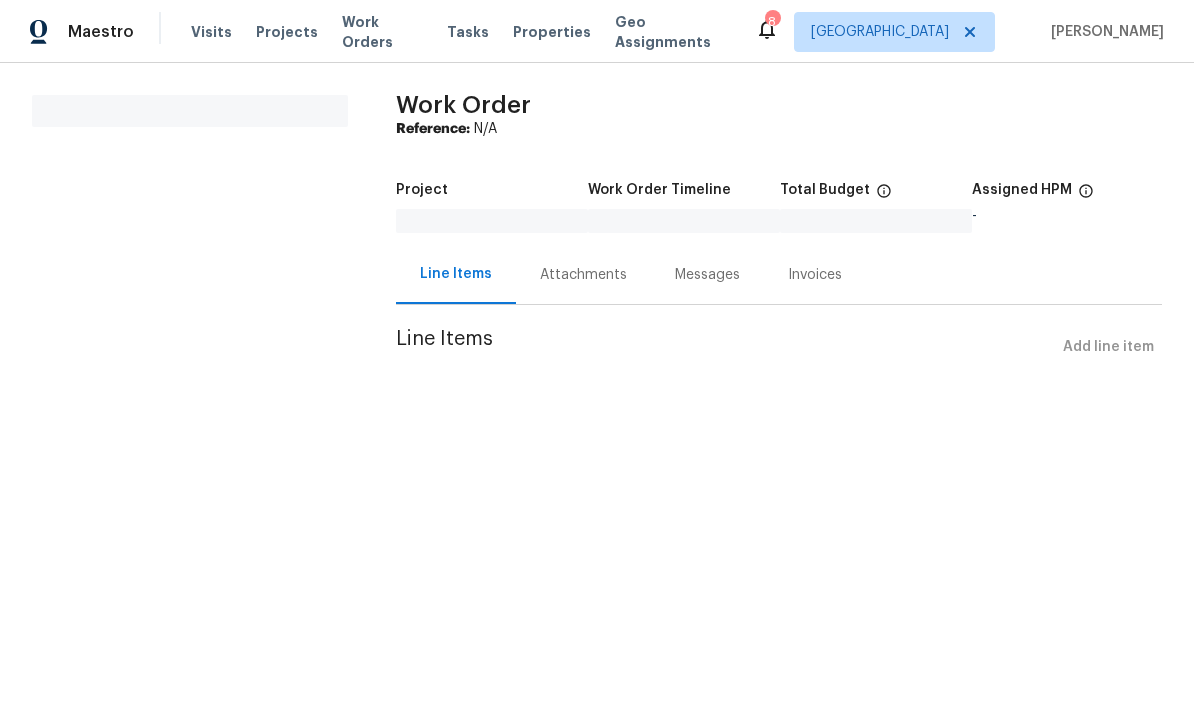 scroll, scrollTop: 0, scrollLeft: 0, axis: both 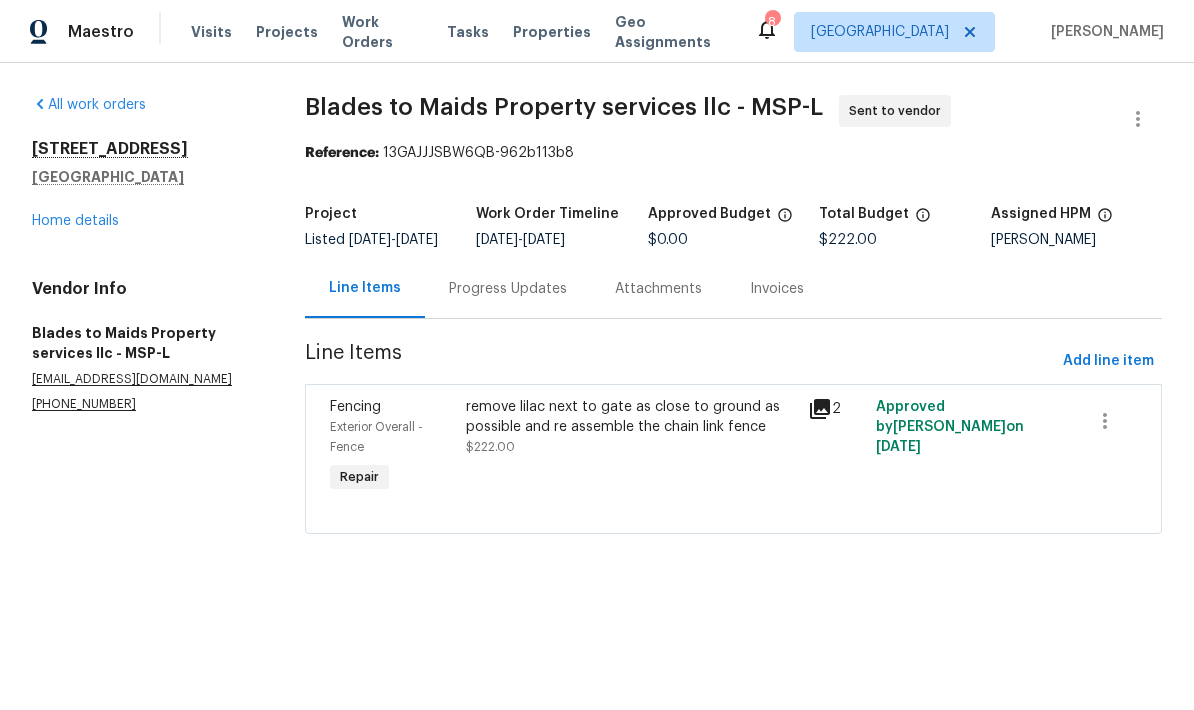 click on "remove lilac next to gate as close to ground as possible and re assemble the chain link fence" at bounding box center [630, 417] 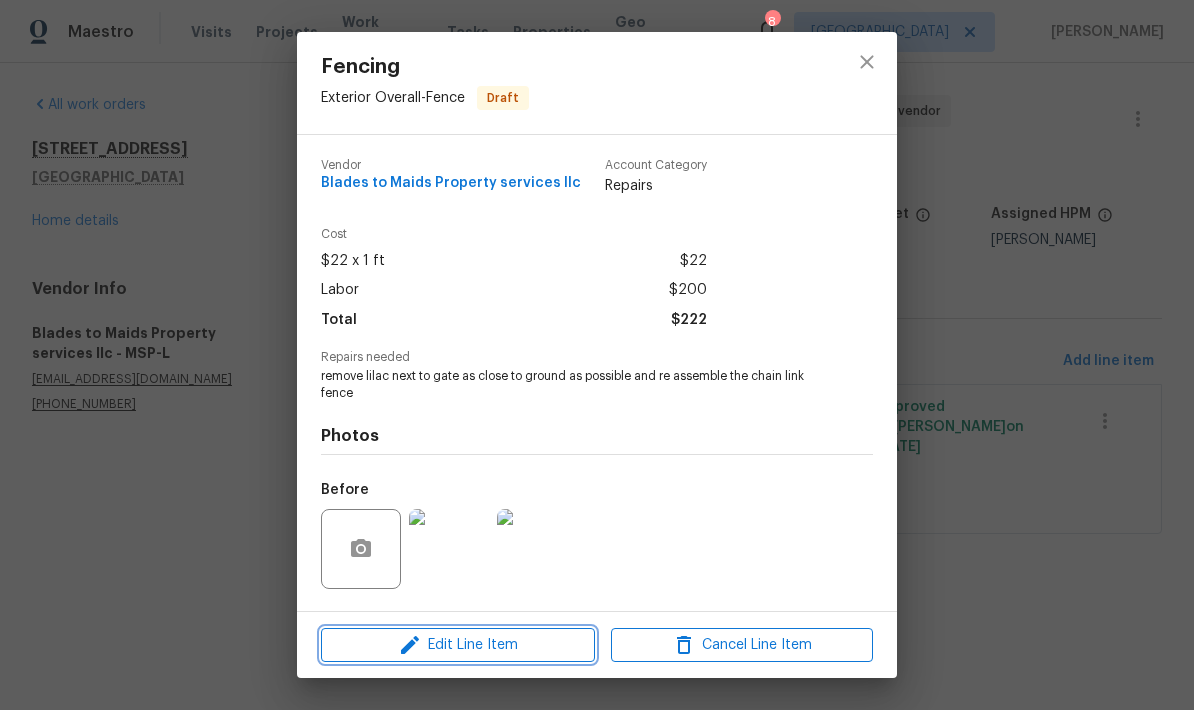 click on "Edit Line Item" at bounding box center (458, 645) 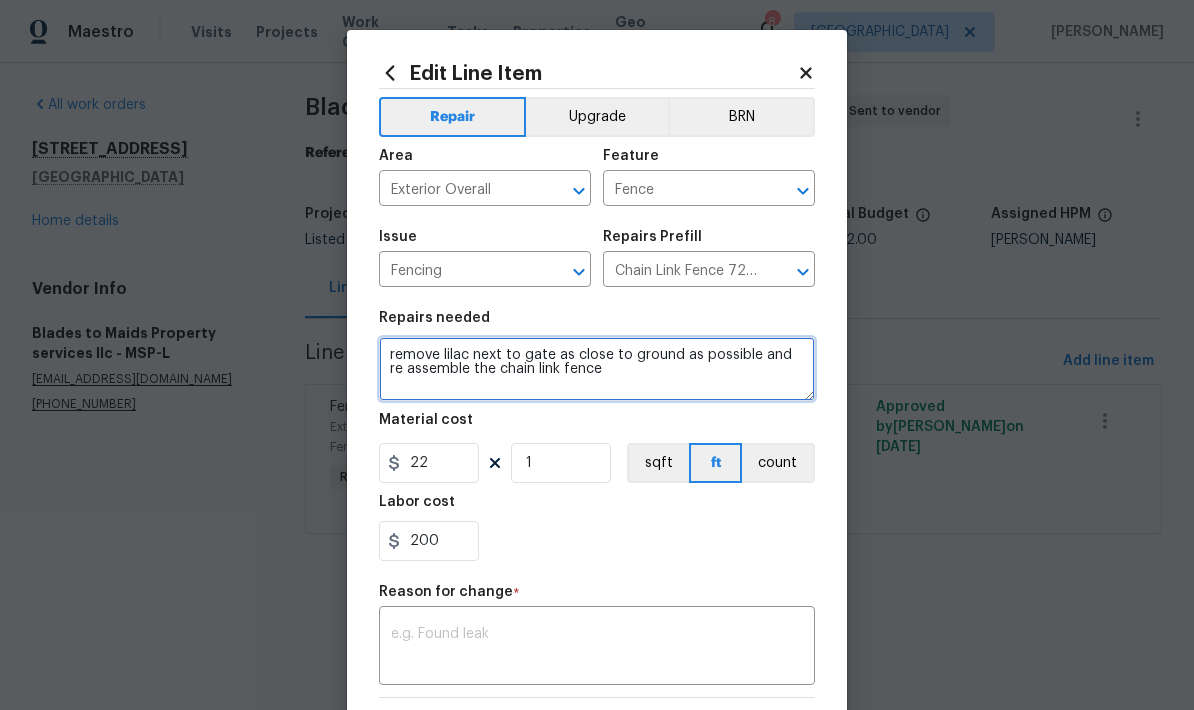 click on "remove lilac next to gate as close to ground as possible and re assemble the chain link fence" at bounding box center (597, 369) 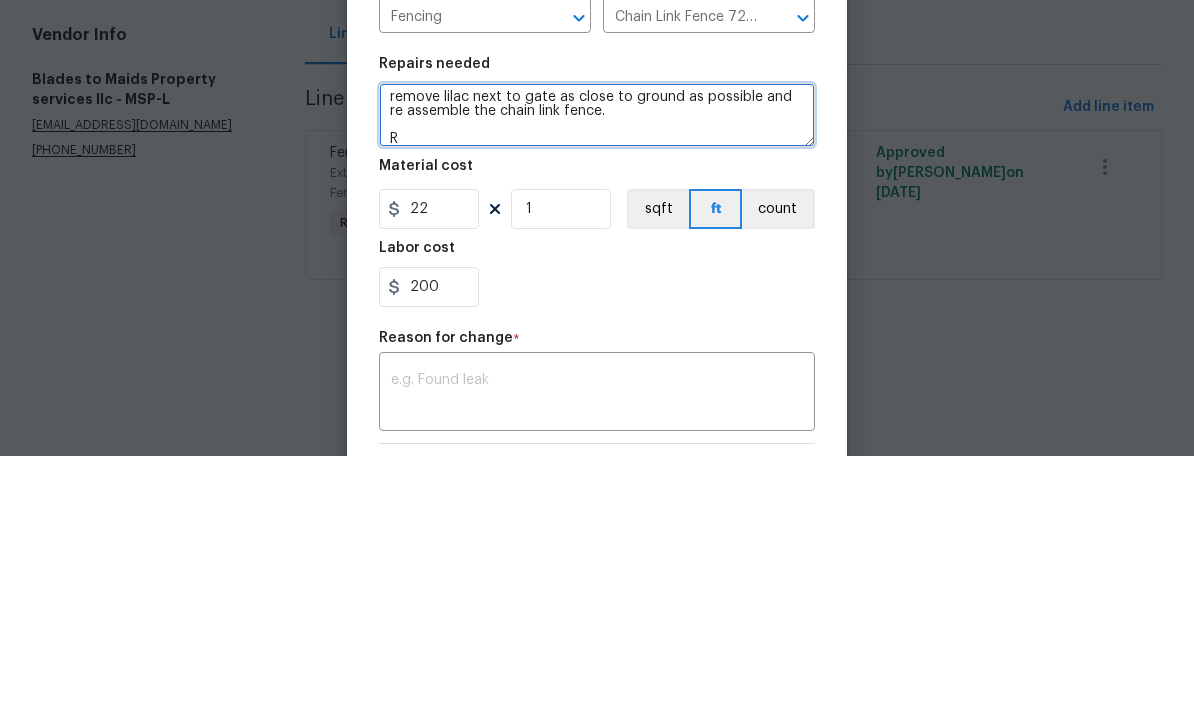 scroll, scrollTop: 4, scrollLeft: 0, axis: vertical 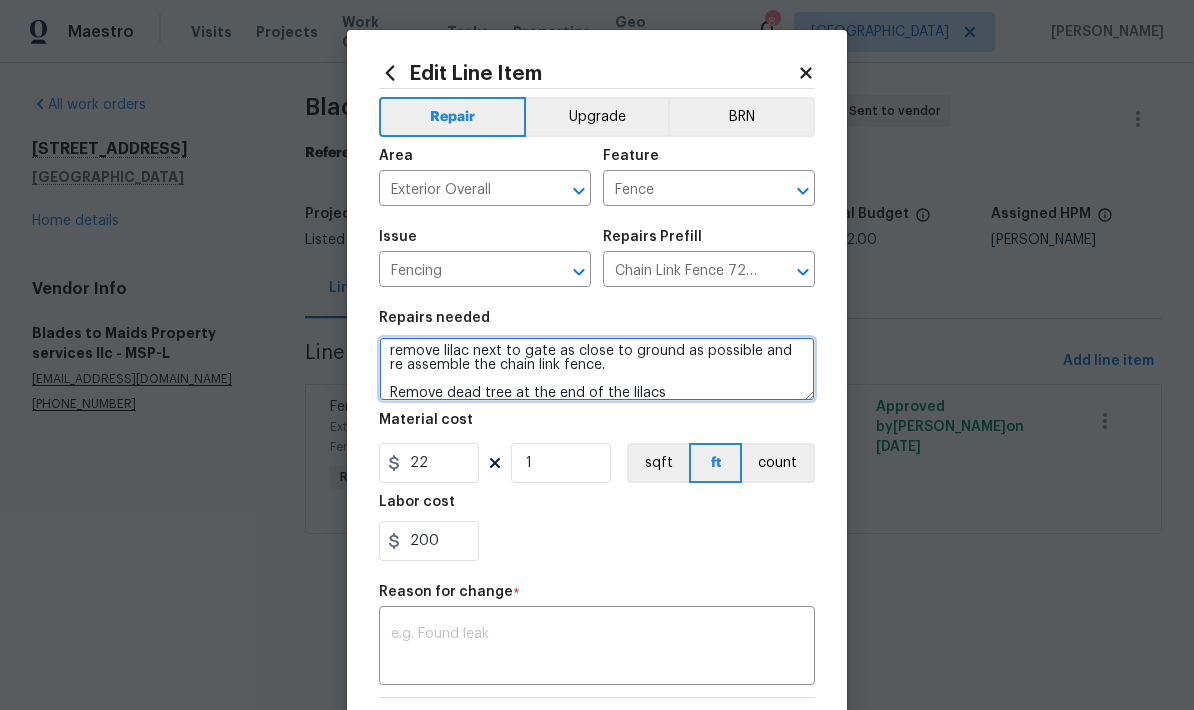 type on "remove lilac next to gate as close to ground as possible and re assemble the chain link fence.
Remove dead tree at the end of the lilacs" 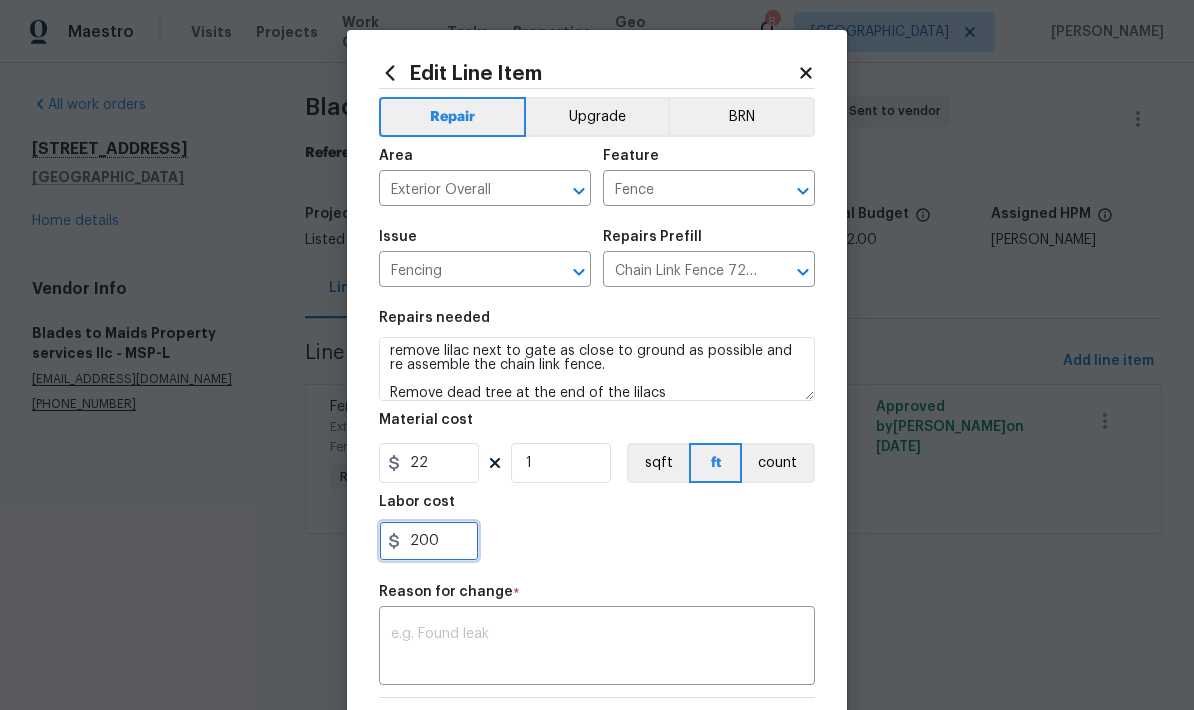 click on "200" at bounding box center [429, 541] 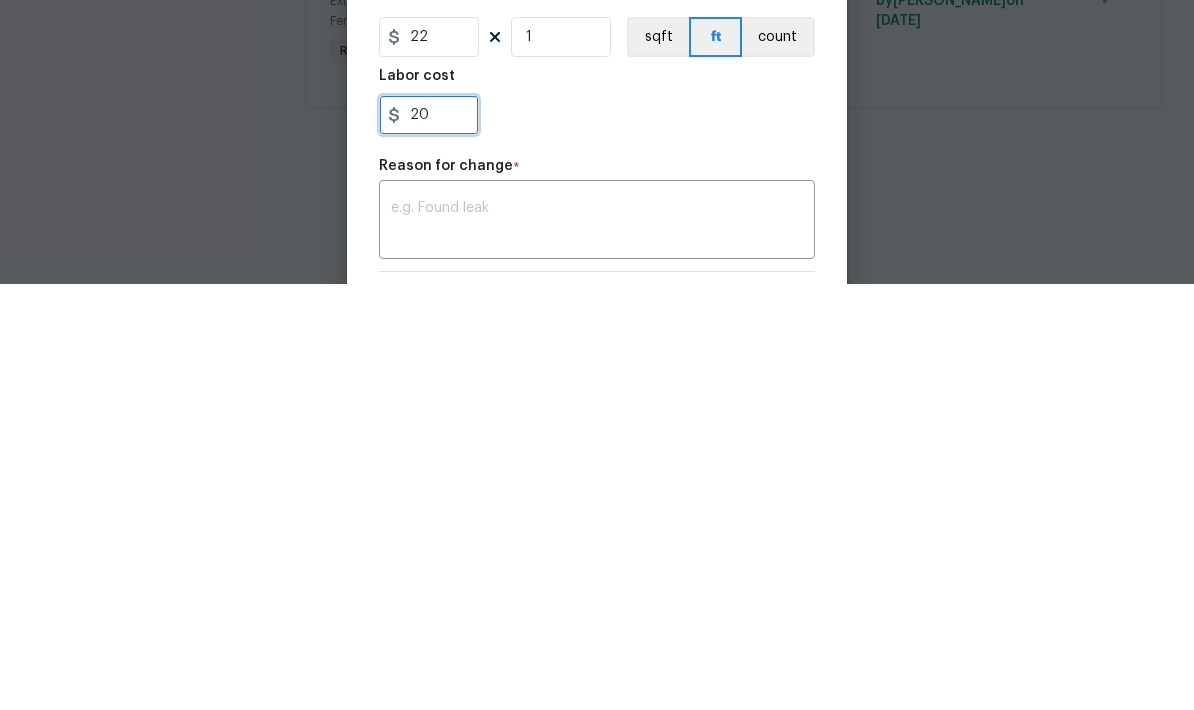 type on "2" 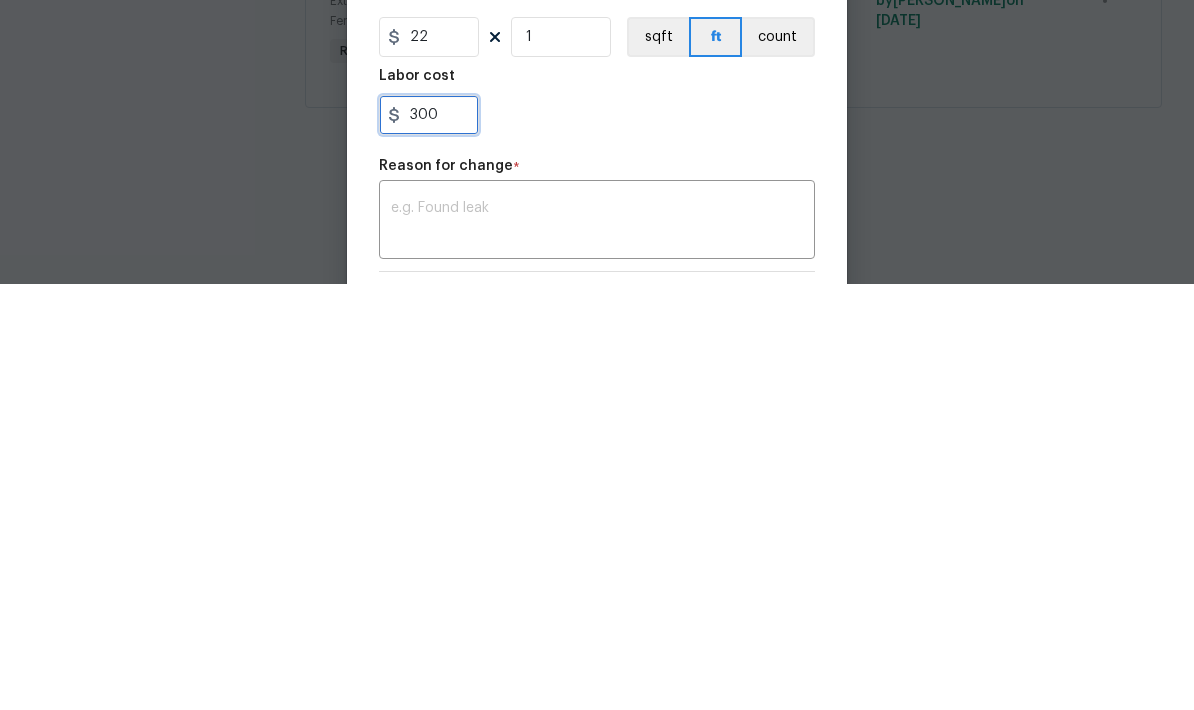 type on "300" 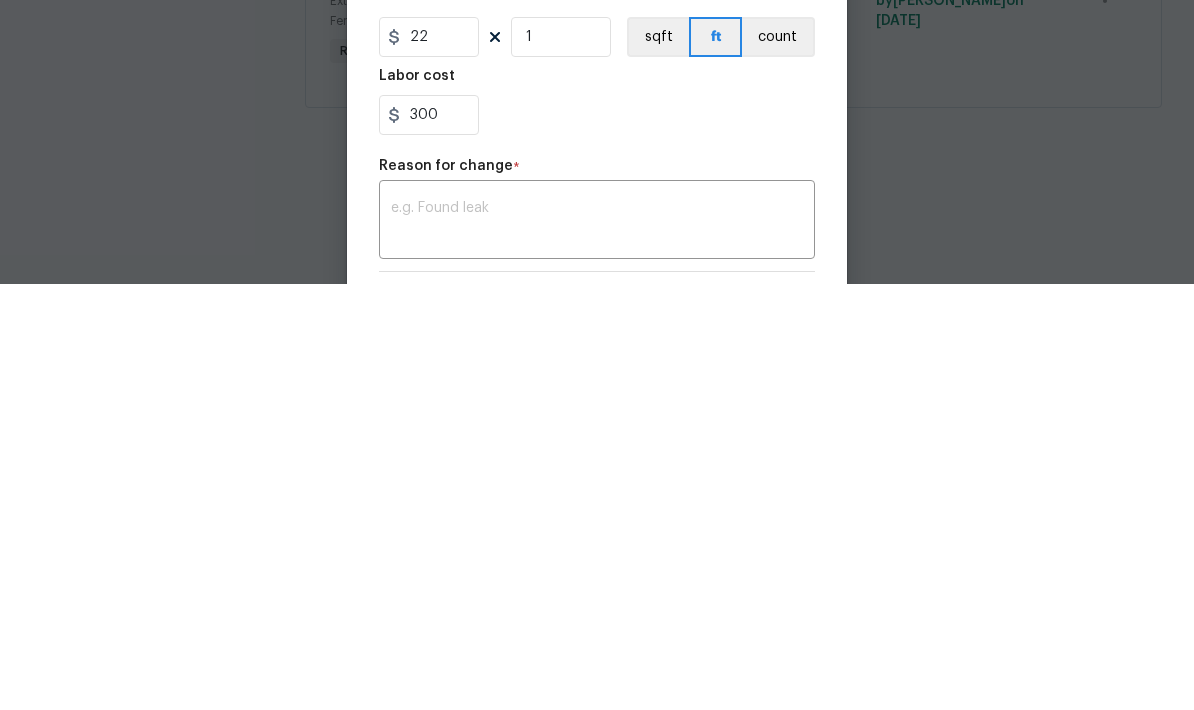 click at bounding box center [597, 648] 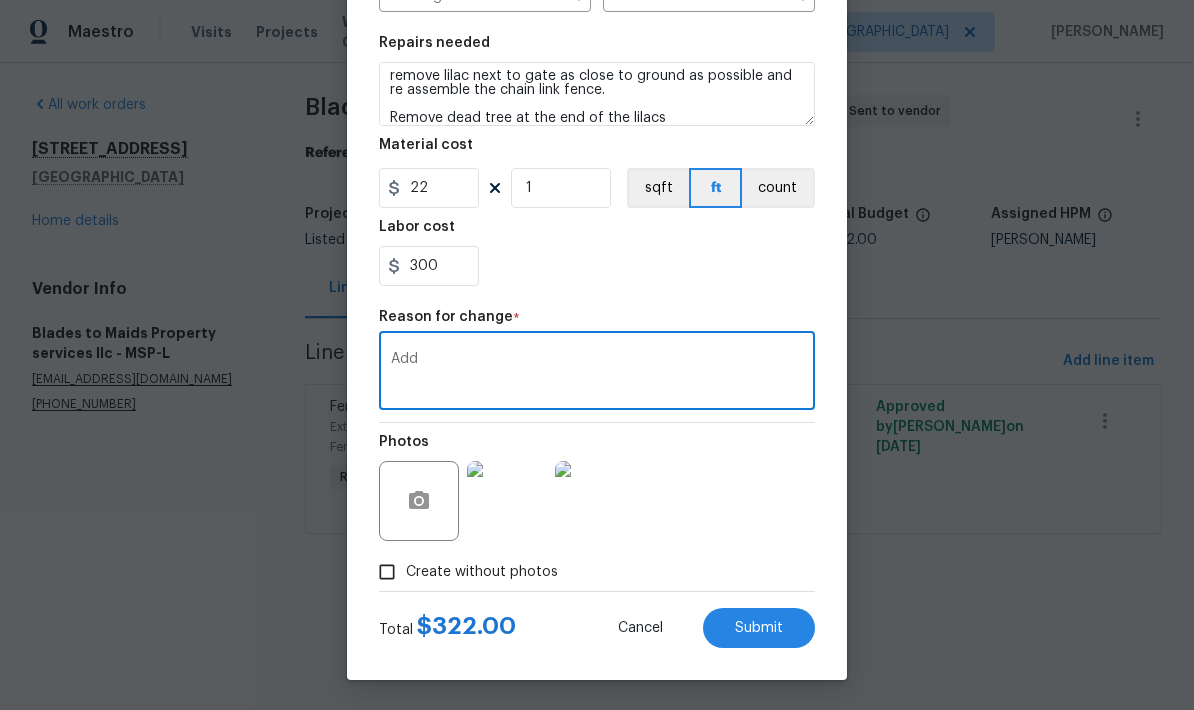 scroll, scrollTop: 279, scrollLeft: 0, axis: vertical 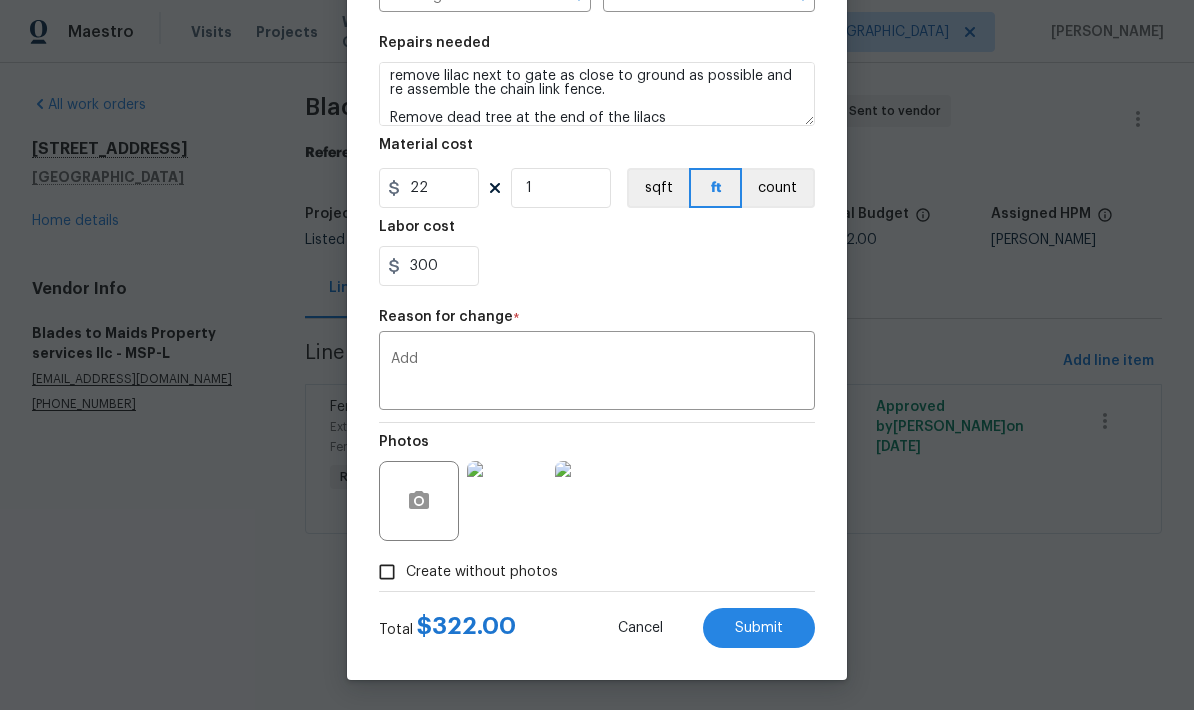 click on "Submit" at bounding box center [759, 628] 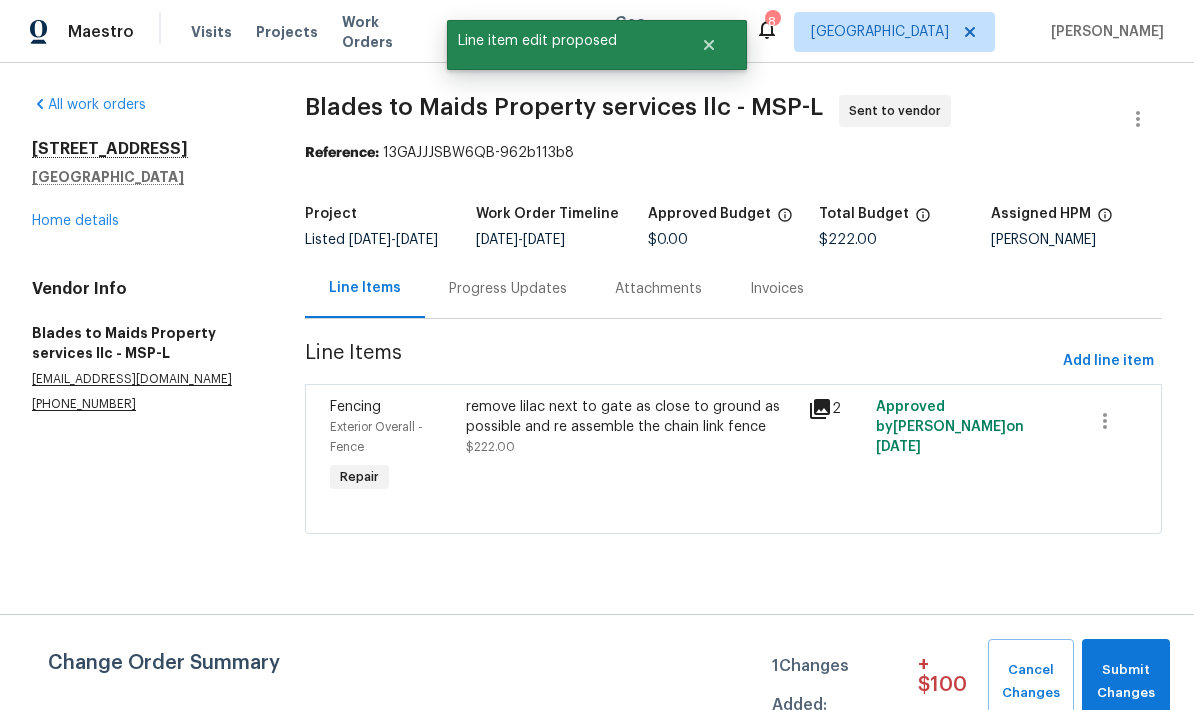 scroll, scrollTop: 0, scrollLeft: 0, axis: both 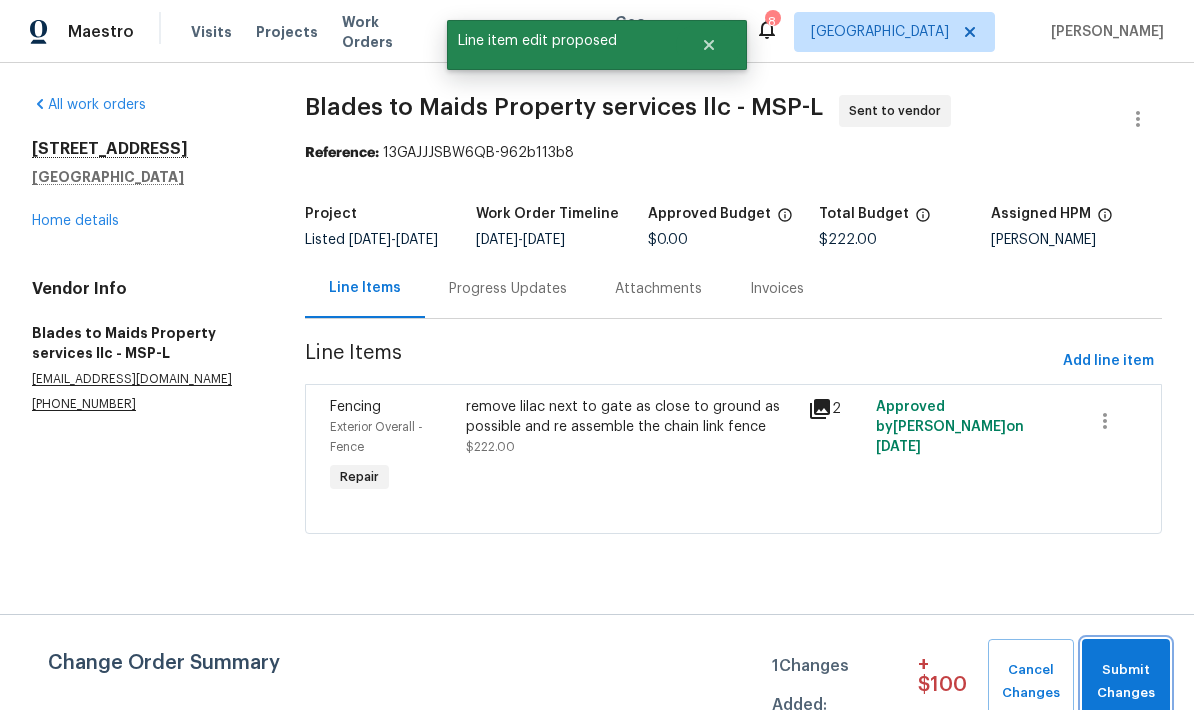 click on "Submit Changes" at bounding box center [1126, 682] 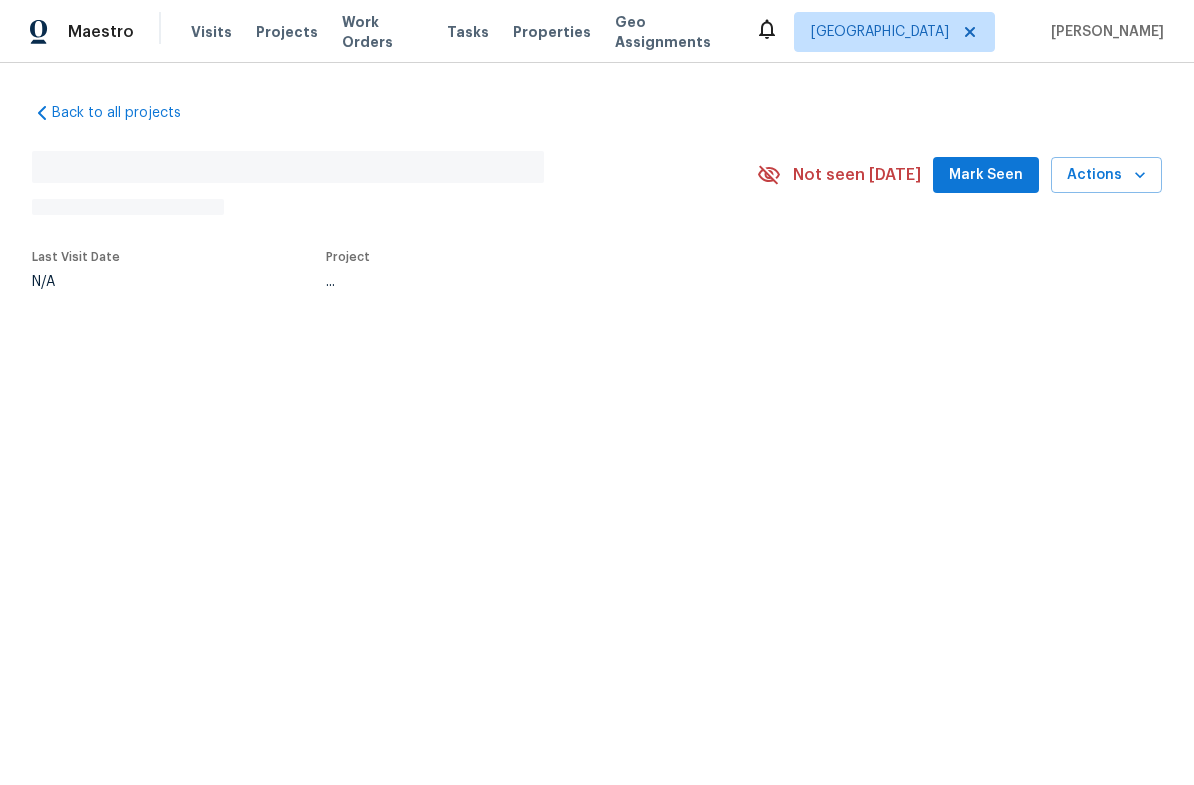 scroll, scrollTop: 0, scrollLeft: 0, axis: both 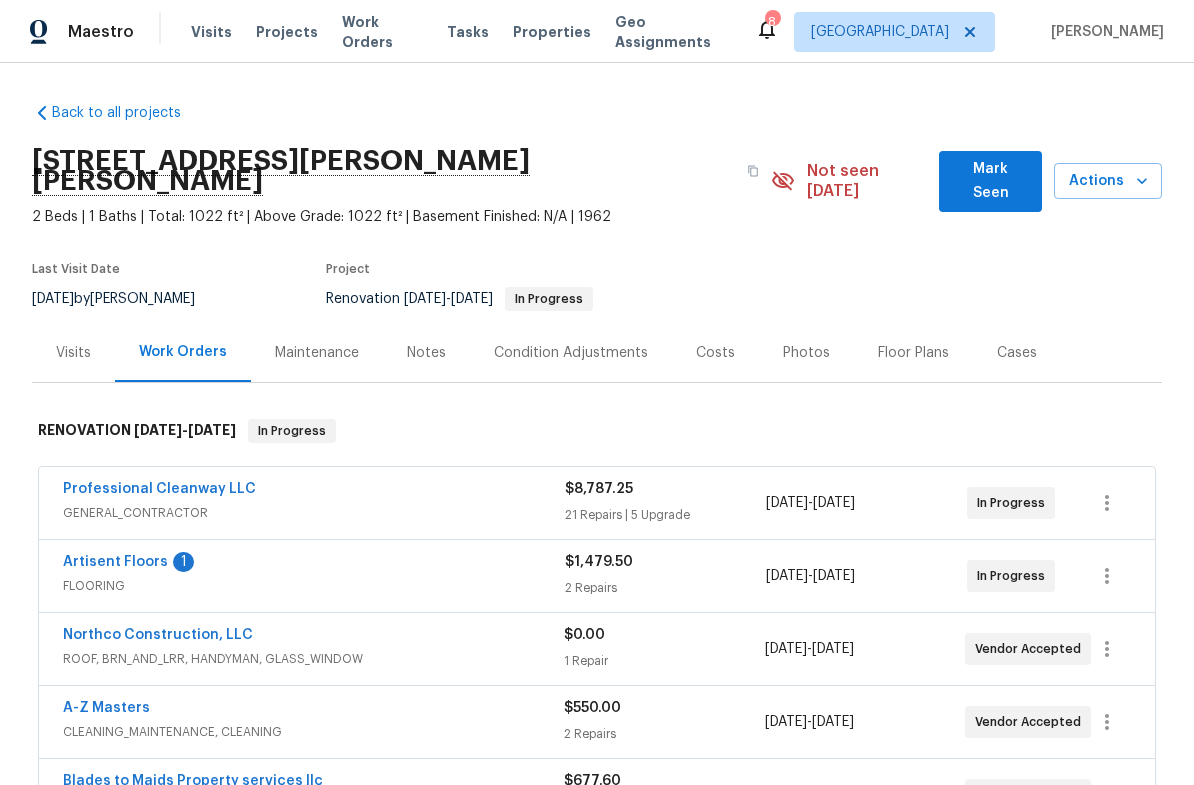 click on "Artisent Floors" at bounding box center [115, 562] 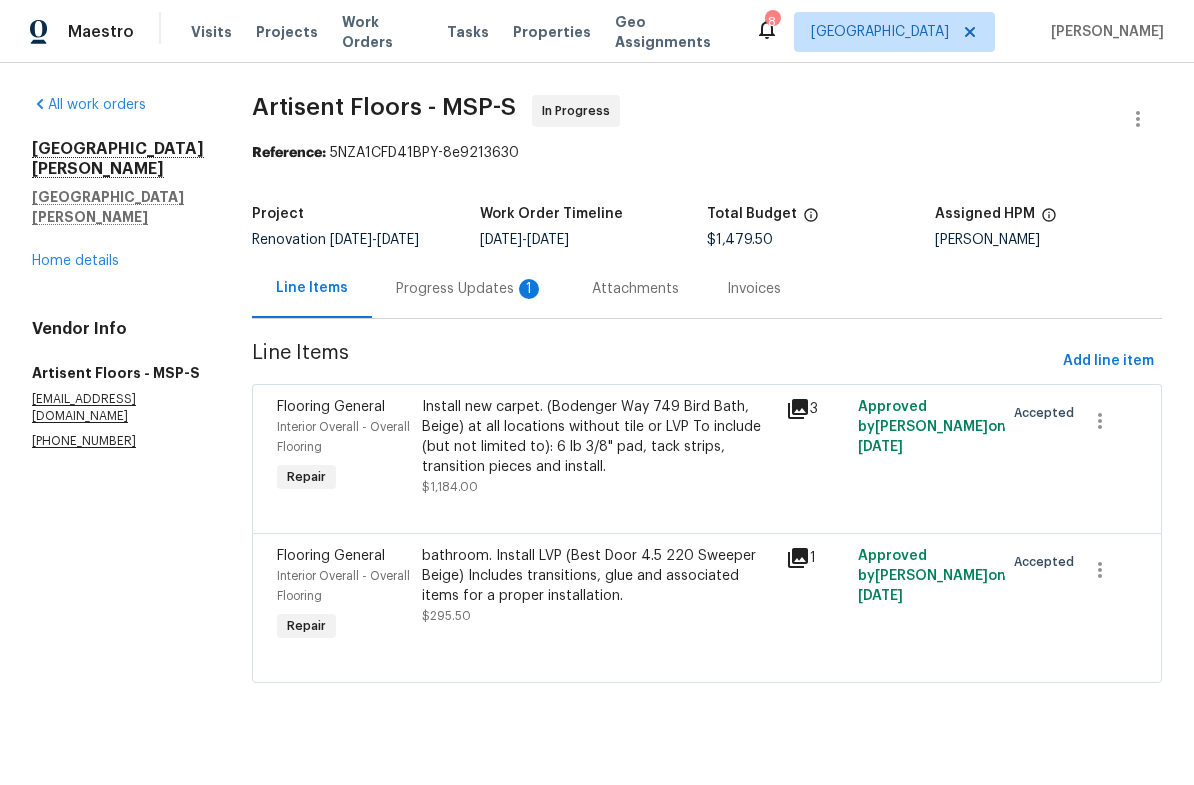 click on "Progress Updates 1" at bounding box center (470, 289) 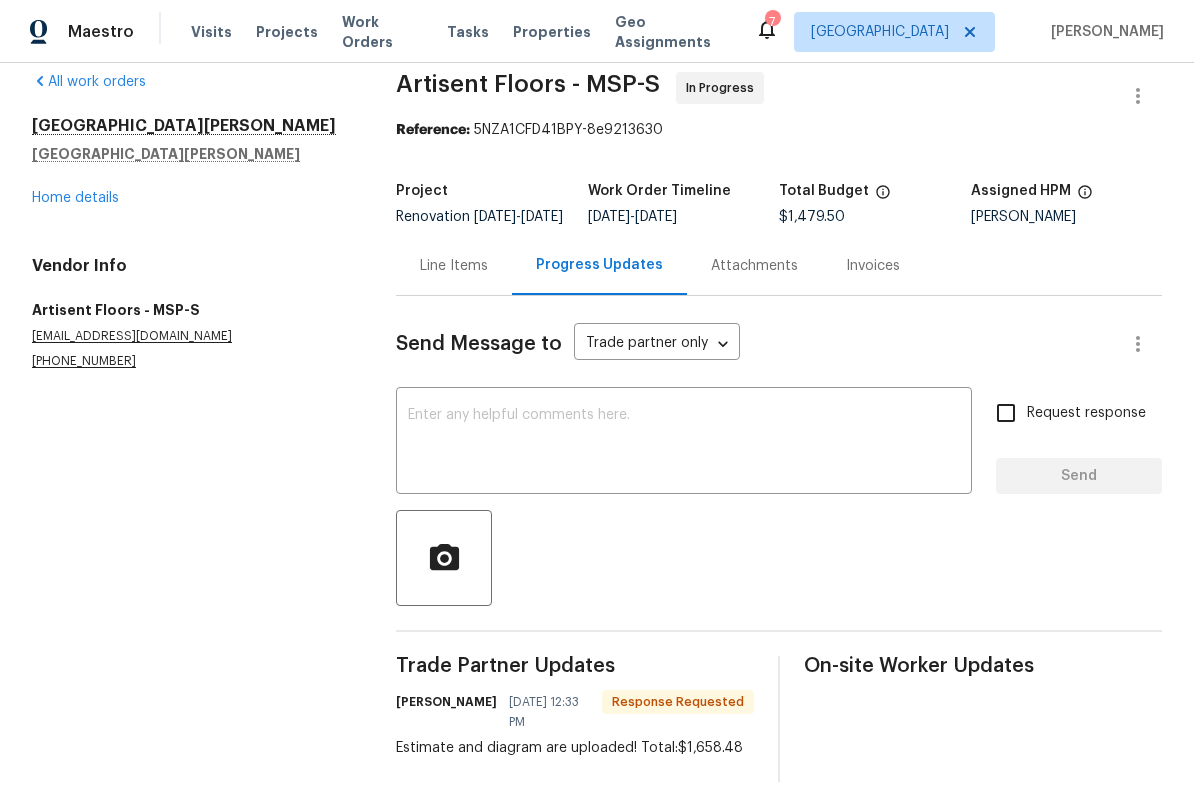 scroll, scrollTop: 22, scrollLeft: 0, axis: vertical 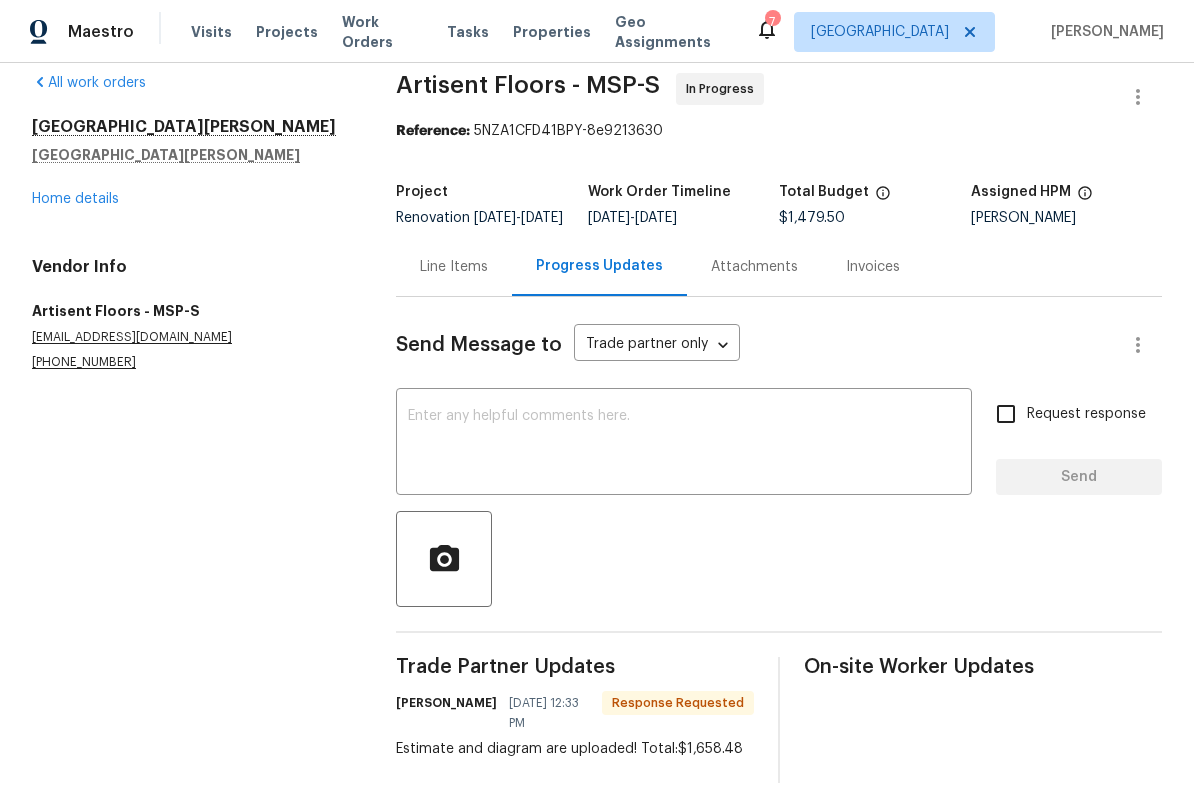 click on "Line Items" at bounding box center [454, 267] 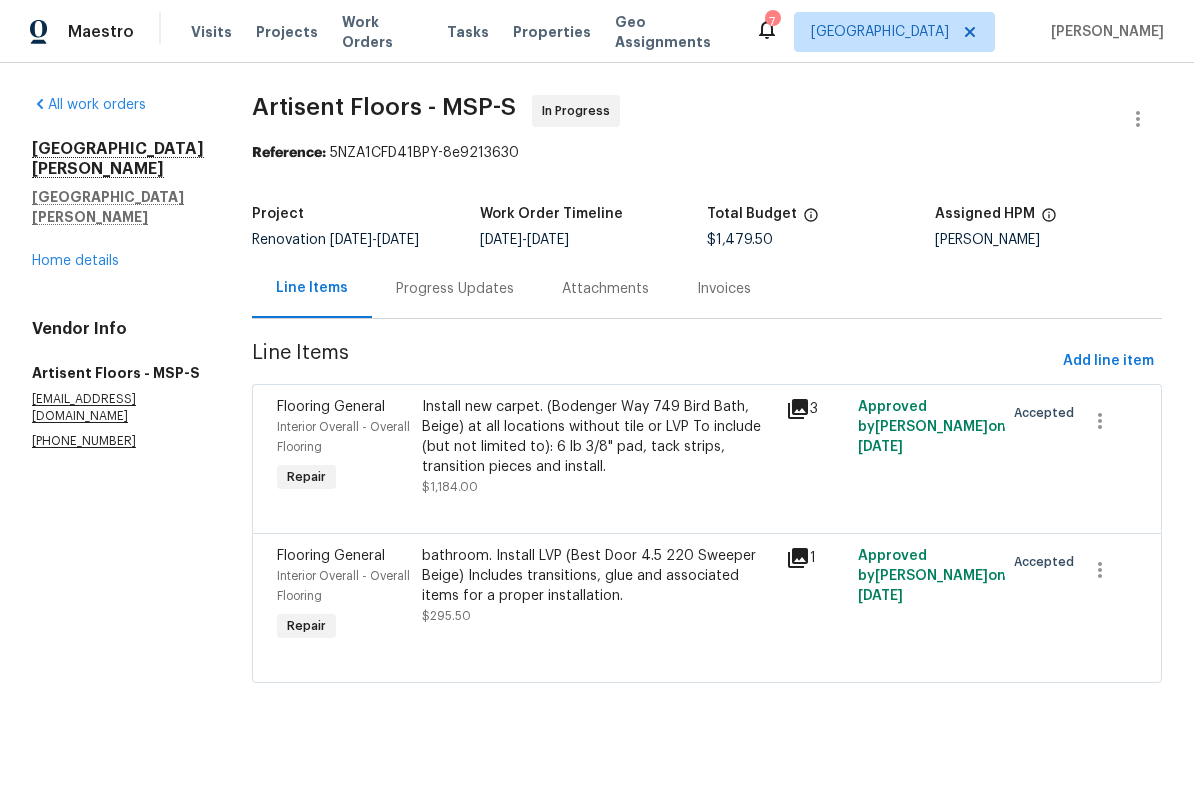 scroll, scrollTop: 0, scrollLeft: 0, axis: both 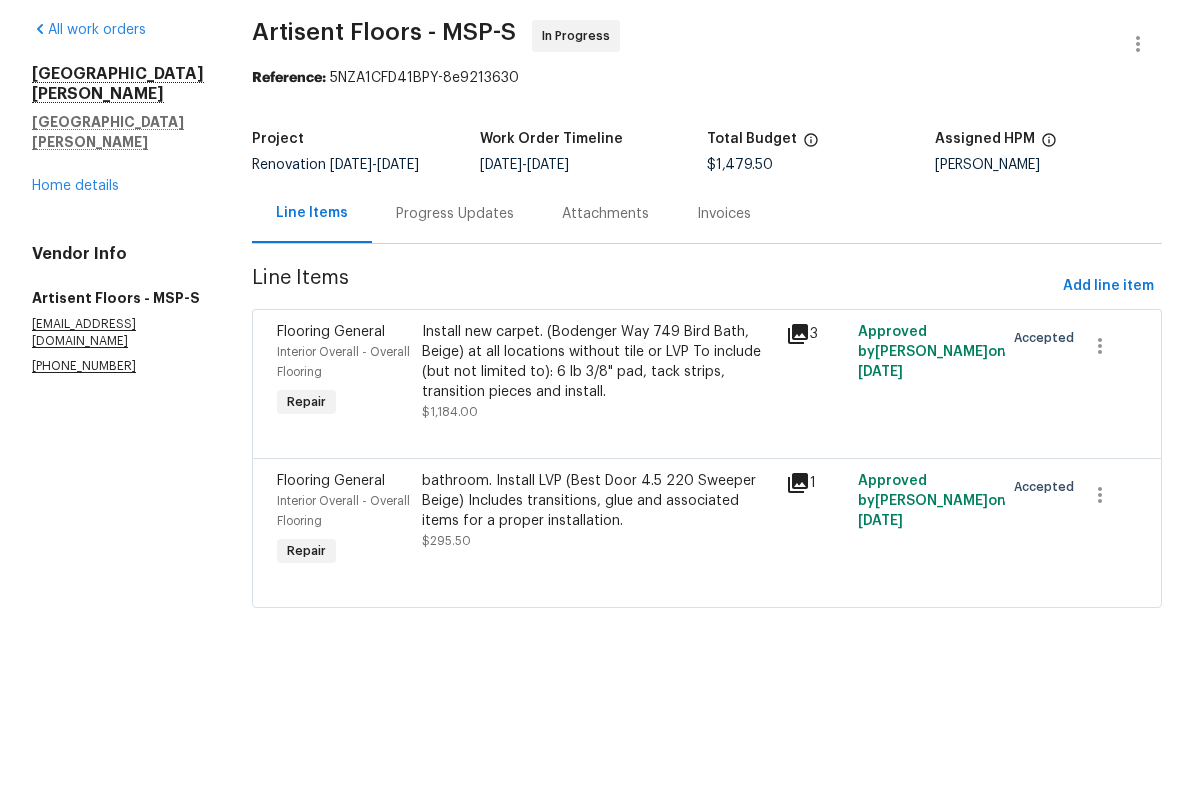 click on "Home details" at bounding box center (75, 261) 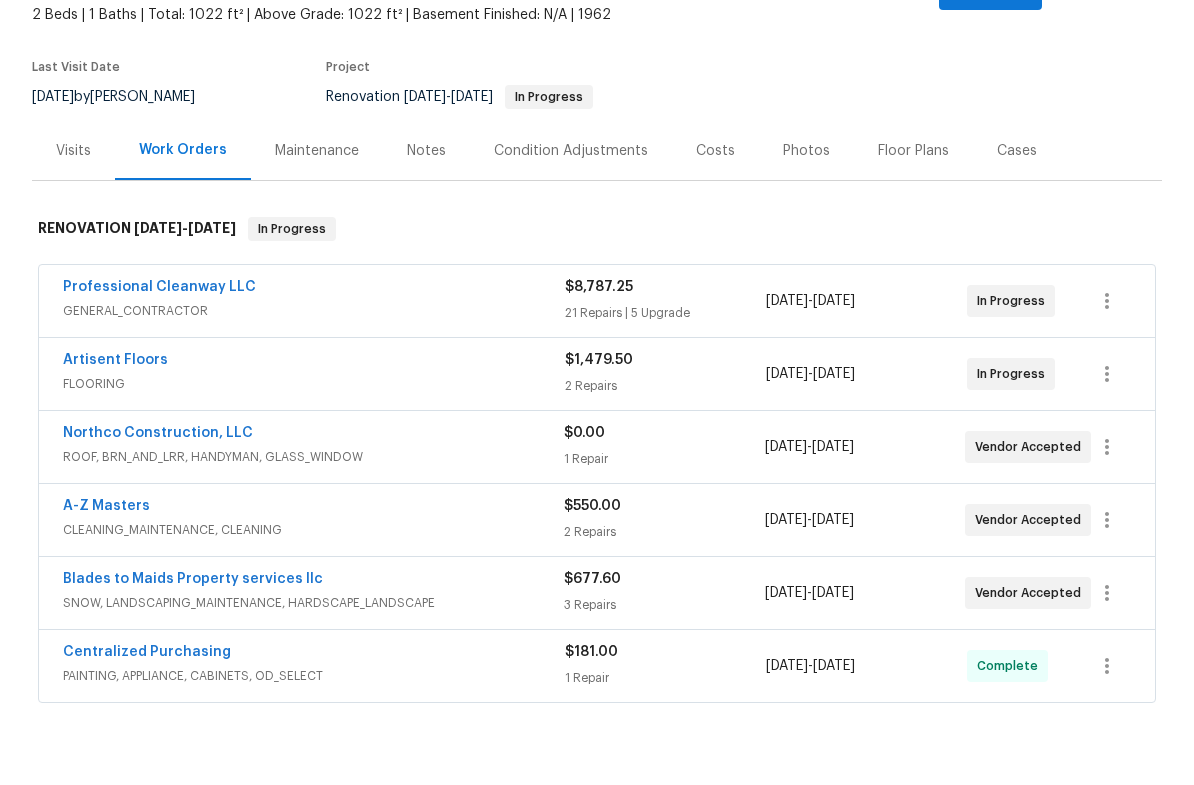 scroll, scrollTop: 122, scrollLeft: 0, axis: vertical 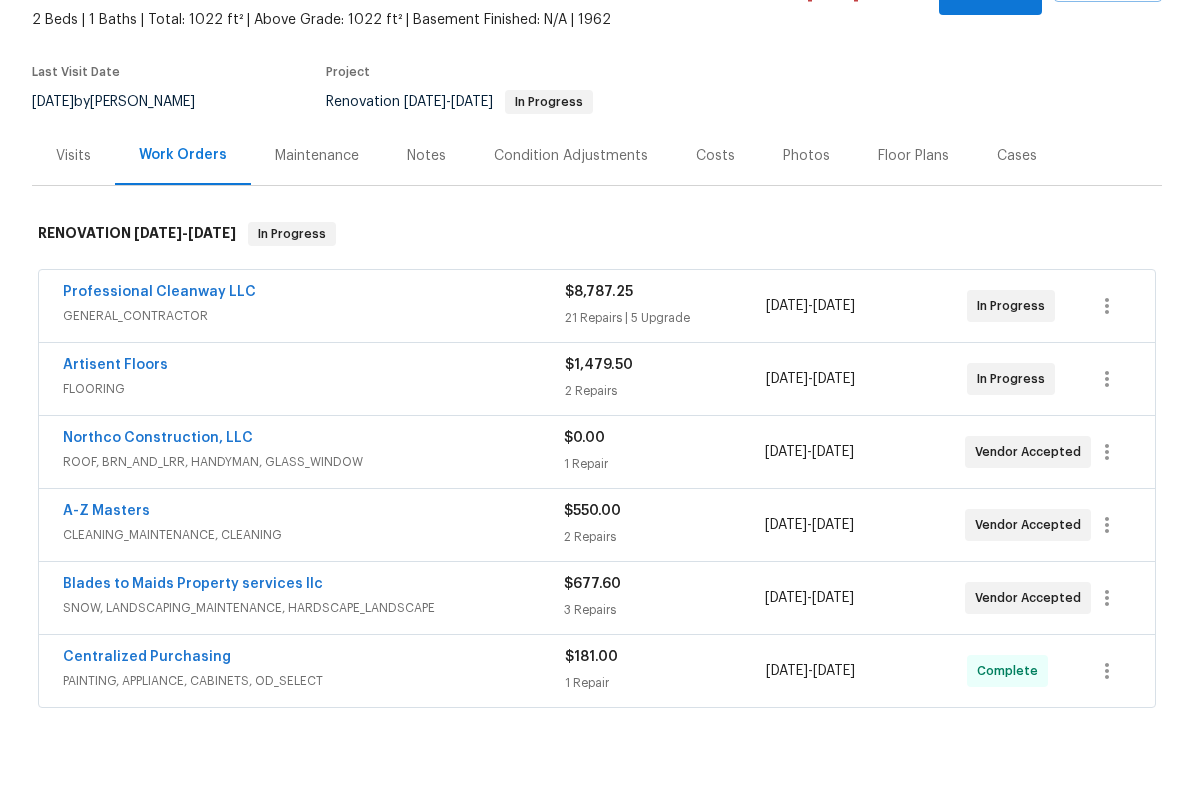 click on "Artisent Floors" at bounding box center [115, 440] 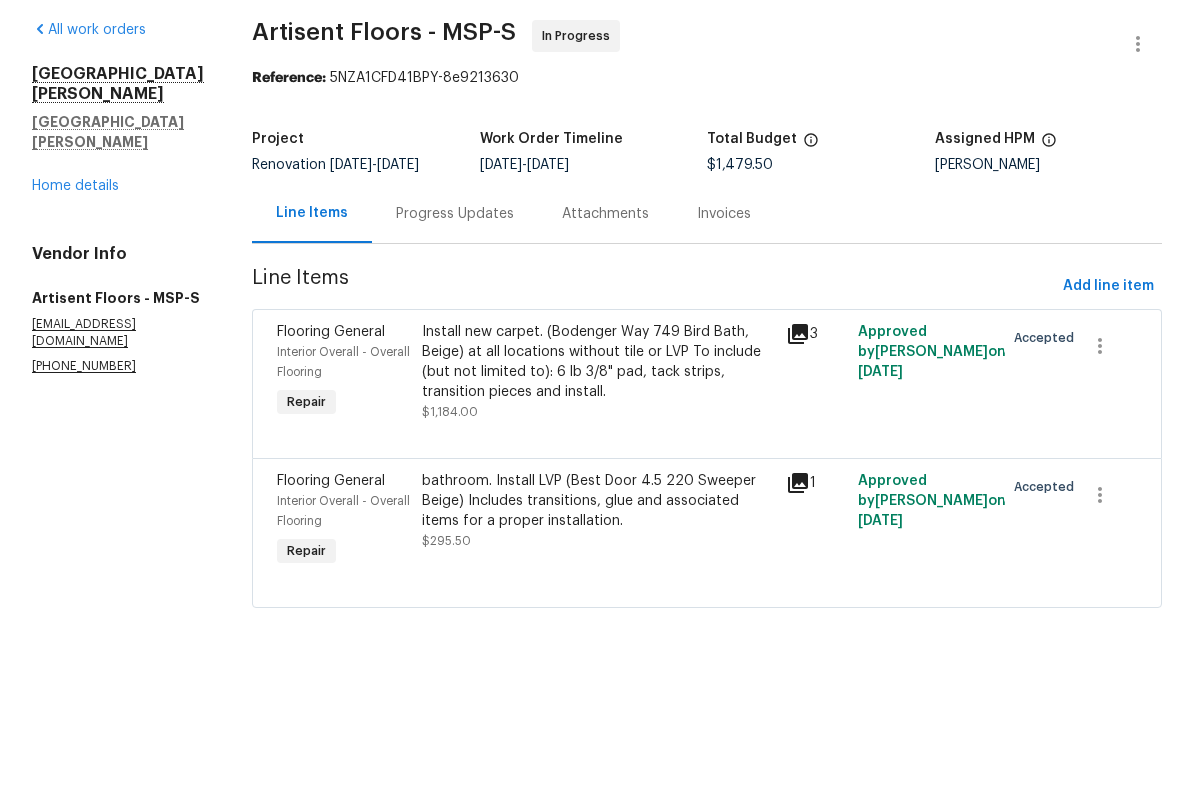 click on "Progress Updates" at bounding box center (455, 289) 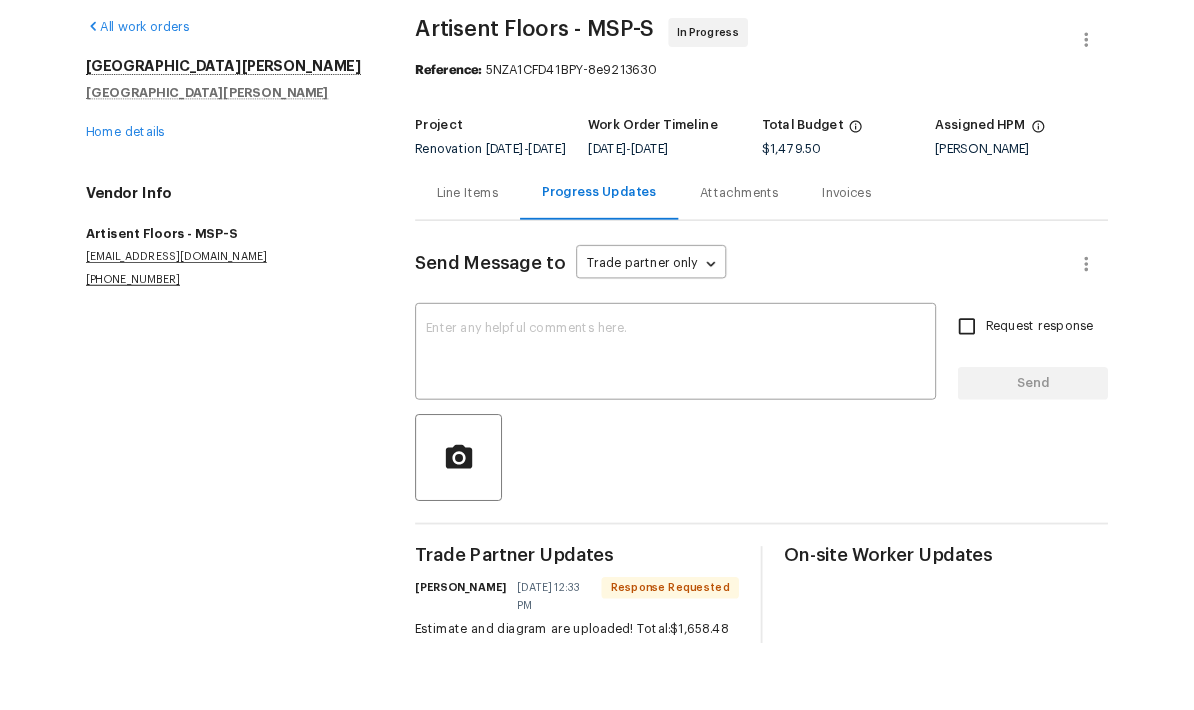 scroll, scrollTop: 0, scrollLeft: 0, axis: both 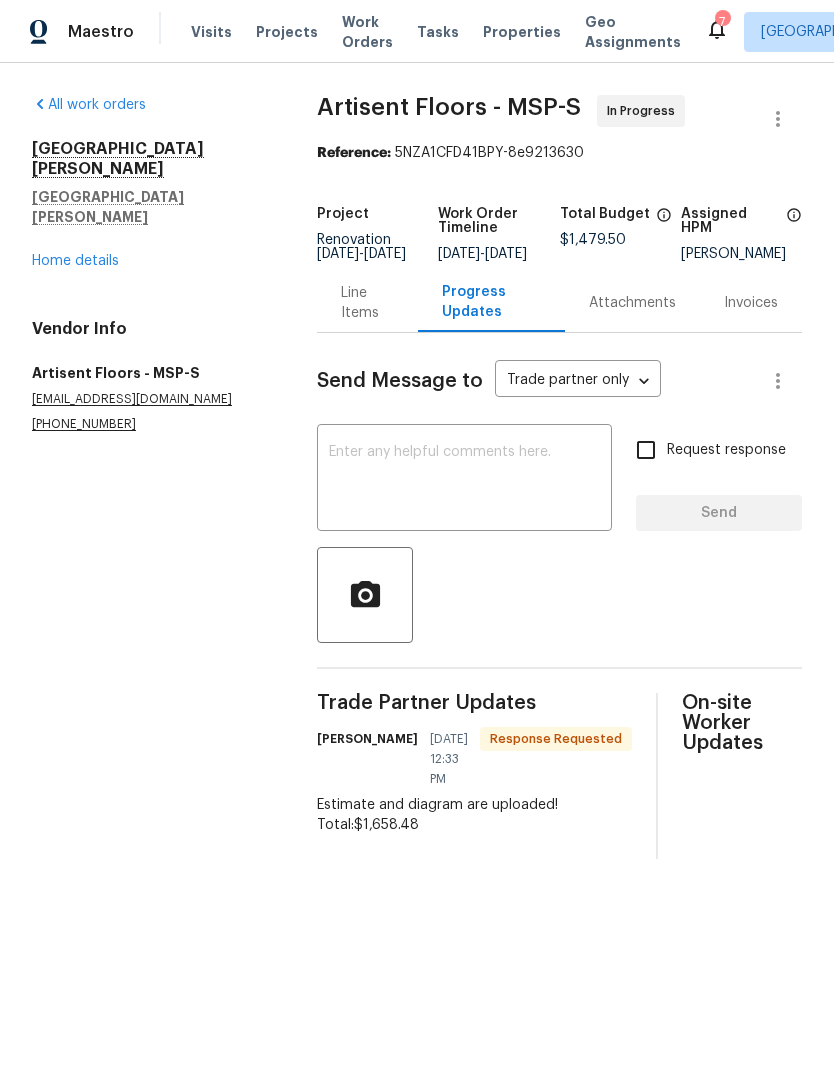 click on "Line Items" at bounding box center (367, 303) 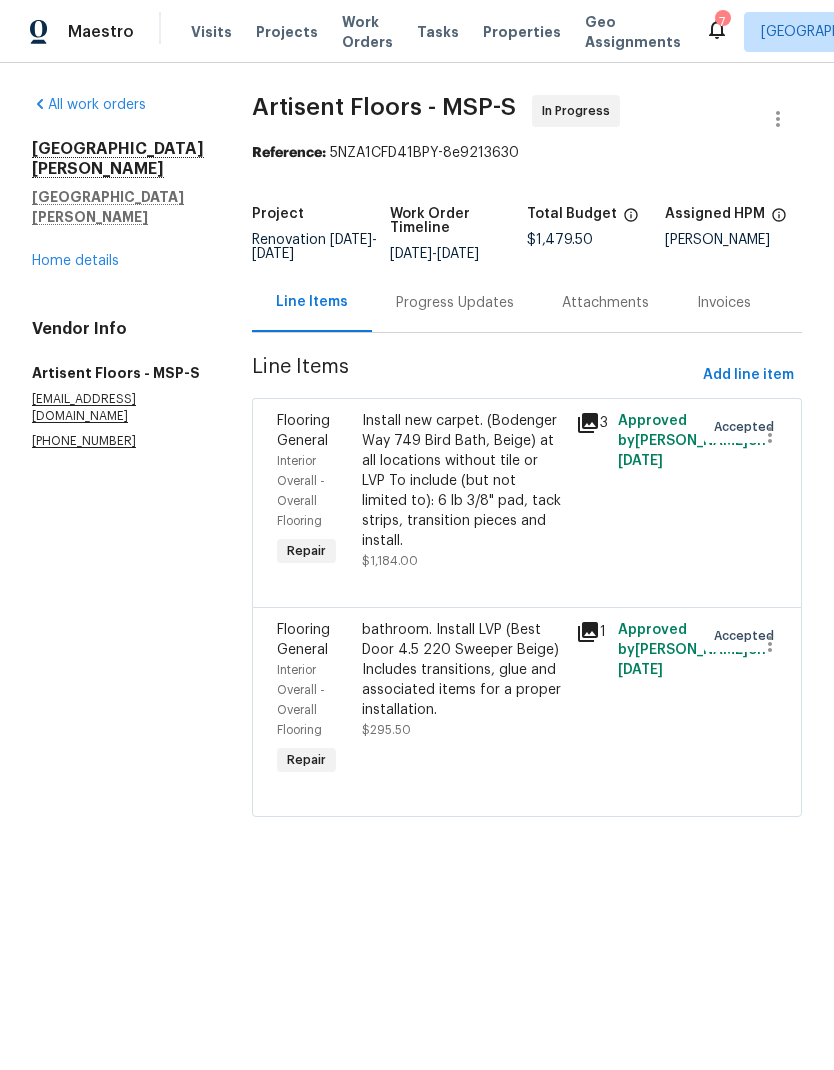 click on "bathroom.  Install LVP (Best Door 4.5 220 Sweeper Beige) Includes transitions, glue and associated items for a proper installation." at bounding box center [462, 670] 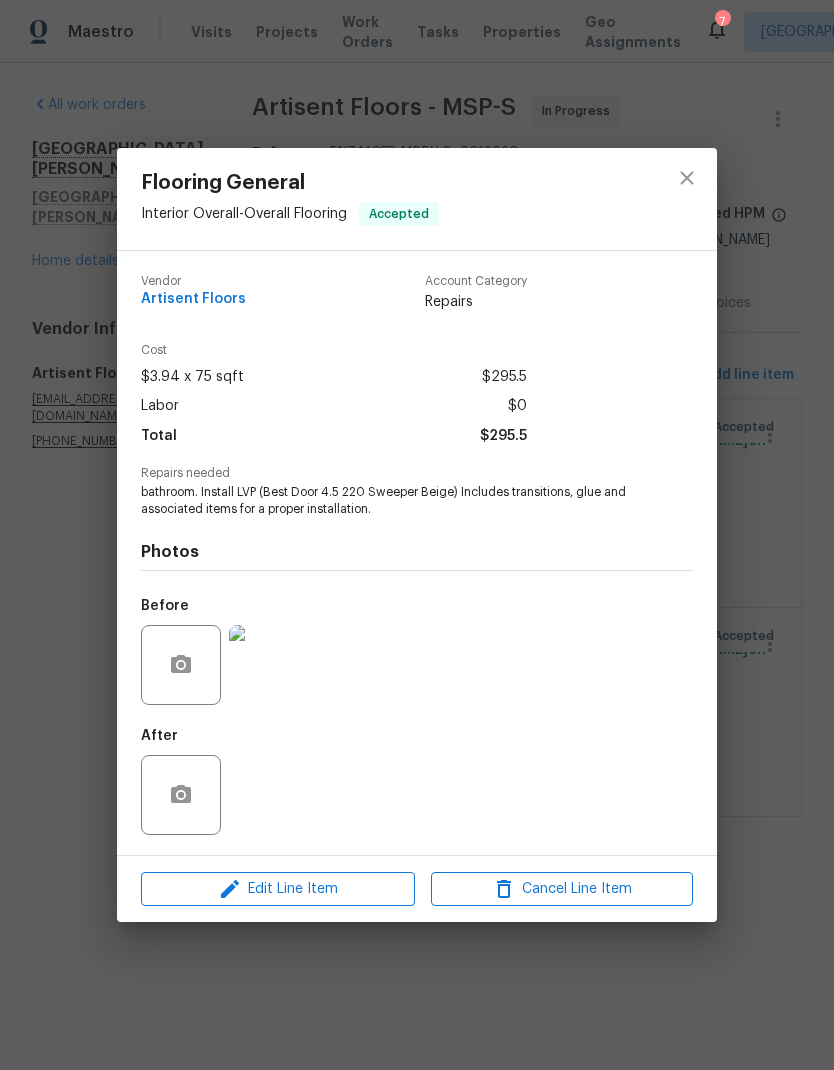 click at bounding box center (687, 199) 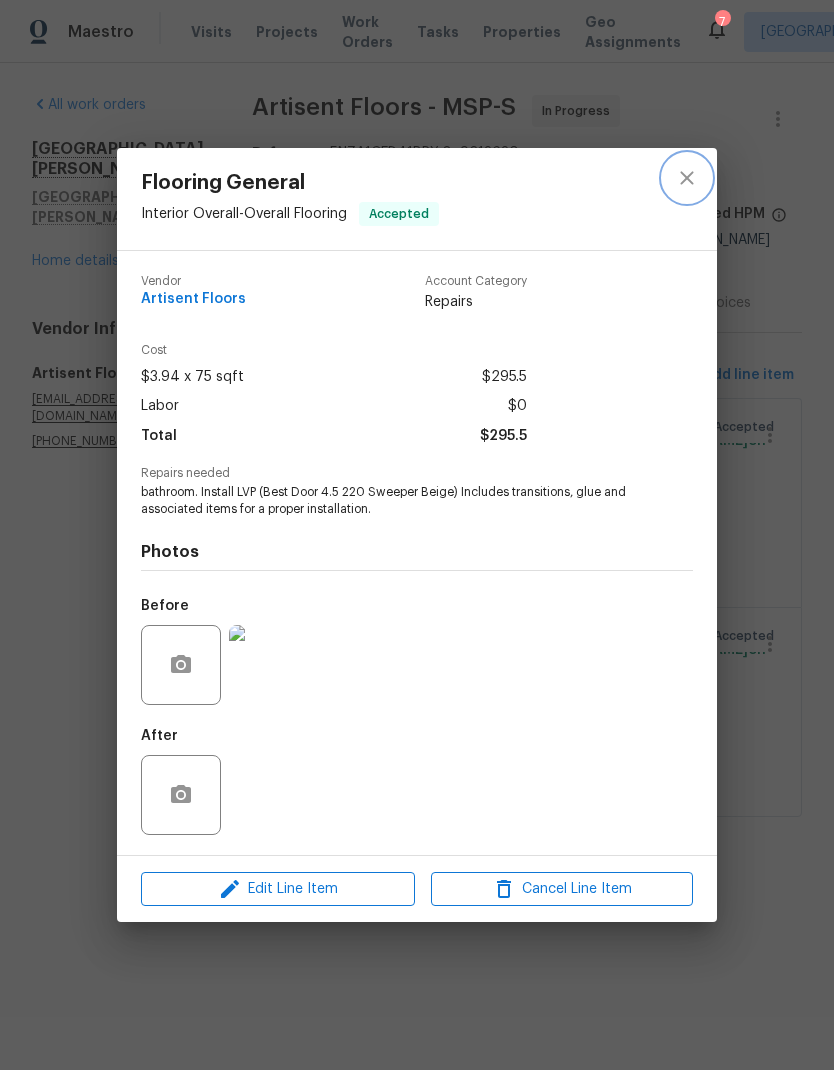 click 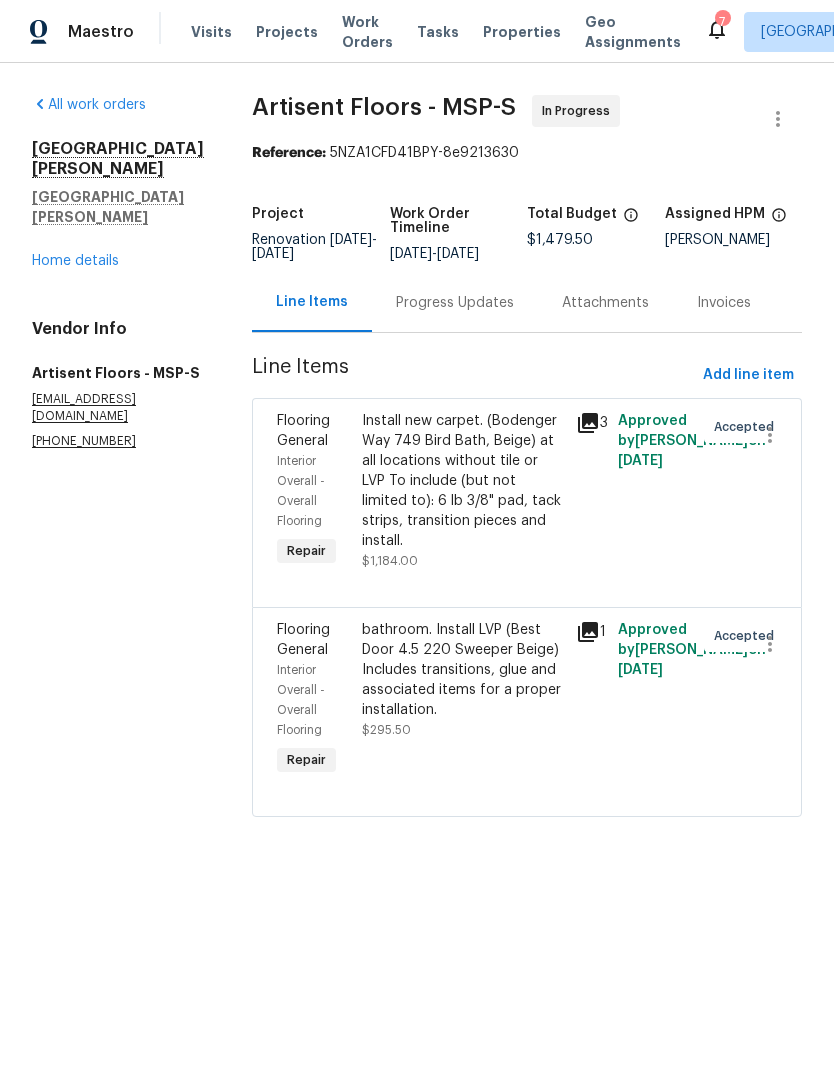 click on "Install new carpet. (Bodenger Way 749 Bird Bath, Beige) at all locations without tile or LVP To include (but not limited to): 6 lb 3/8" pad, tack strips, transition pieces and install." at bounding box center (462, 481) 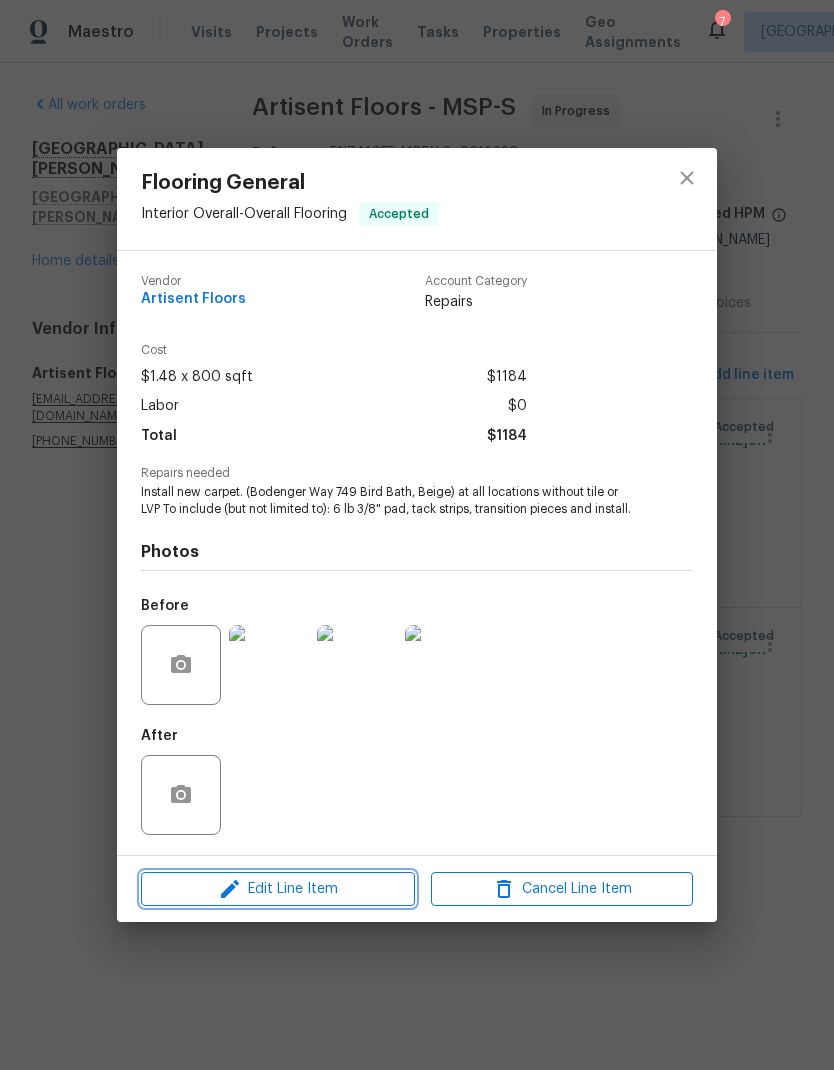 click on "Edit Line Item" at bounding box center [278, 889] 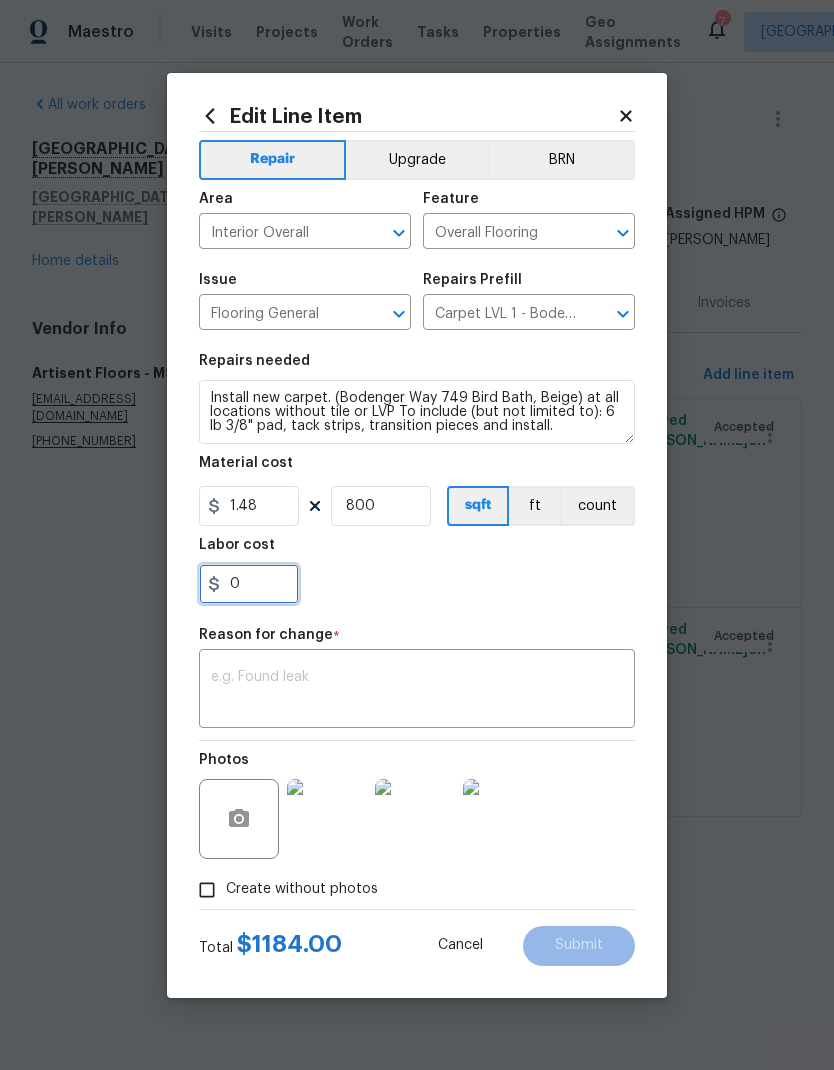 click on "0" at bounding box center [249, 584] 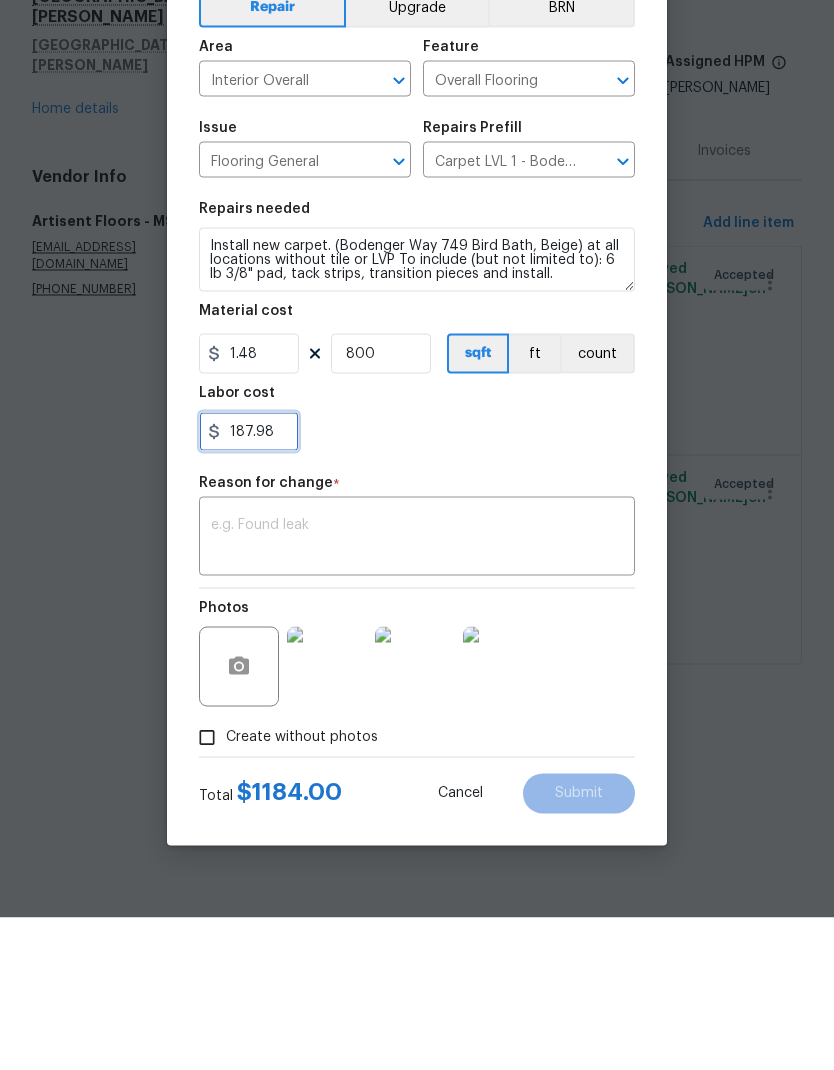 type on "187.98" 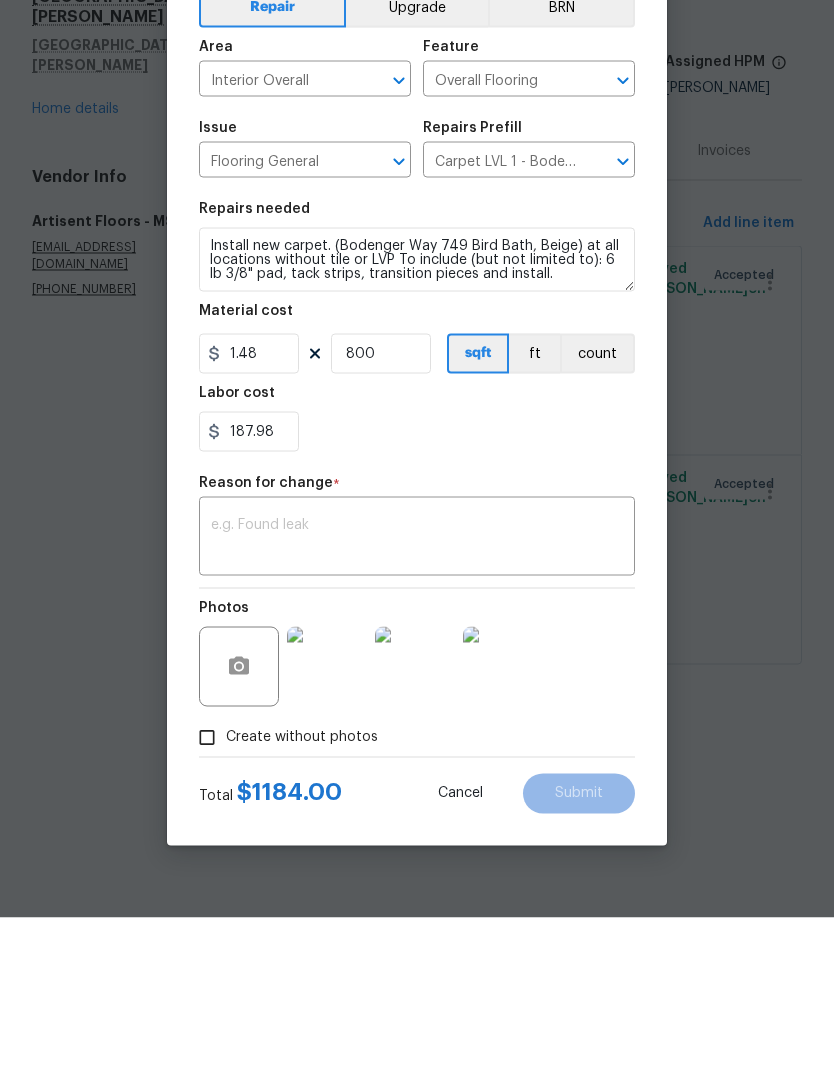 click at bounding box center [417, 691] 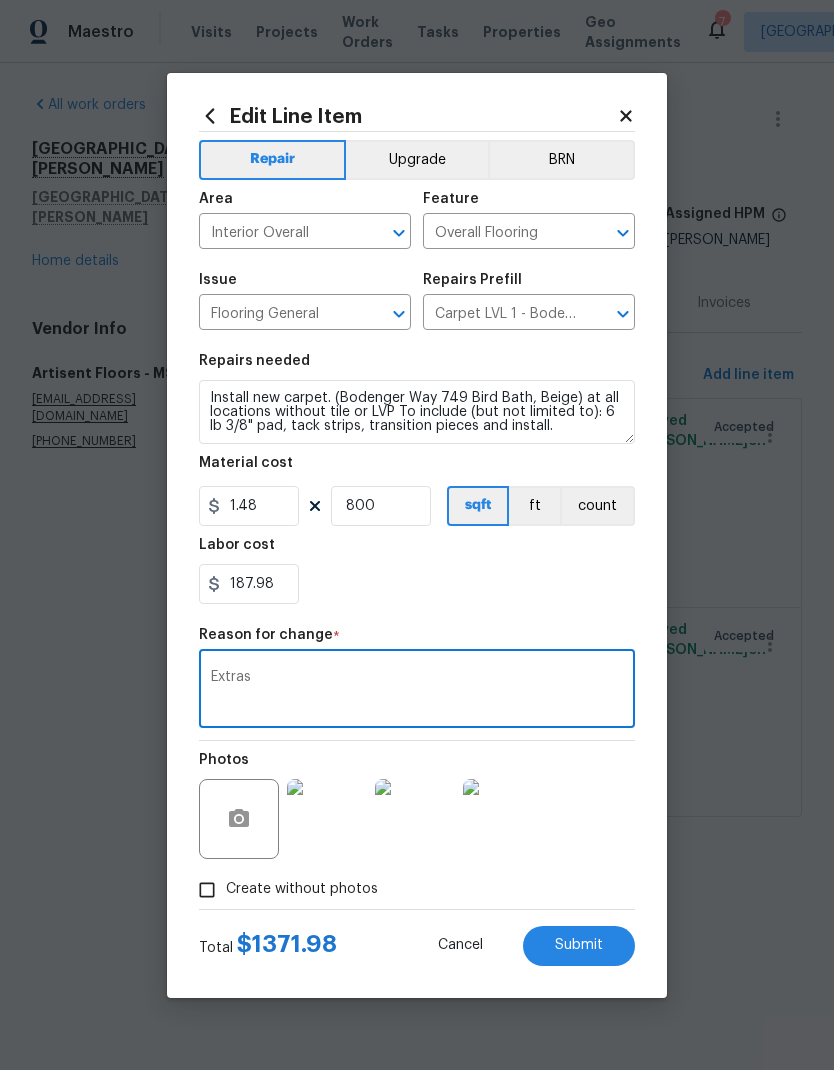 type on "Extras" 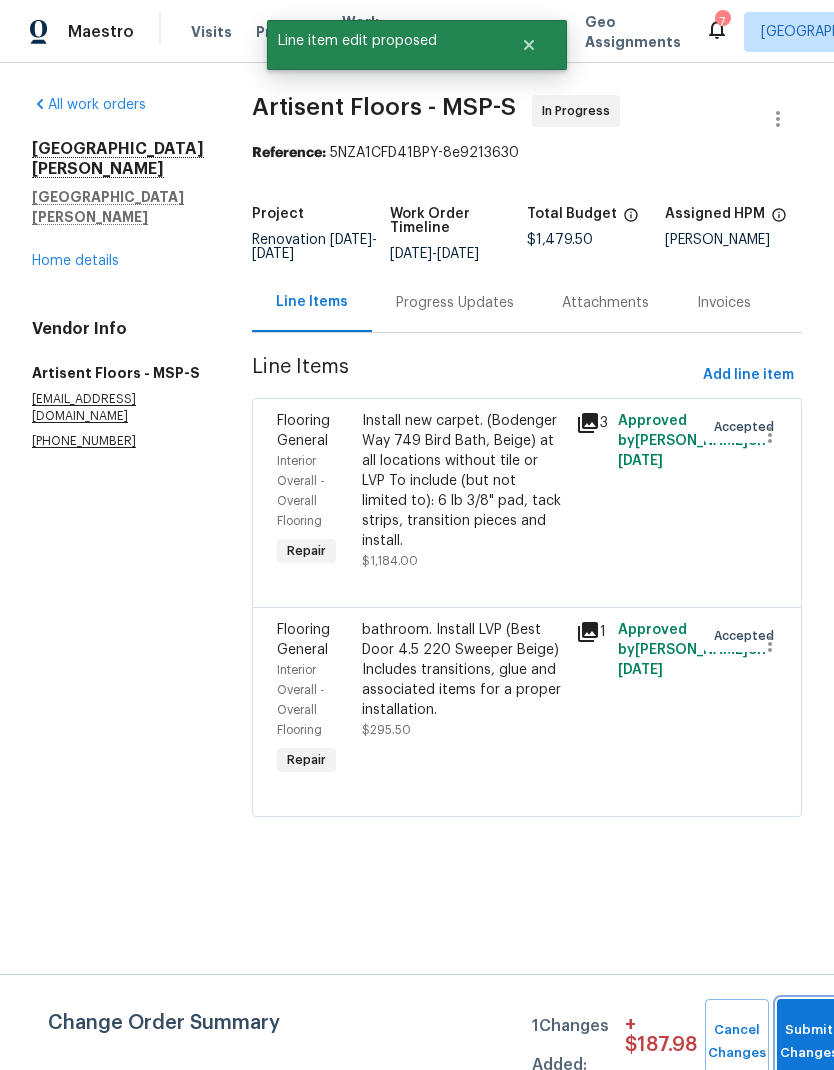 click on "Submit Changes" at bounding box center (809, 1042) 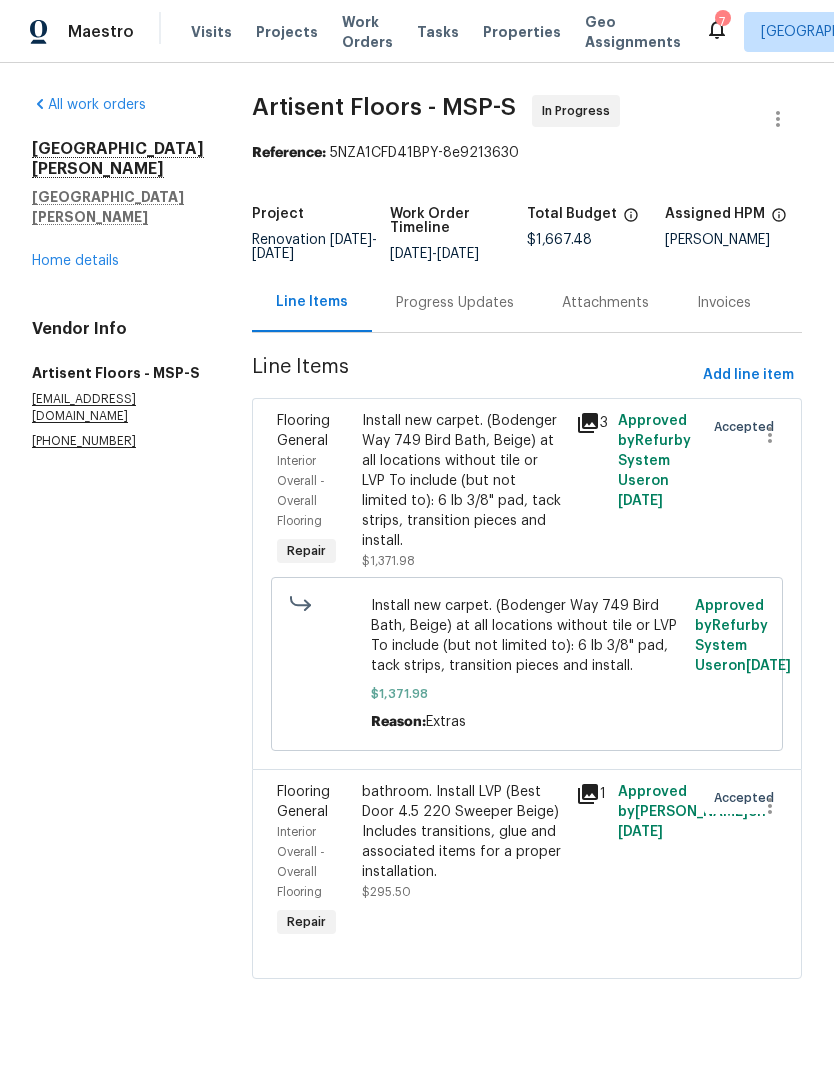 click on "Progress Updates" at bounding box center [455, 303] 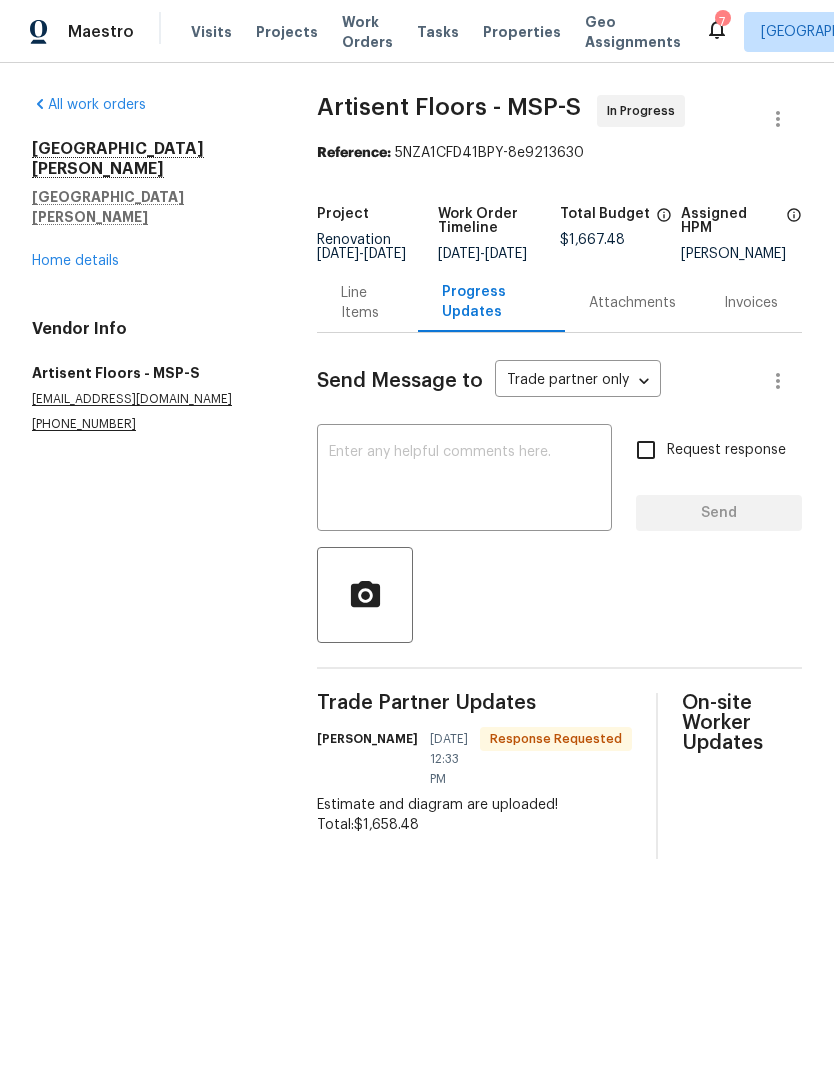 click at bounding box center [464, 480] 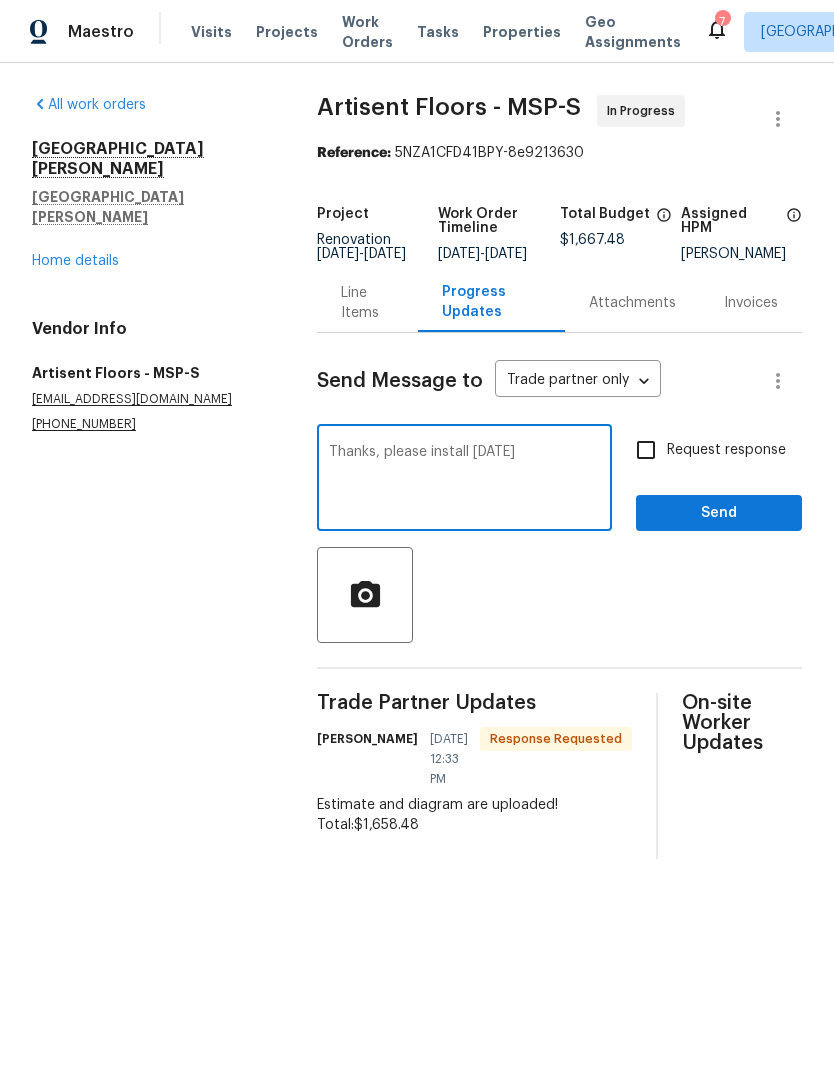 type on "Thanks, please install Monday" 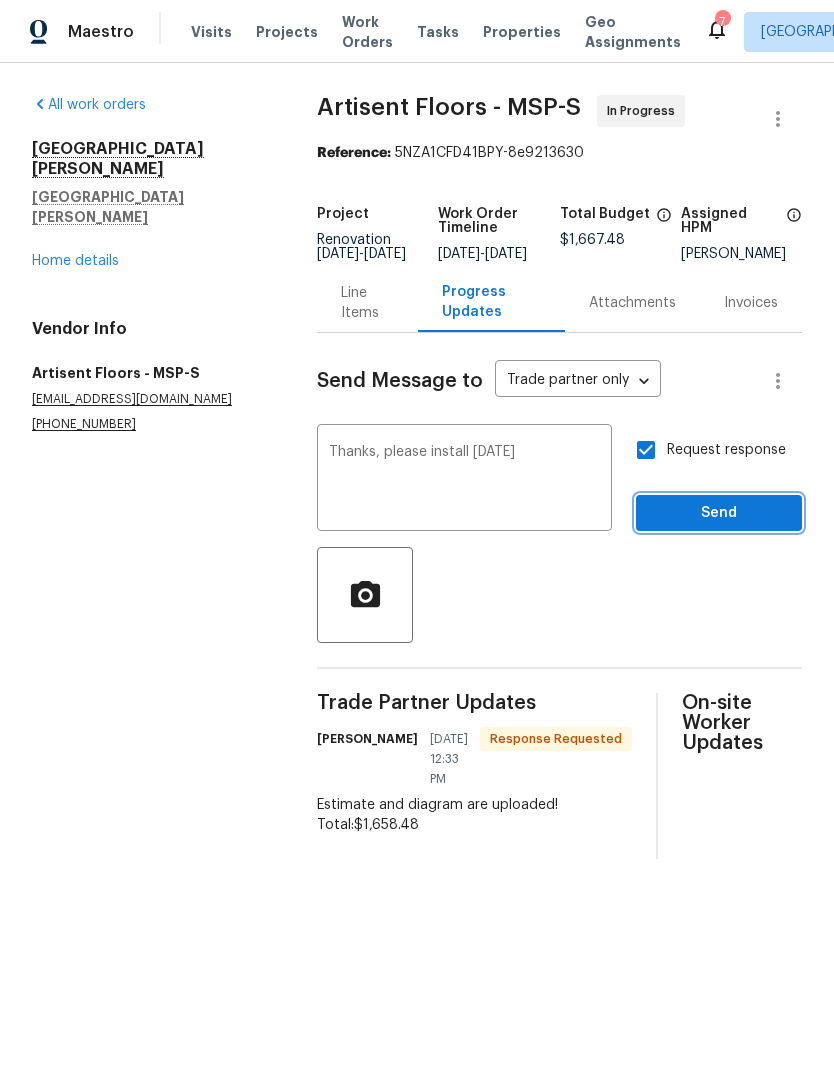 click on "Send" at bounding box center [719, 513] 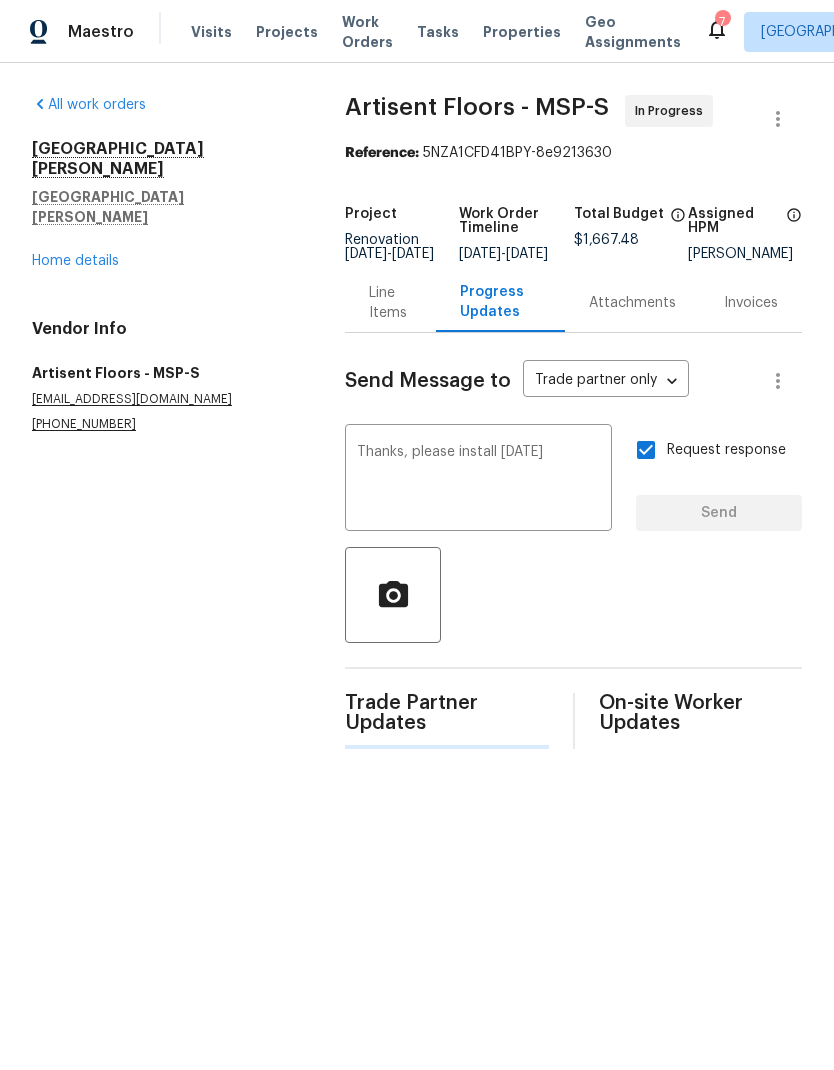 type 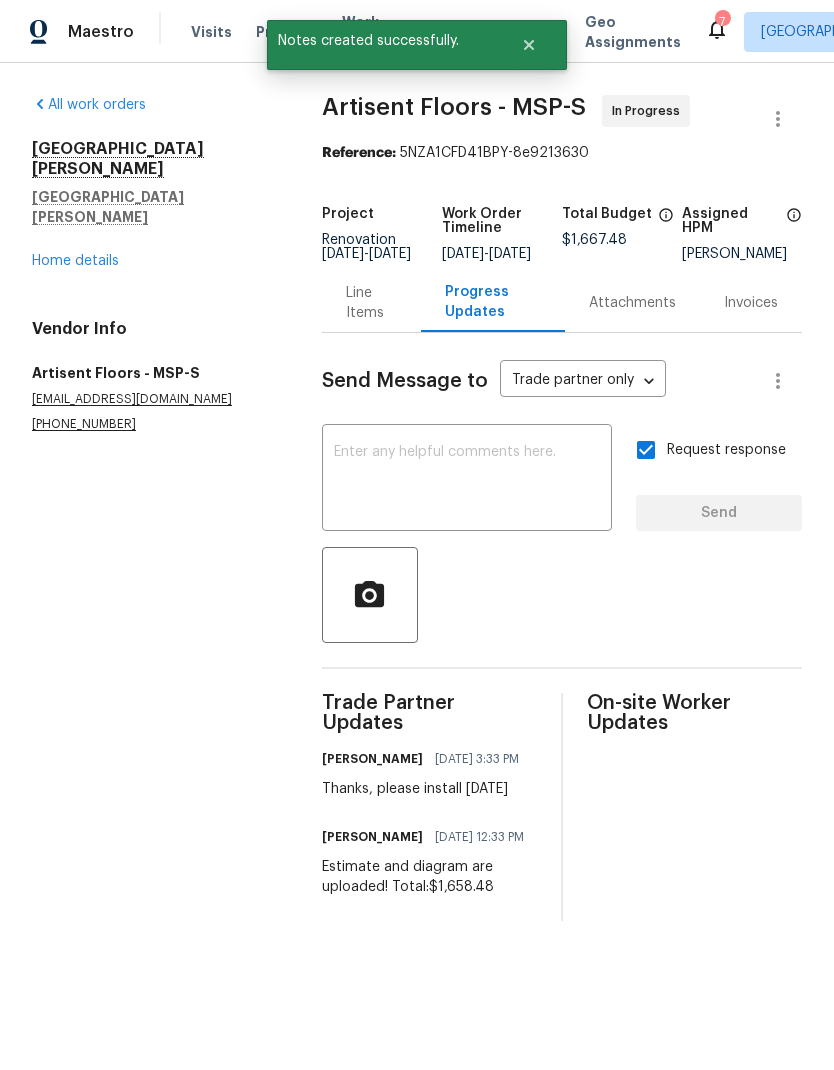 click on "1521 Ames Ave St. Paul, MN 55106 Home details" at bounding box center [153, 205] 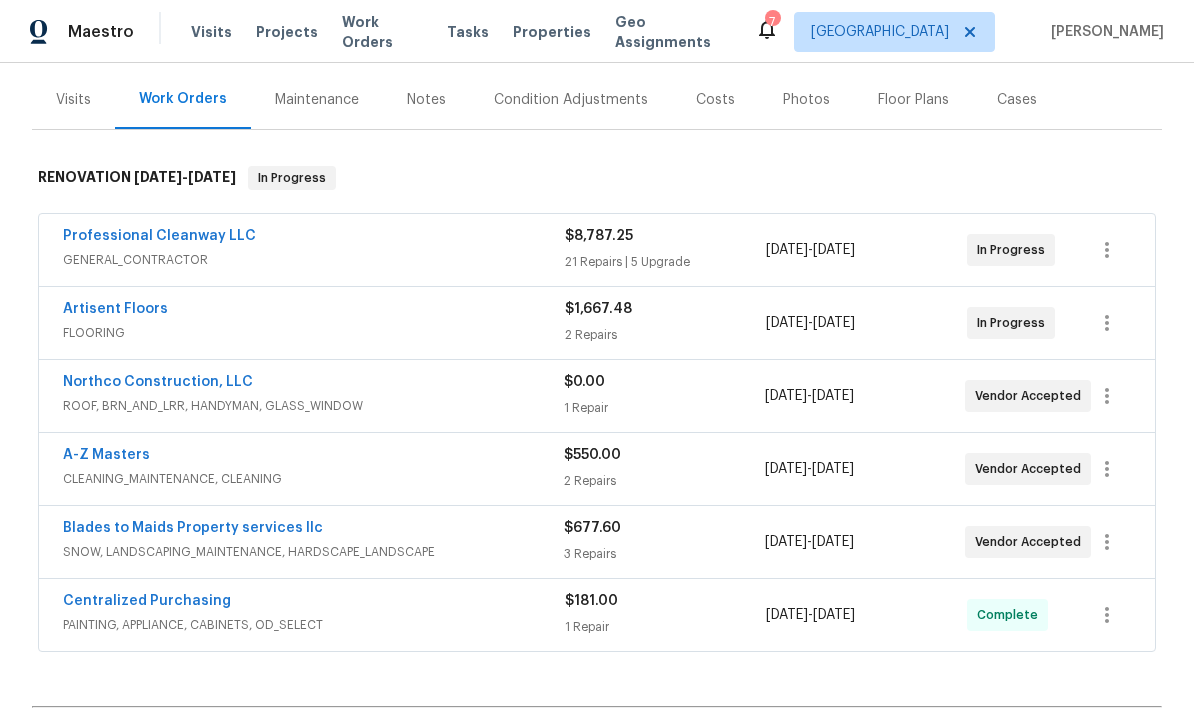 scroll, scrollTop: 261, scrollLeft: 0, axis: vertical 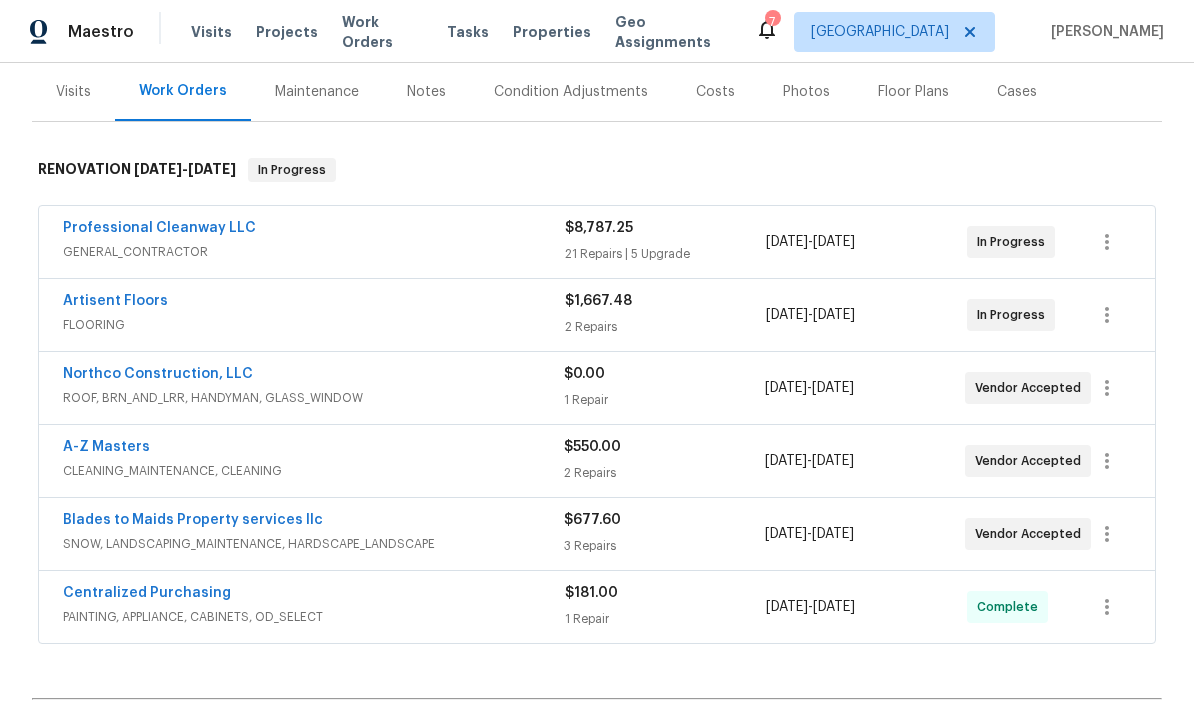 click on "Artisent Floors" at bounding box center (115, 301) 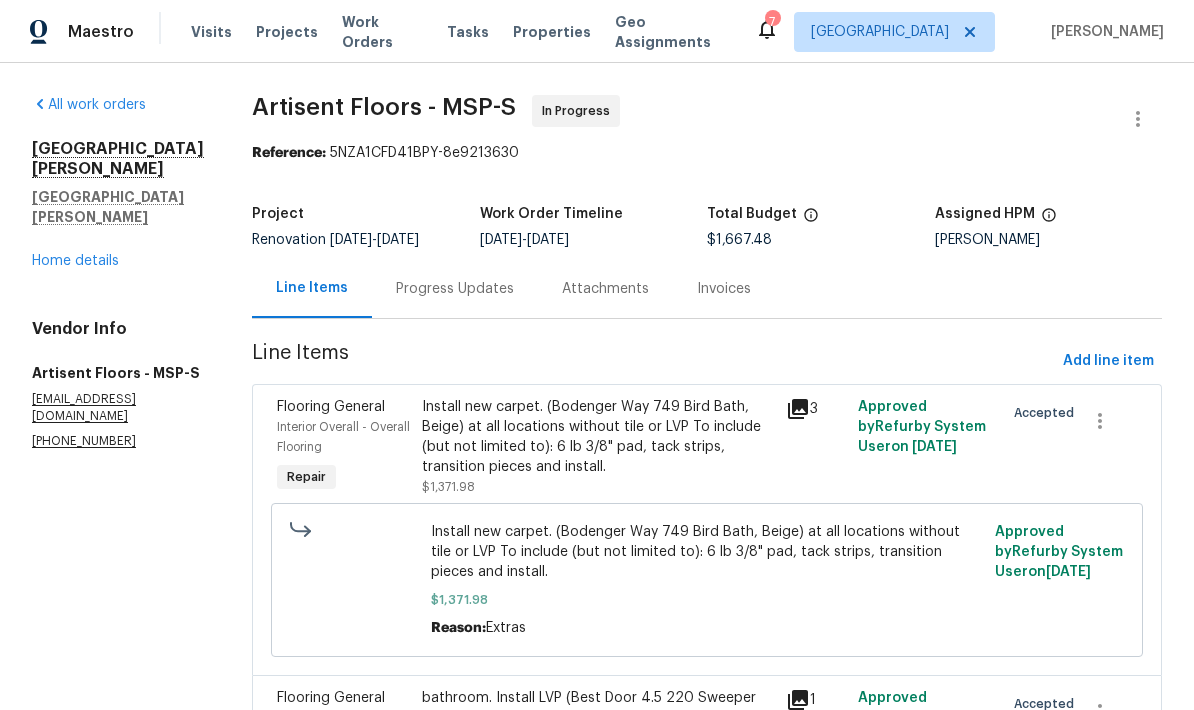 click on "Home details" at bounding box center (75, 261) 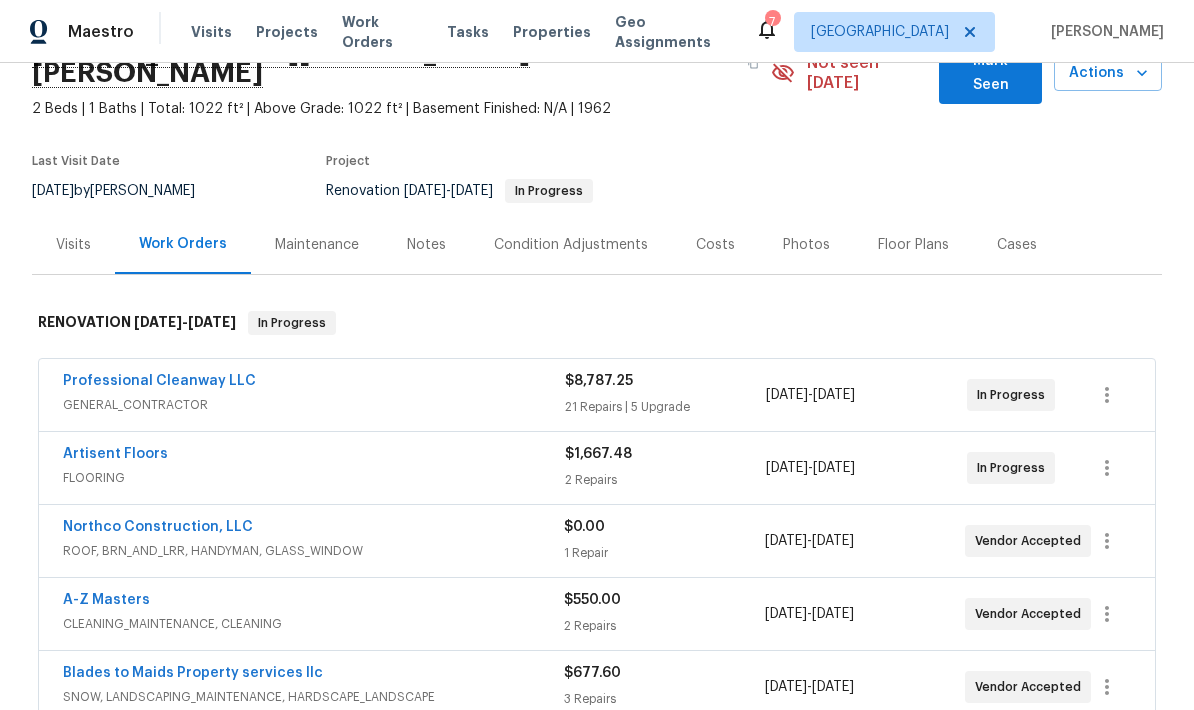 scroll, scrollTop: 110, scrollLeft: 0, axis: vertical 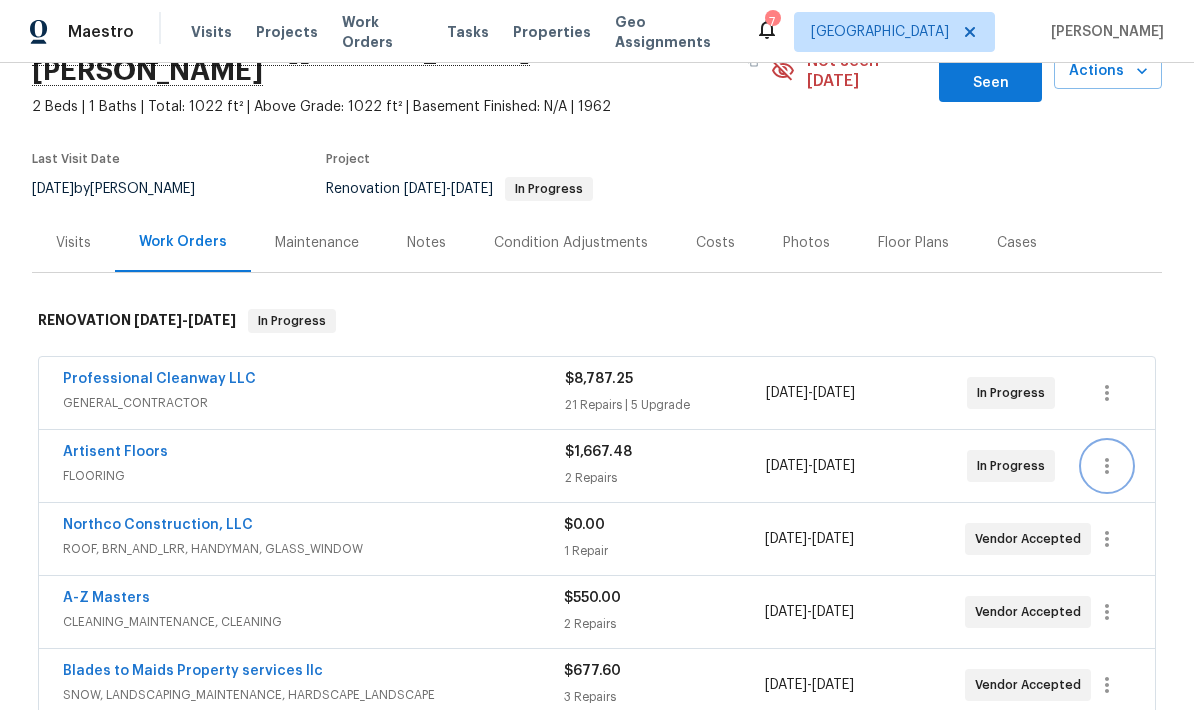 click 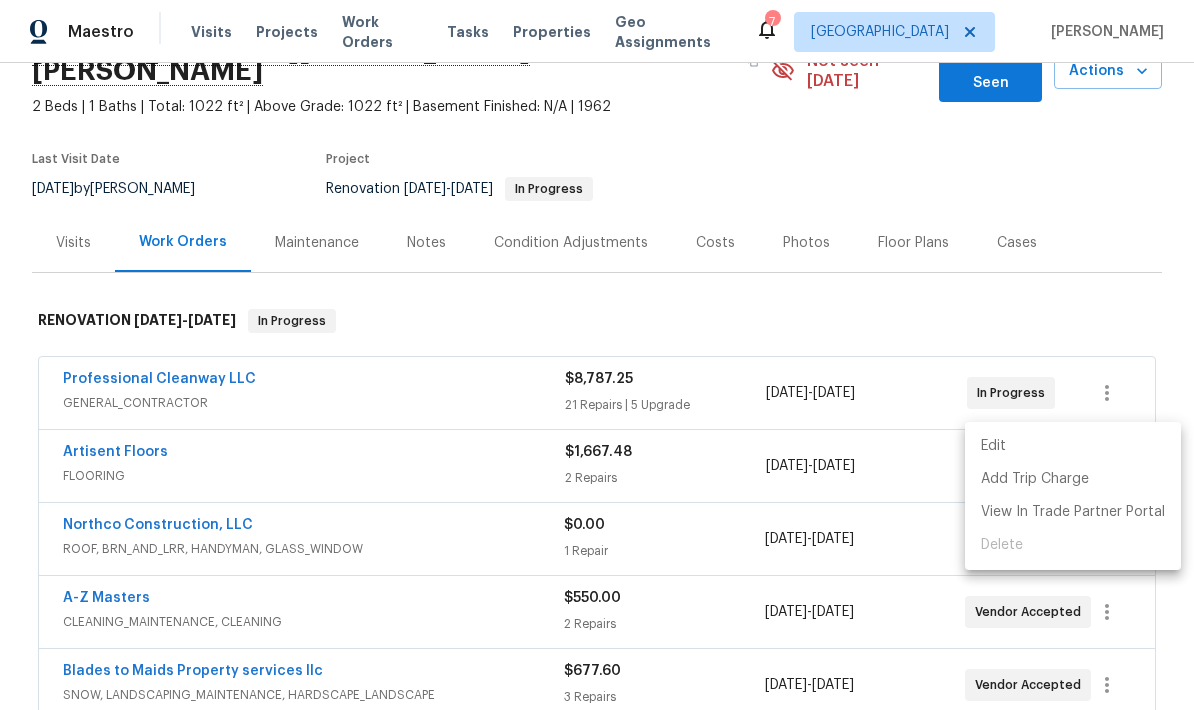click on "Edit" at bounding box center [1073, 446] 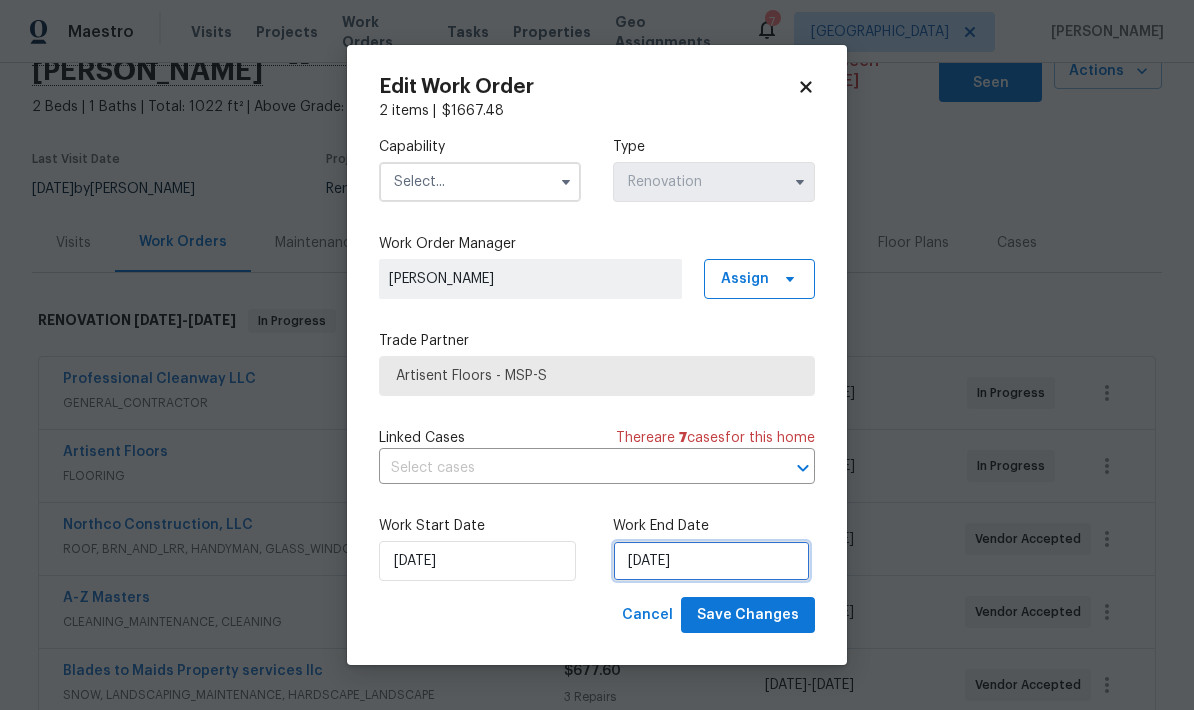 click on "7/18/2025" at bounding box center (711, 561) 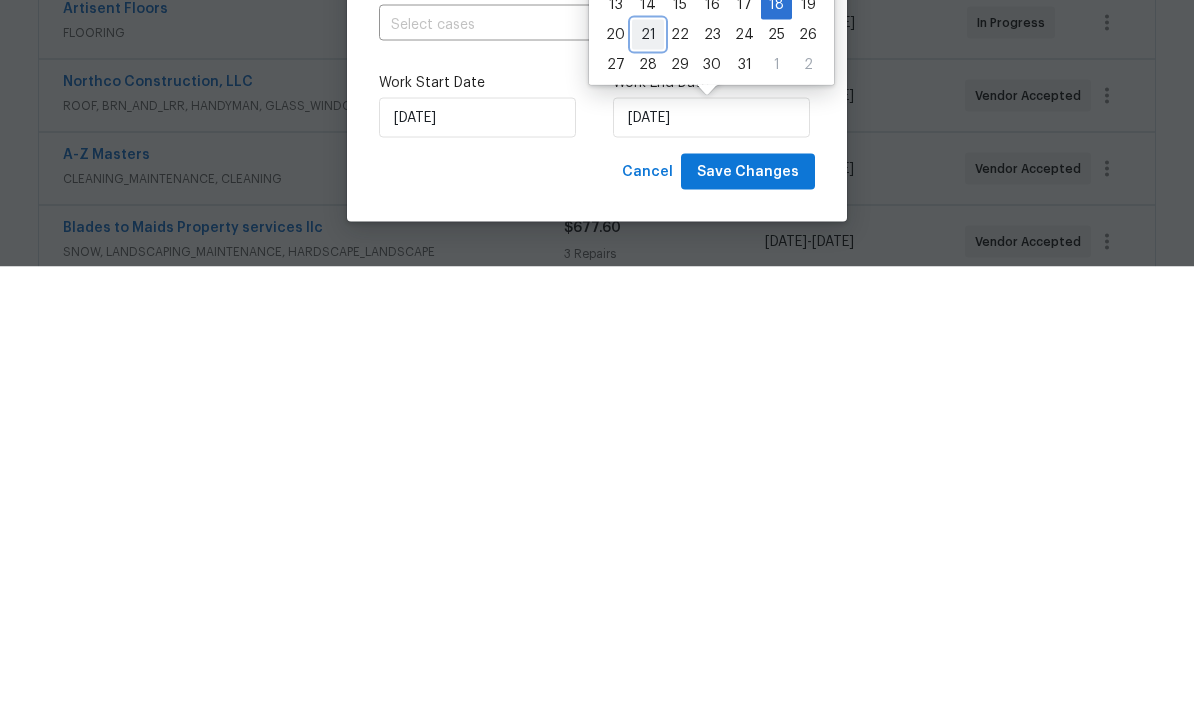 click on "21" at bounding box center (648, 478) 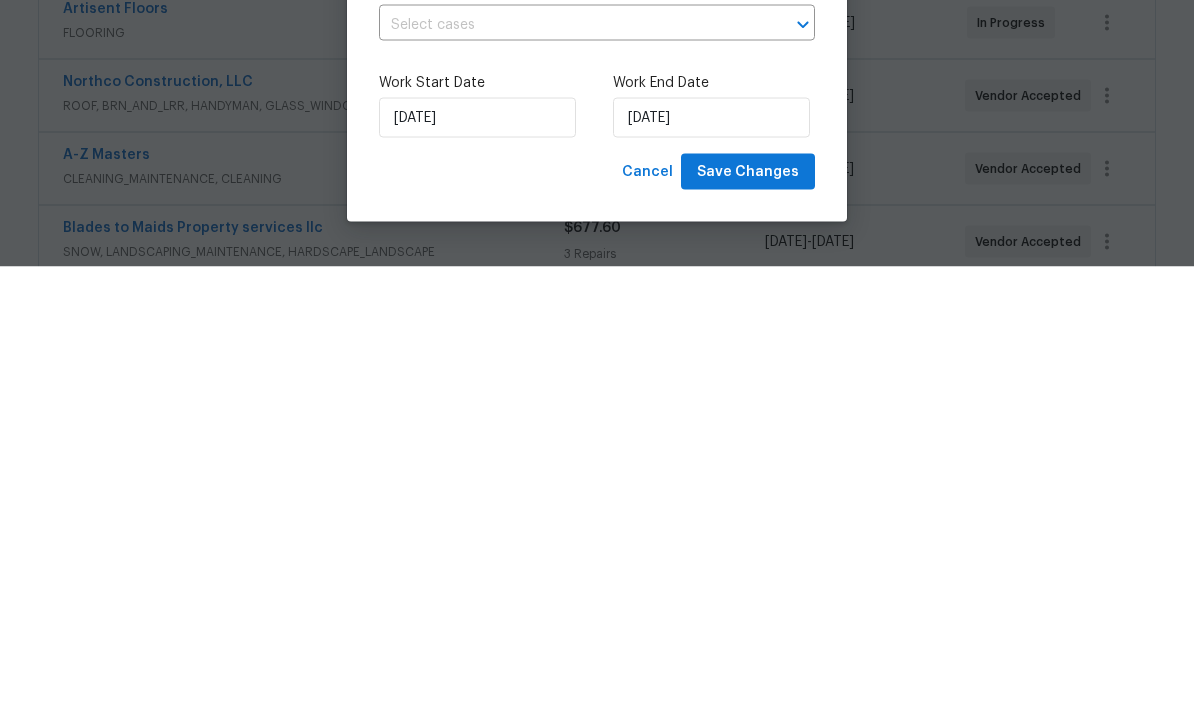 scroll, scrollTop: 80, scrollLeft: 0, axis: vertical 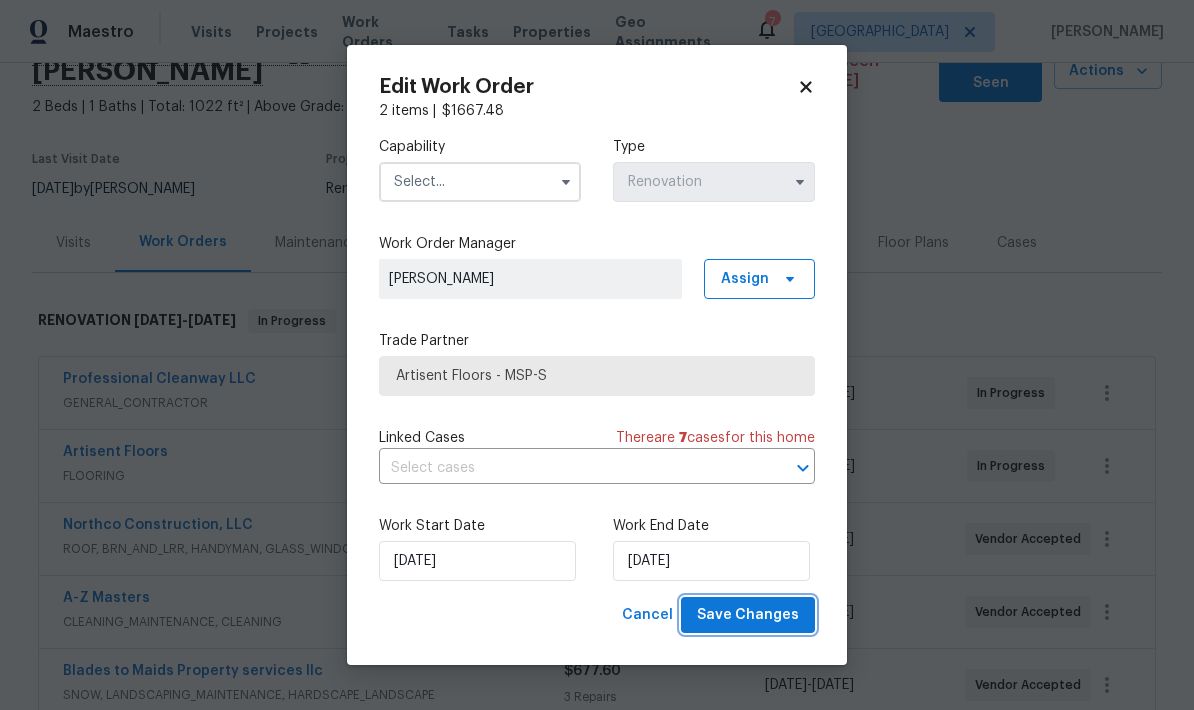 click on "Save Changes" at bounding box center (748, 615) 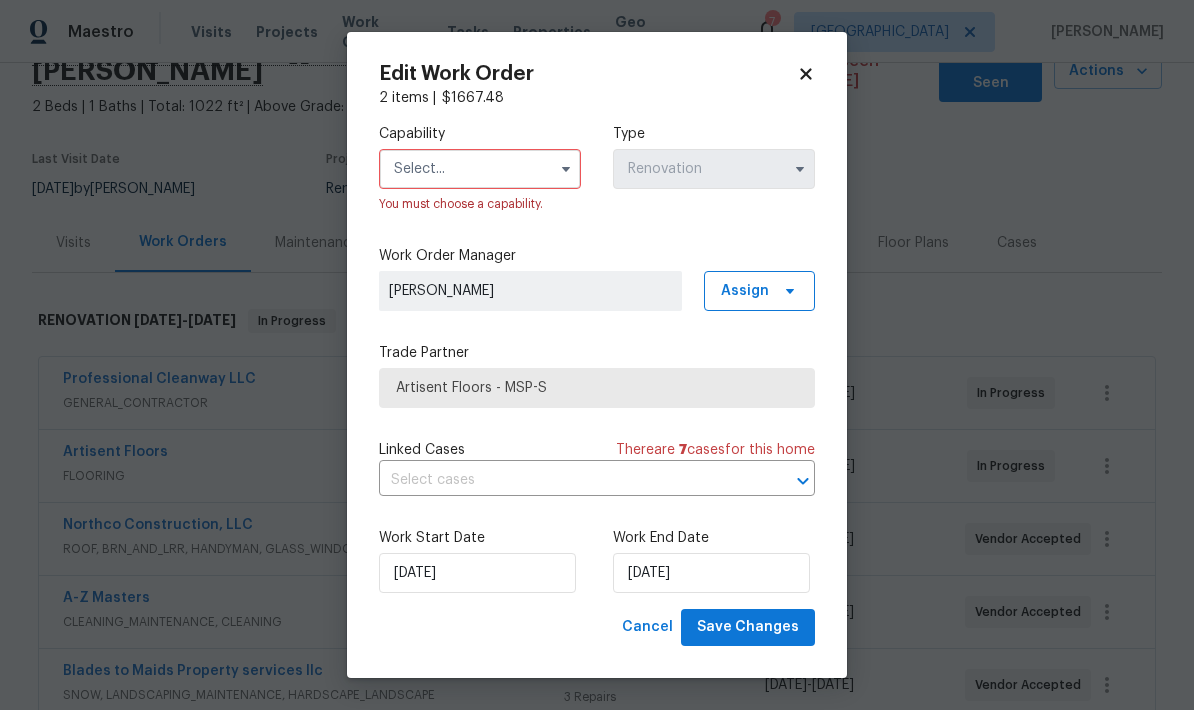 click at bounding box center (480, 169) 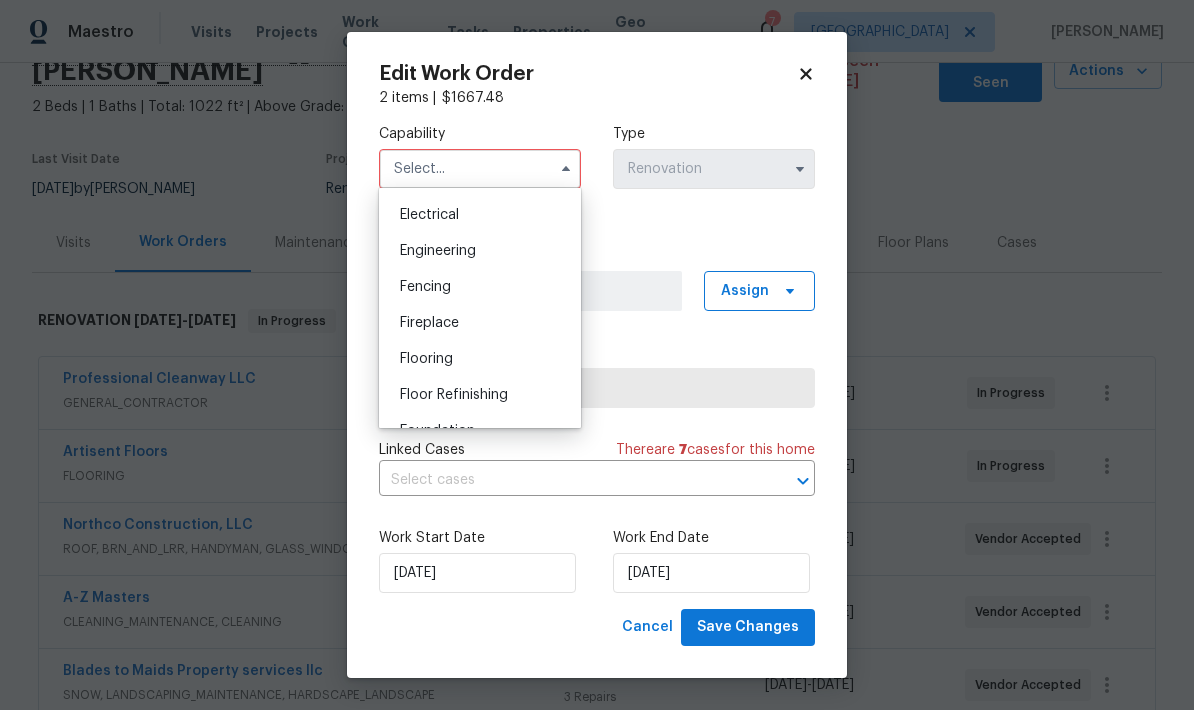 scroll, scrollTop: 643, scrollLeft: 0, axis: vertical 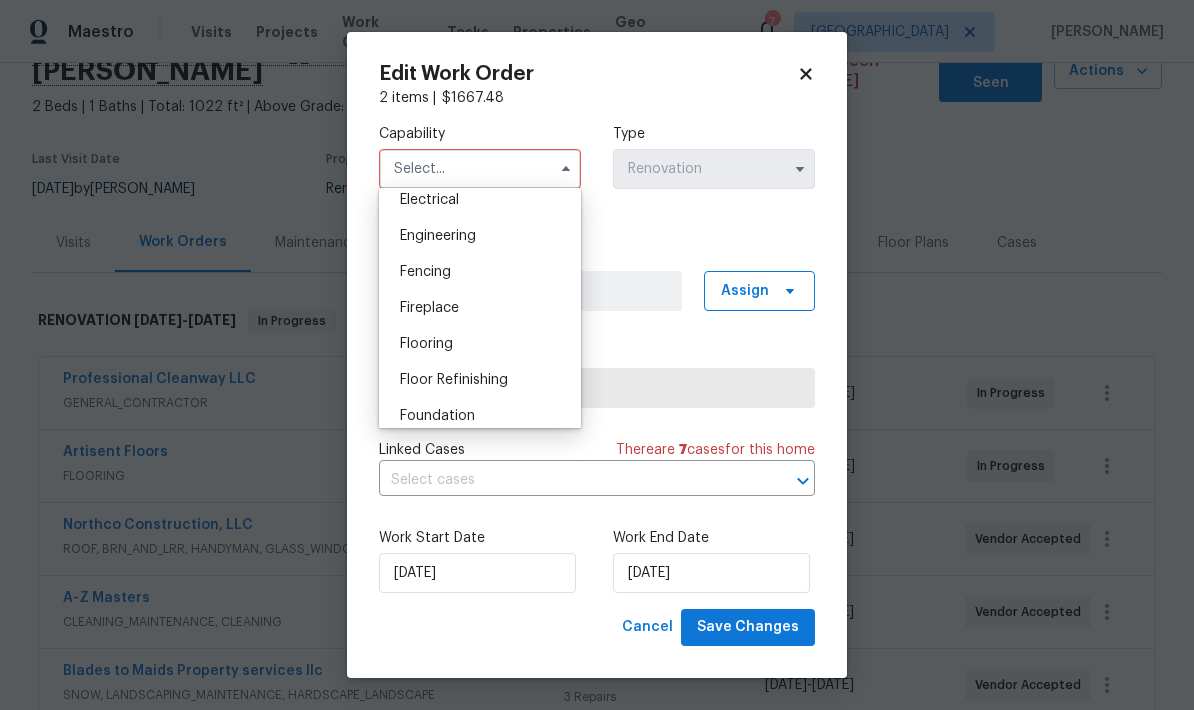 click on "Flooring" at bounding box center [426, 344] 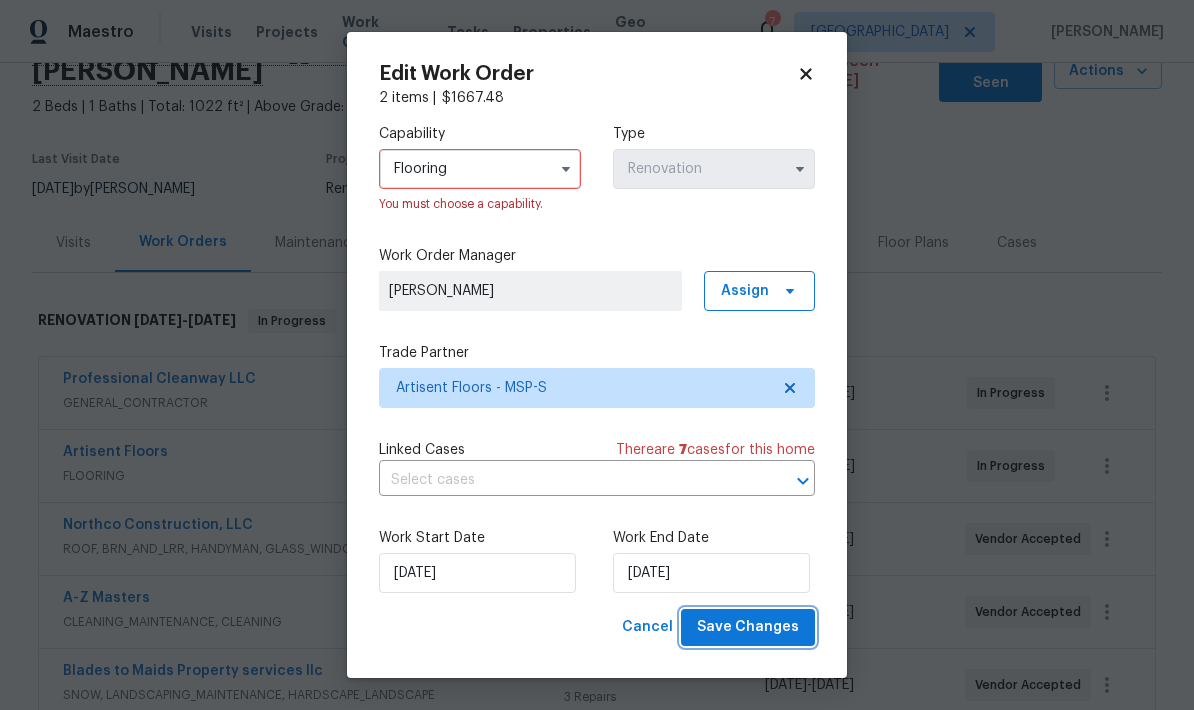 click on "Save Changes" at bounding box center (748, 627) 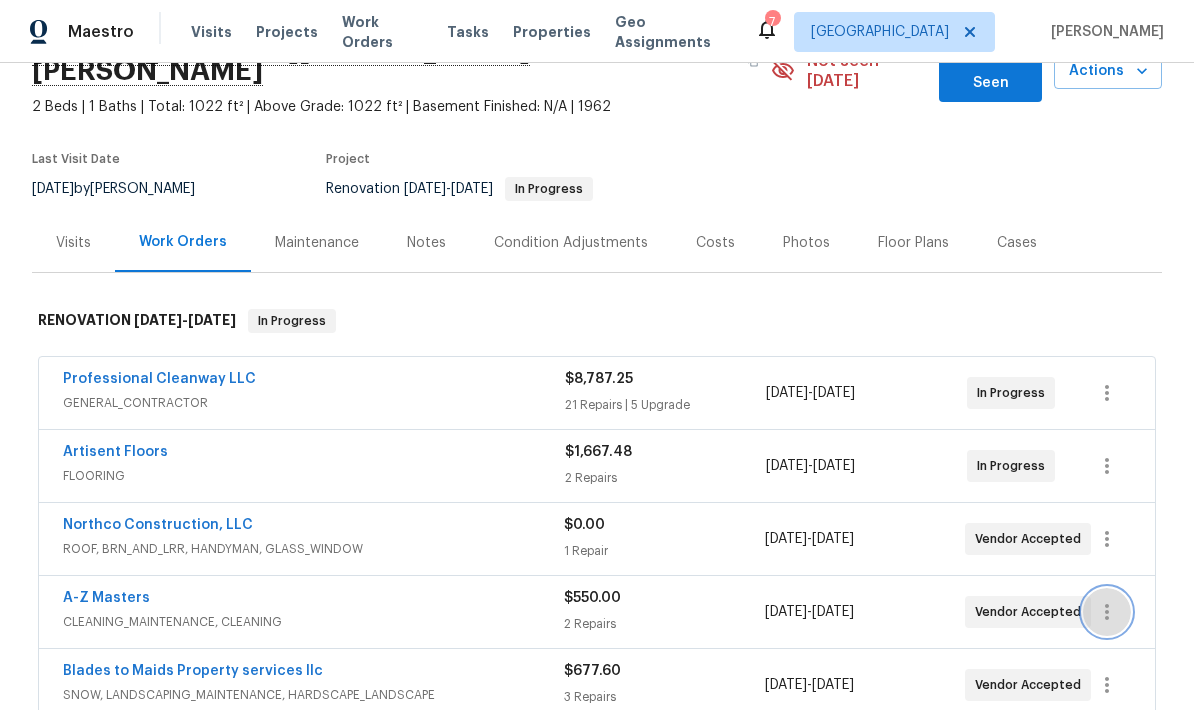 click 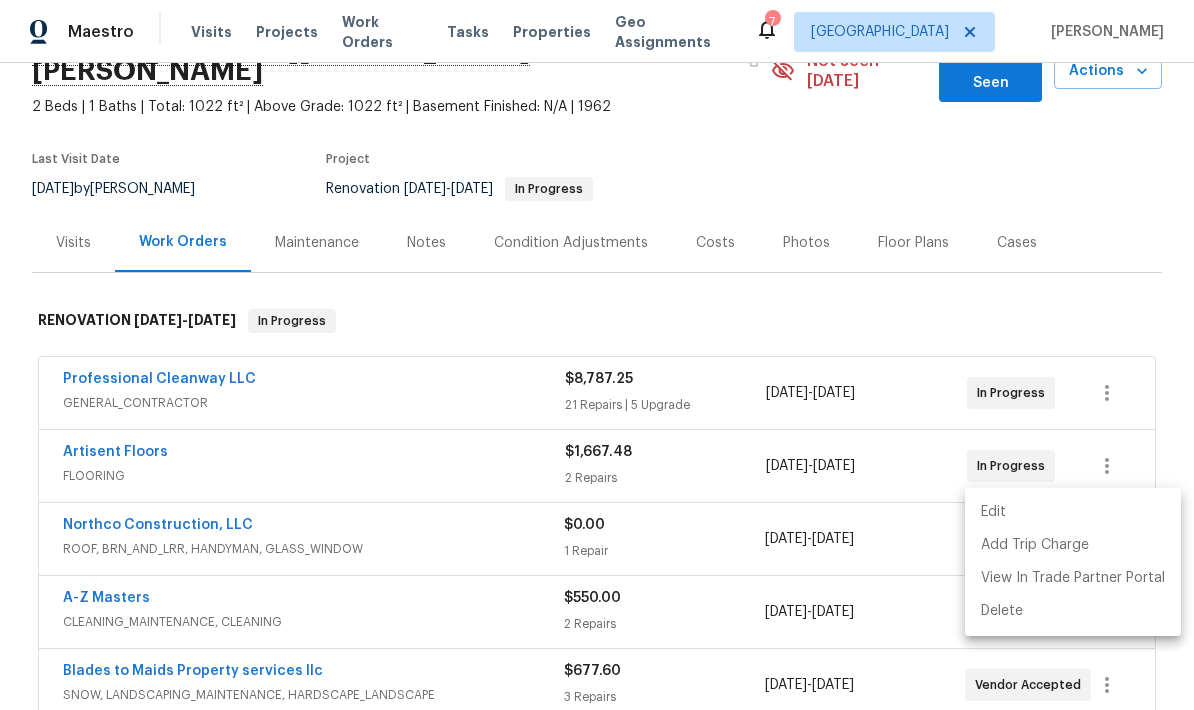 click on "Edit" at bounding box center [1073, 512] 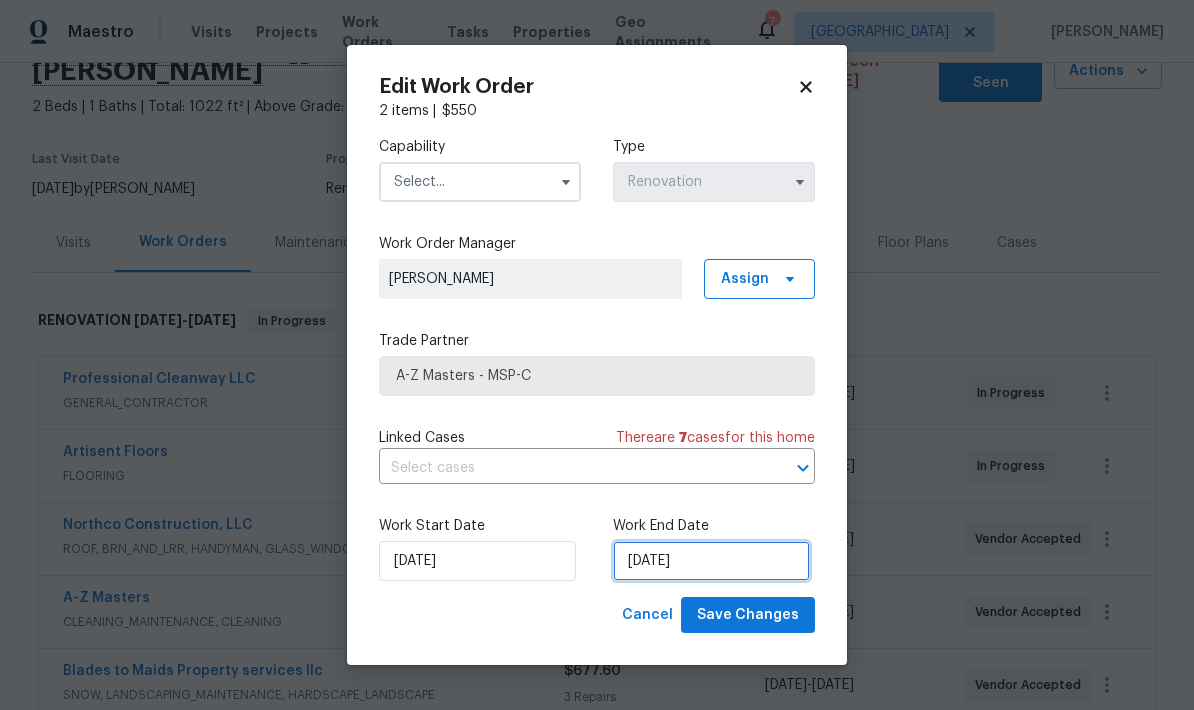 click on "7/19/2025" at bounding box center (711, 561) 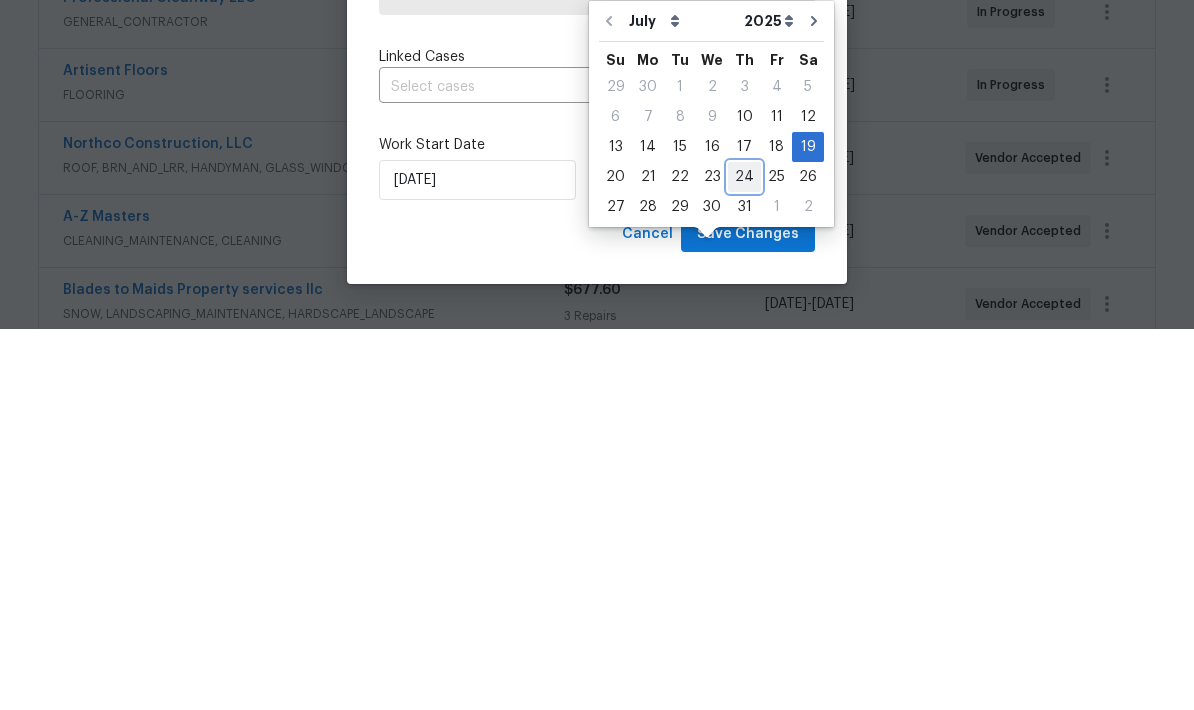 click on "24" at bounding box center [744, 558] 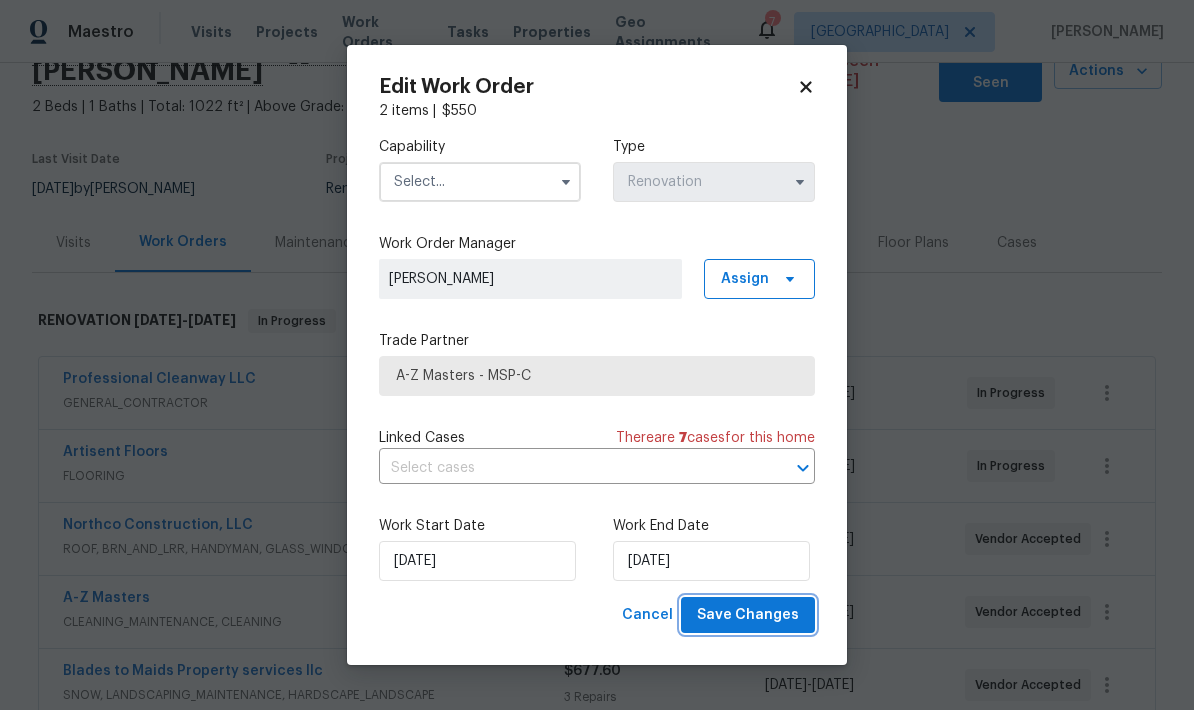 click on "Save Changes" at bounding box center (748, 615) 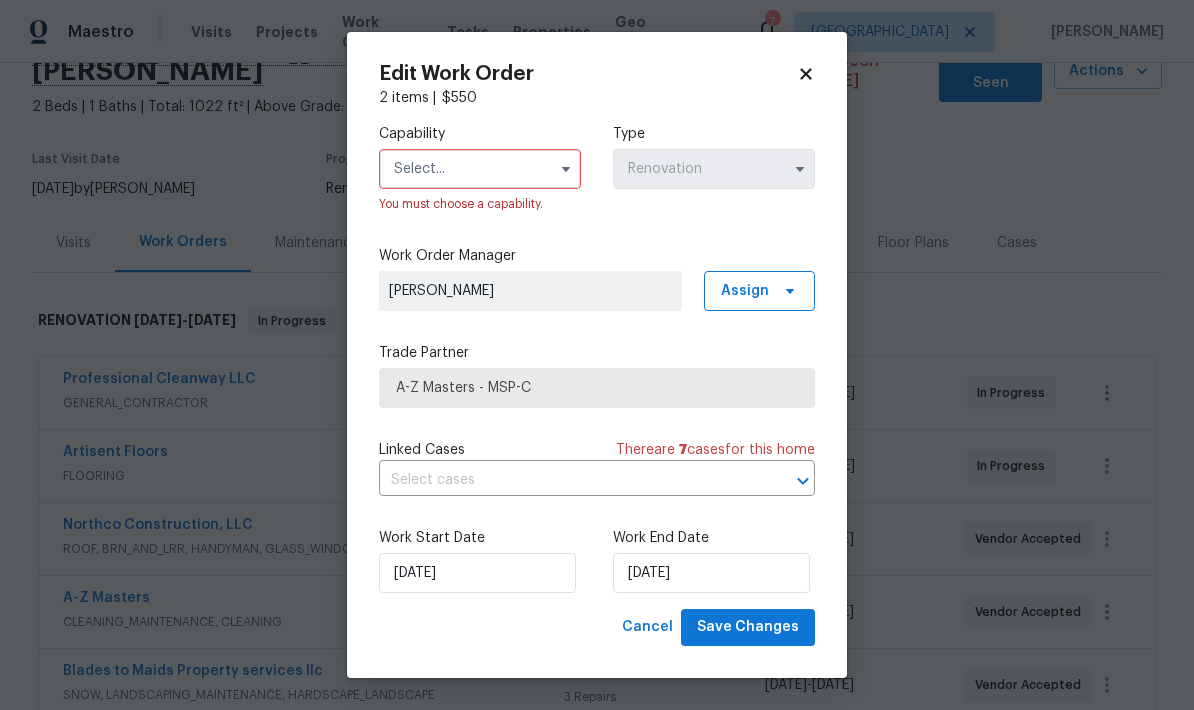 click at bounding box center (480, 169) 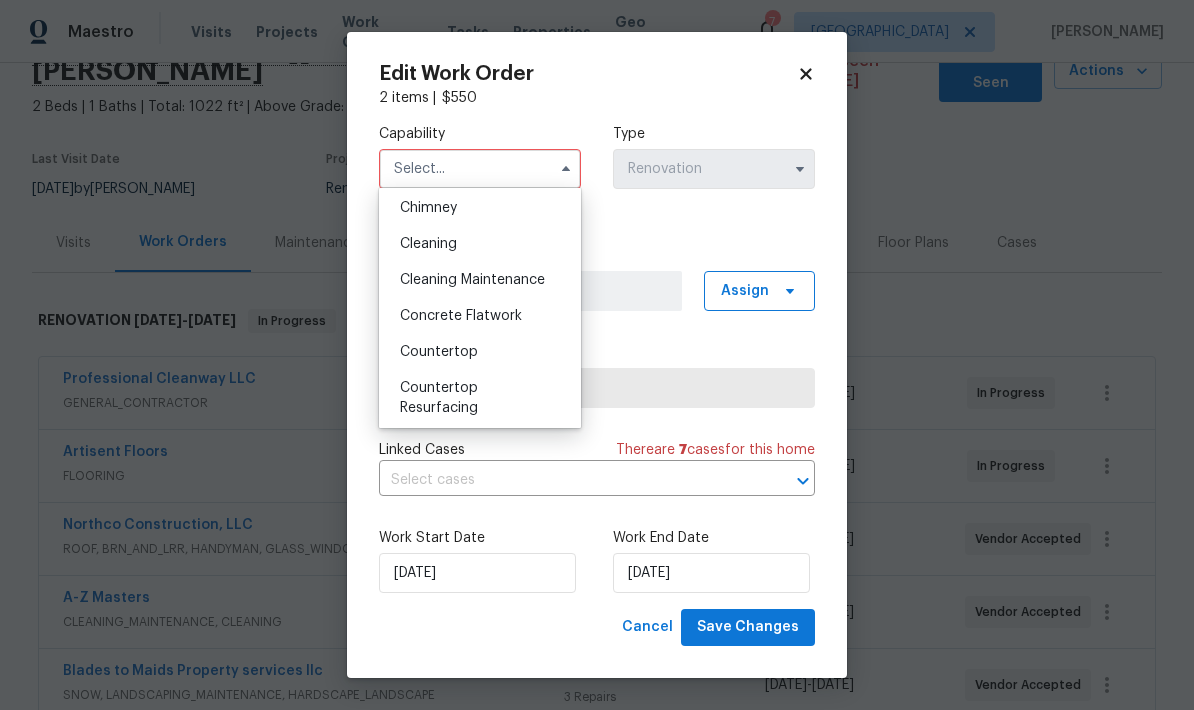 scroll, scrollTop: 248, scrollLeft: 0, axis: vertical 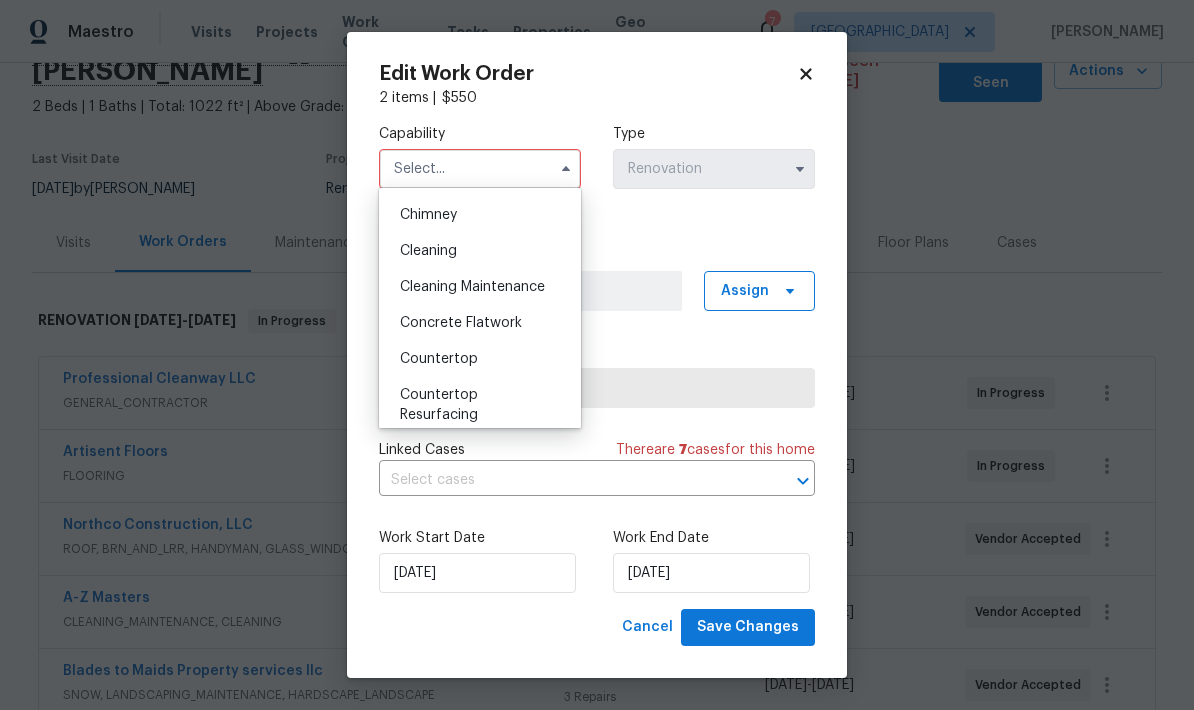 click on "Cleaning" at bounding box center [428, 251] 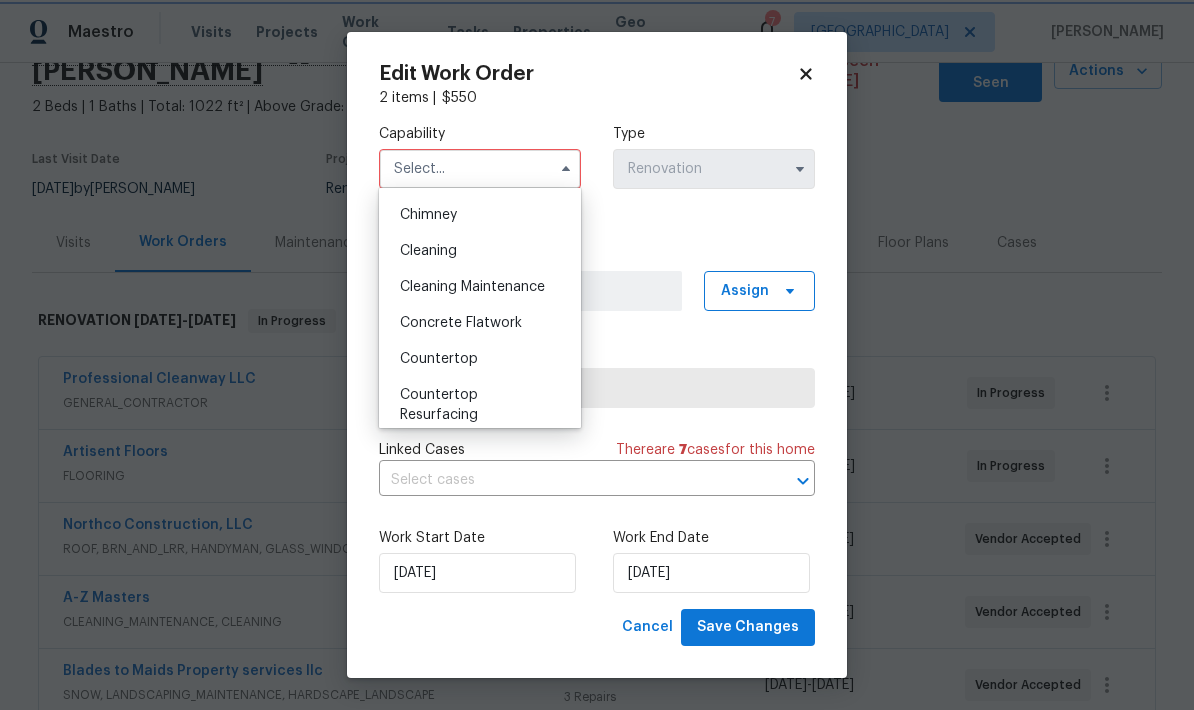 type on "Cleaning" 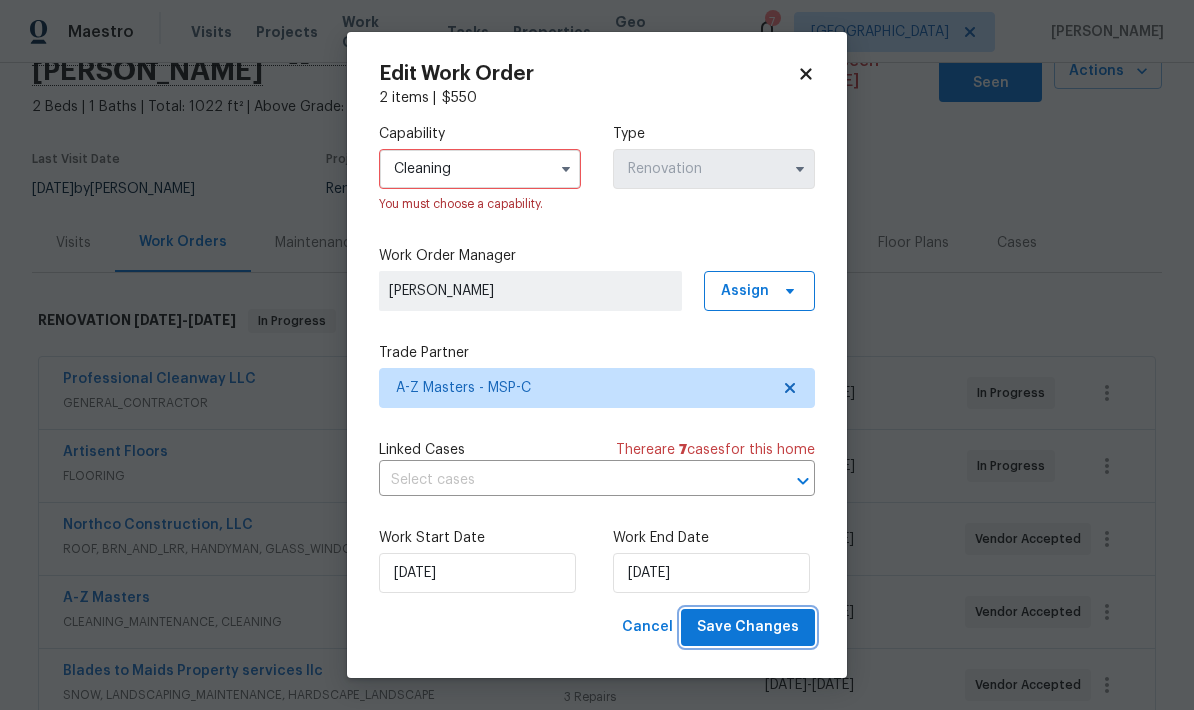 click on "Save Changes" at bounding box center (748, 627) 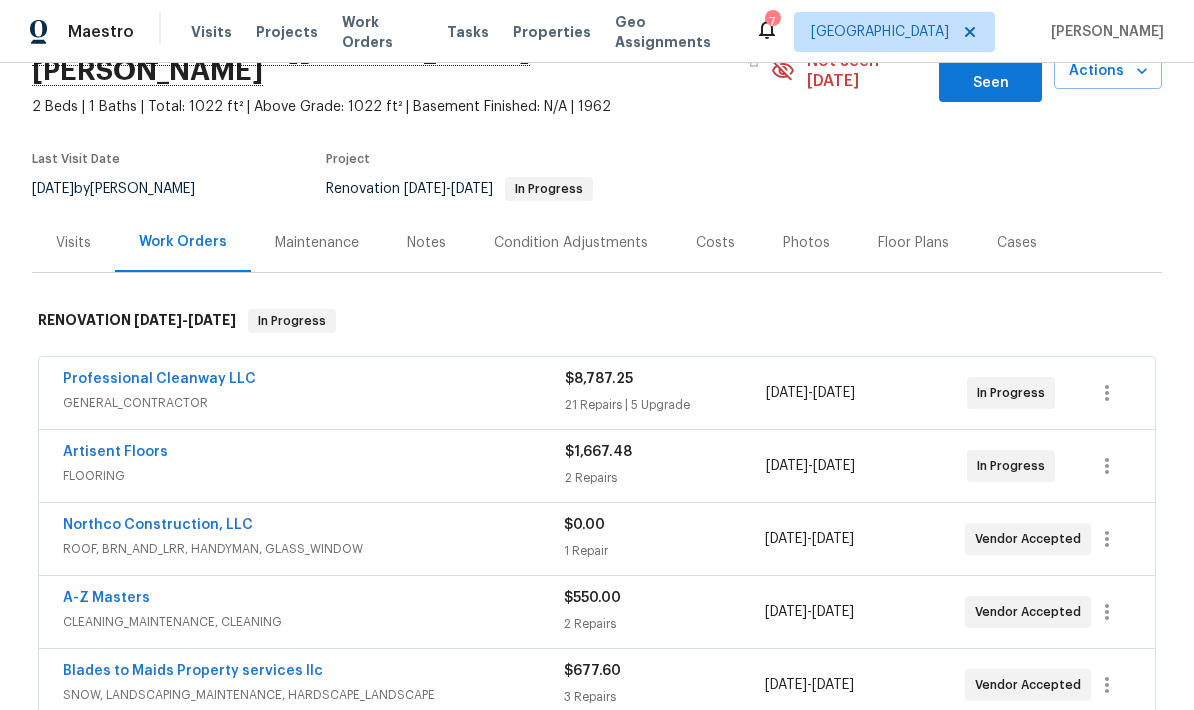 click on "Costs" at bounding box center [715, 243] 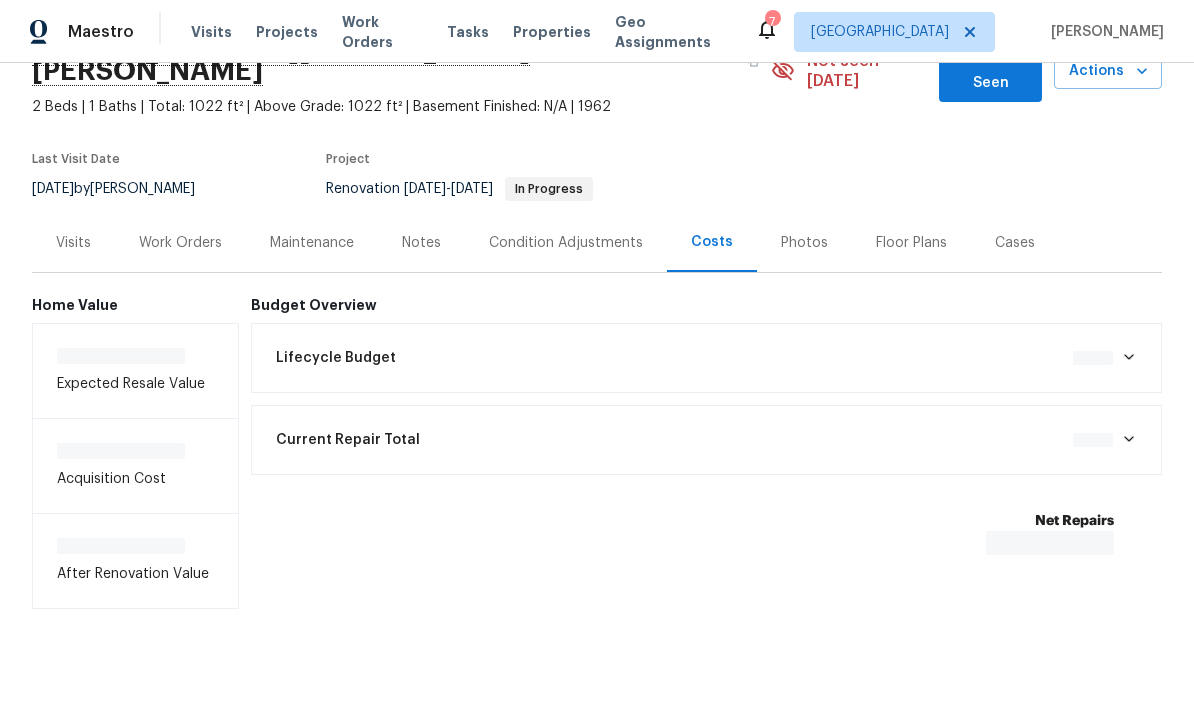 scroll, scrollTop: 29, scrollLeft: 0, axis: vertical 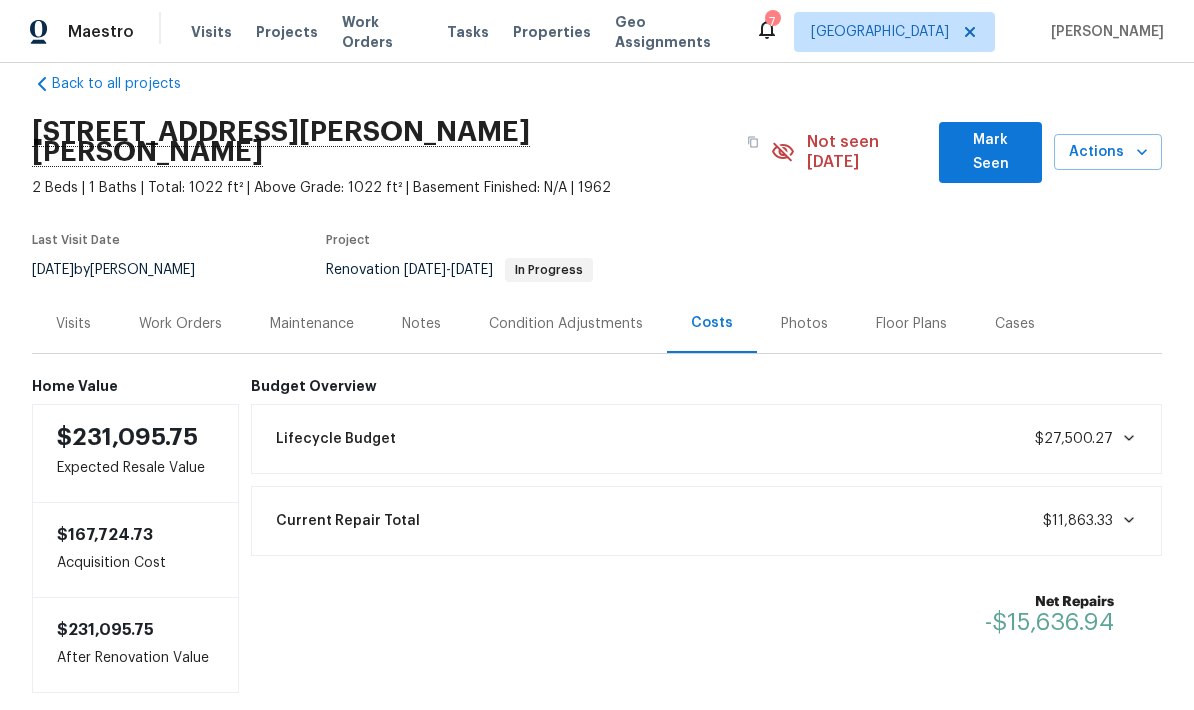 click 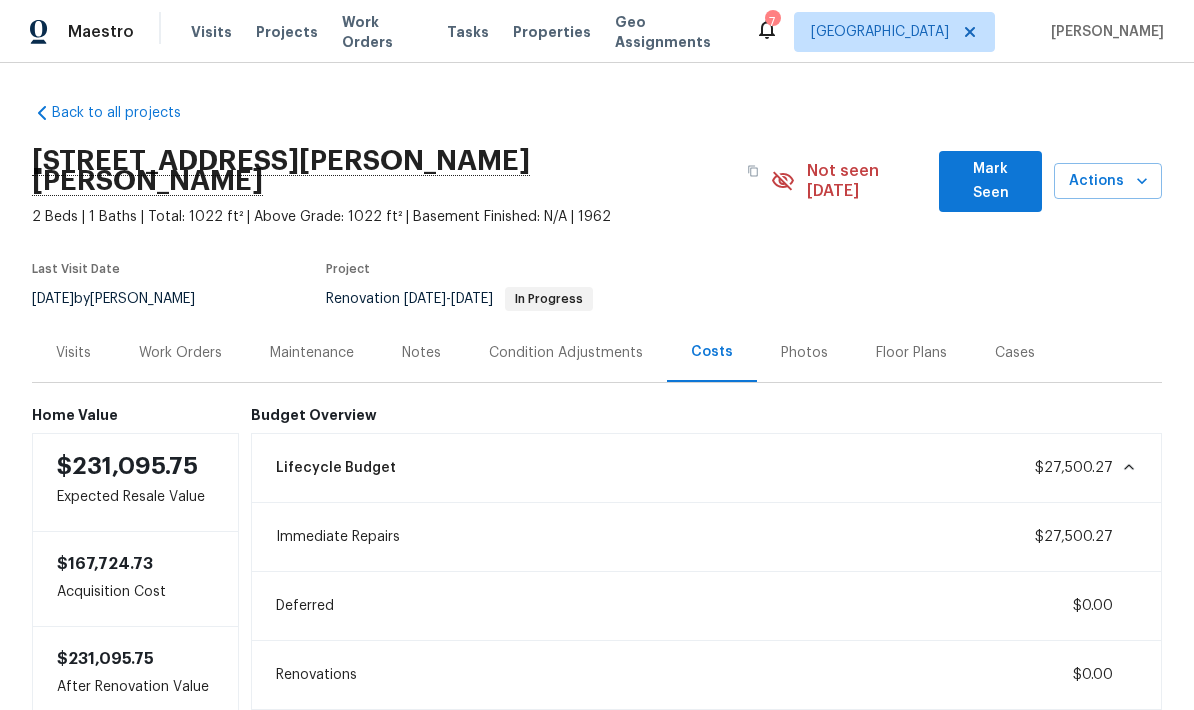 scroll, scrollTop: 0, scrollLeft: 0, axis: both 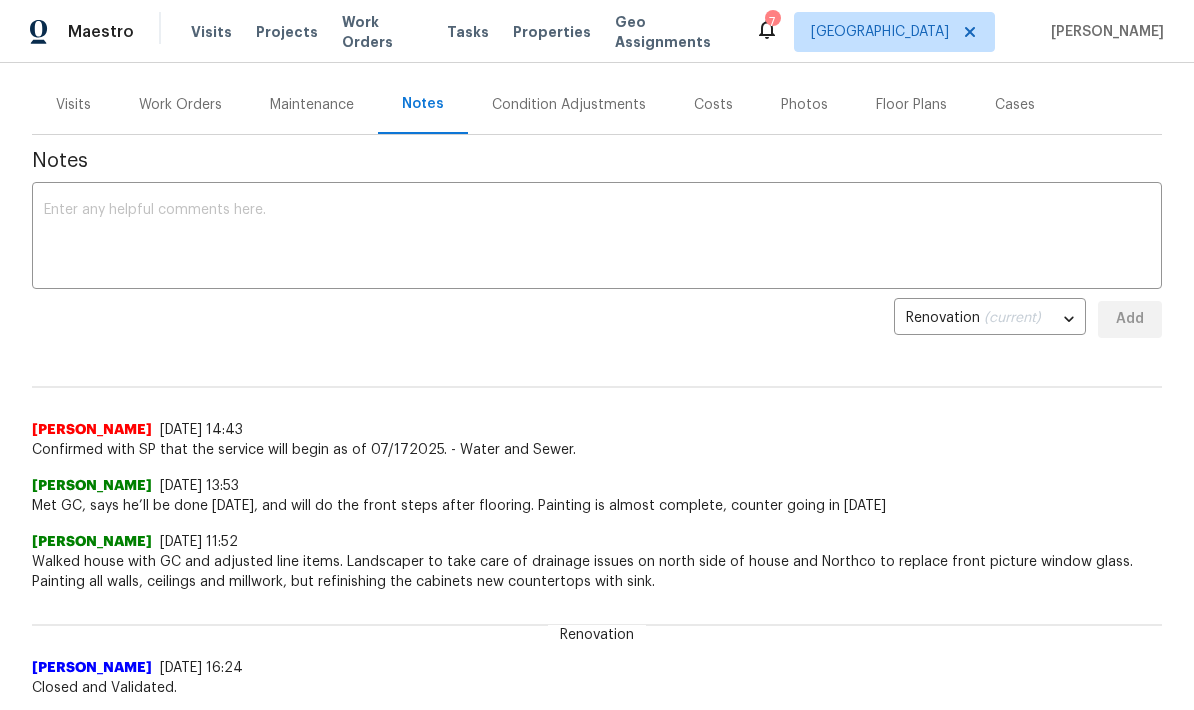click on "x ​" at bounding box center [597, 238] 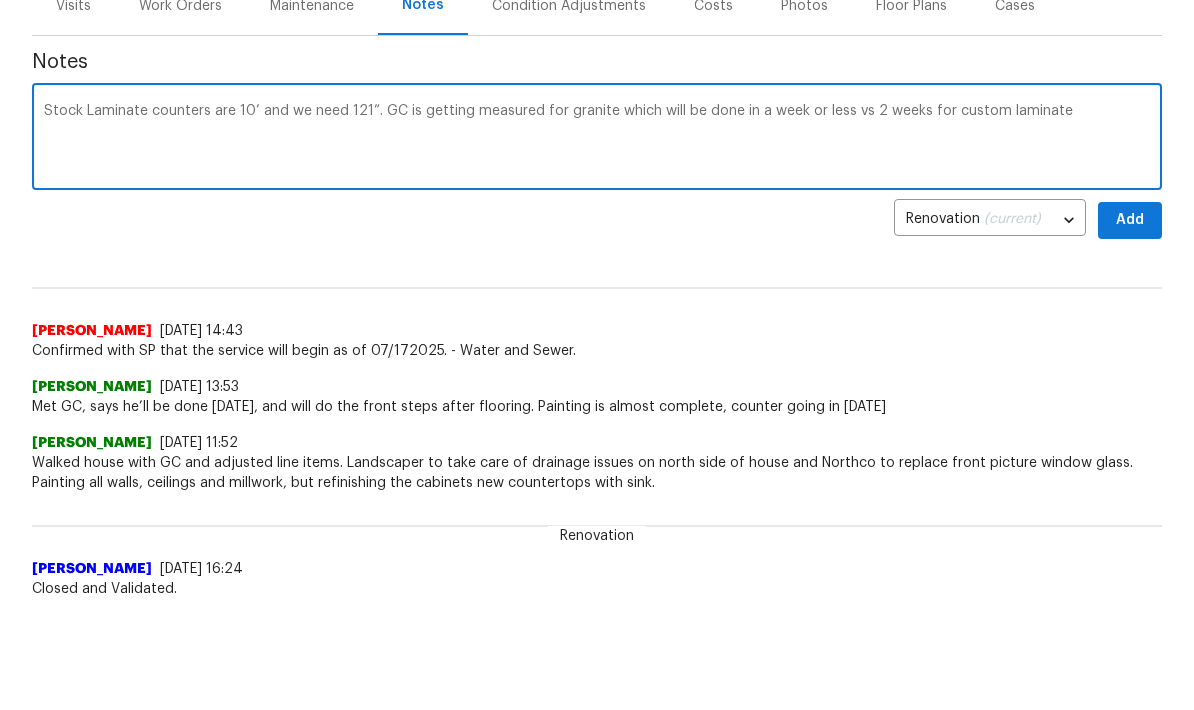 click on "Stock Laminate counters are 10’ and we need 121”. GC is getting measured for granite which will be done in a week or less vs 2 weeks for custom laminate" at bounding box center [597, 238] 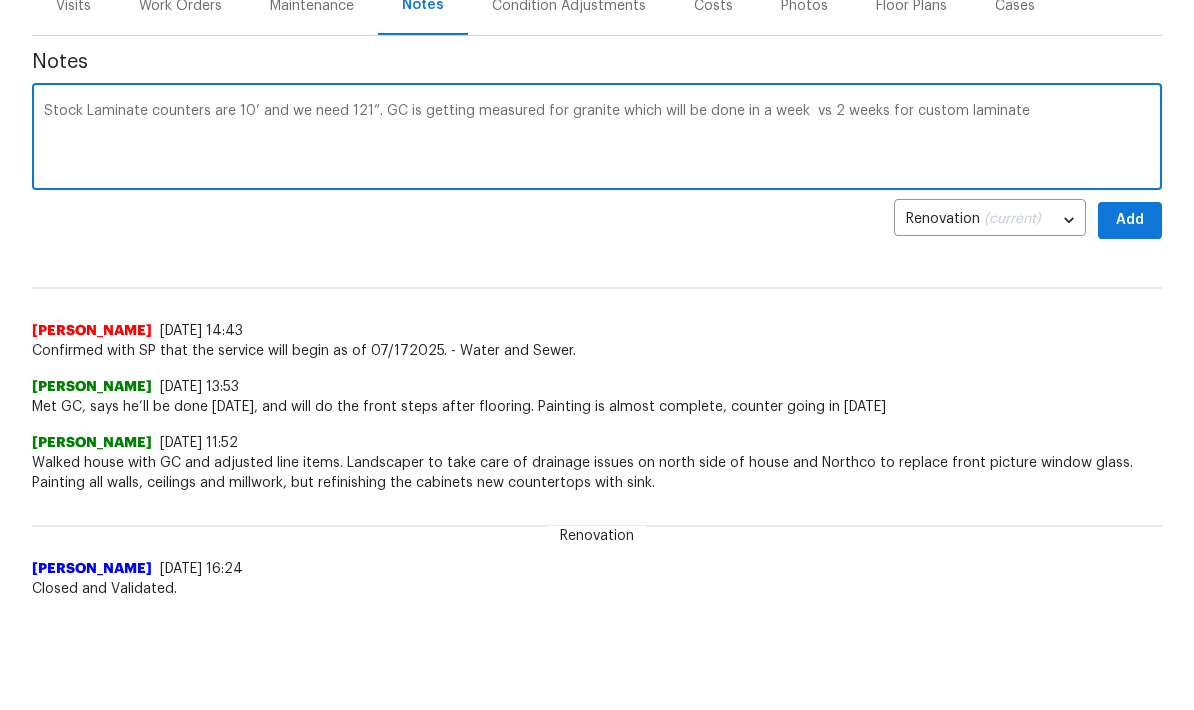 click on "Stock Laminate counters are 10’ and we need 121”. GC is getting measured for granite which will be done in a week  vs 2 weeks for custom laminate" at bounding box center [597, 238] 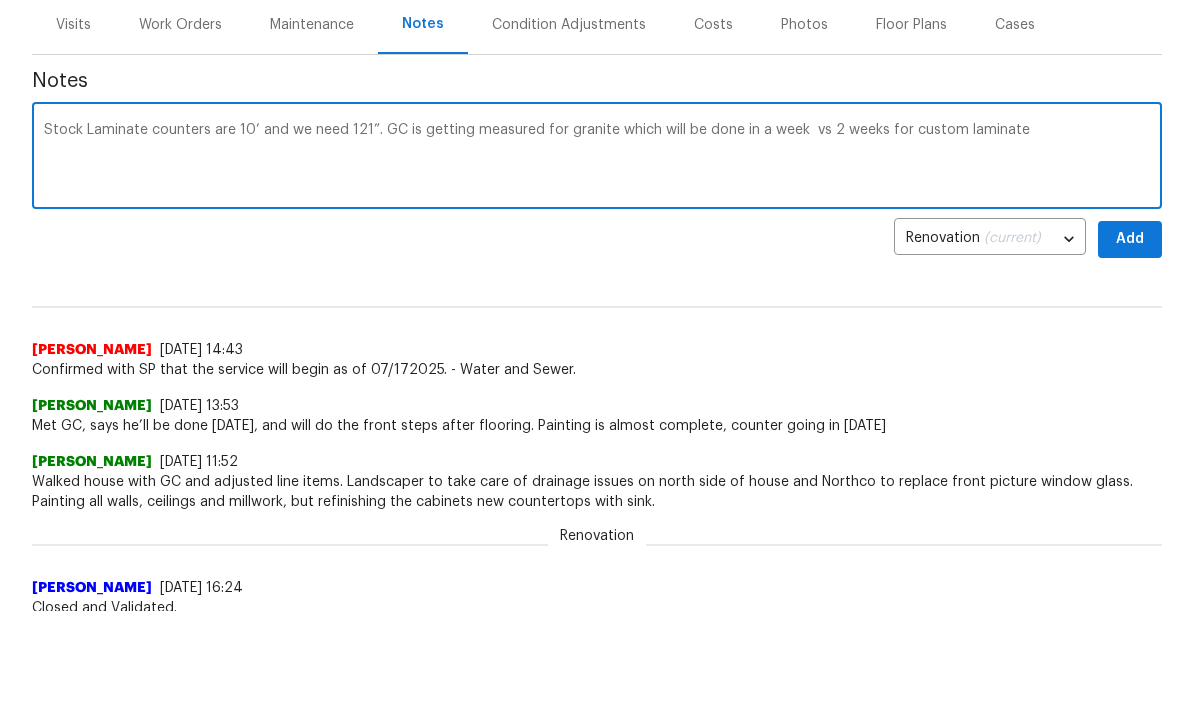 scroll, scrollTop: 234, scrollLeft: 0, axis: vertical 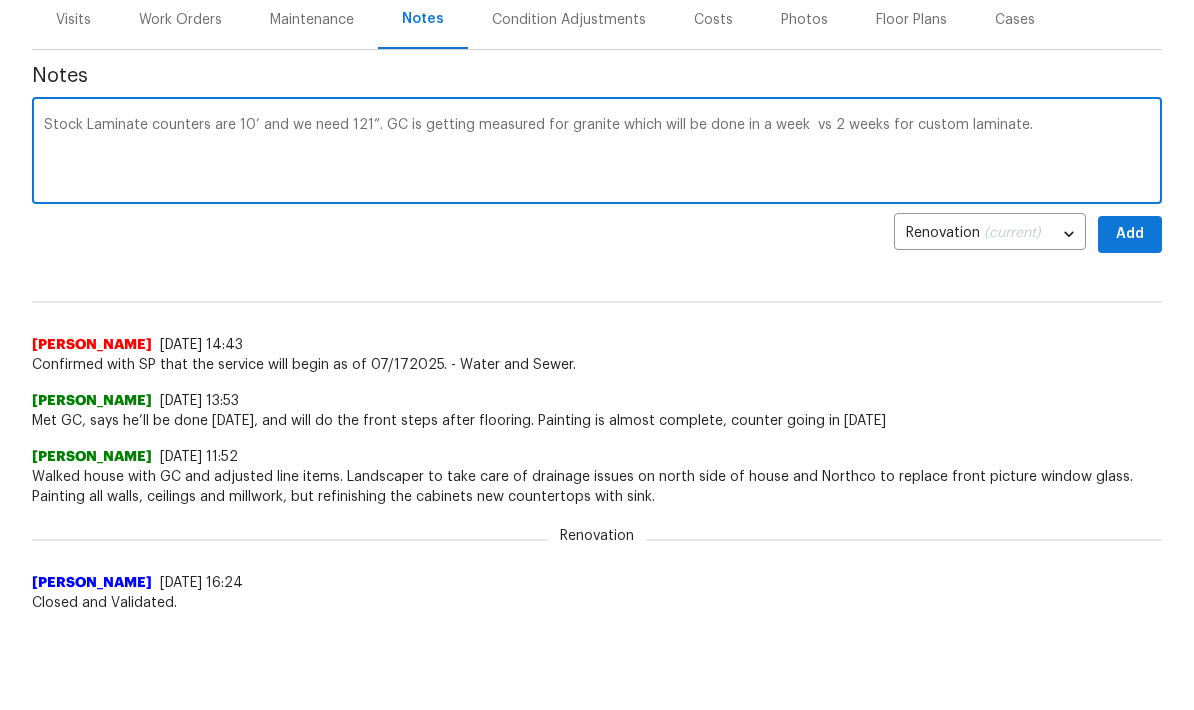 type on "Stock Laminate counters are 10’ and we need 121”. GC is getting measured for granite which will be done in a week  vs 2 weeks for custom laminate." 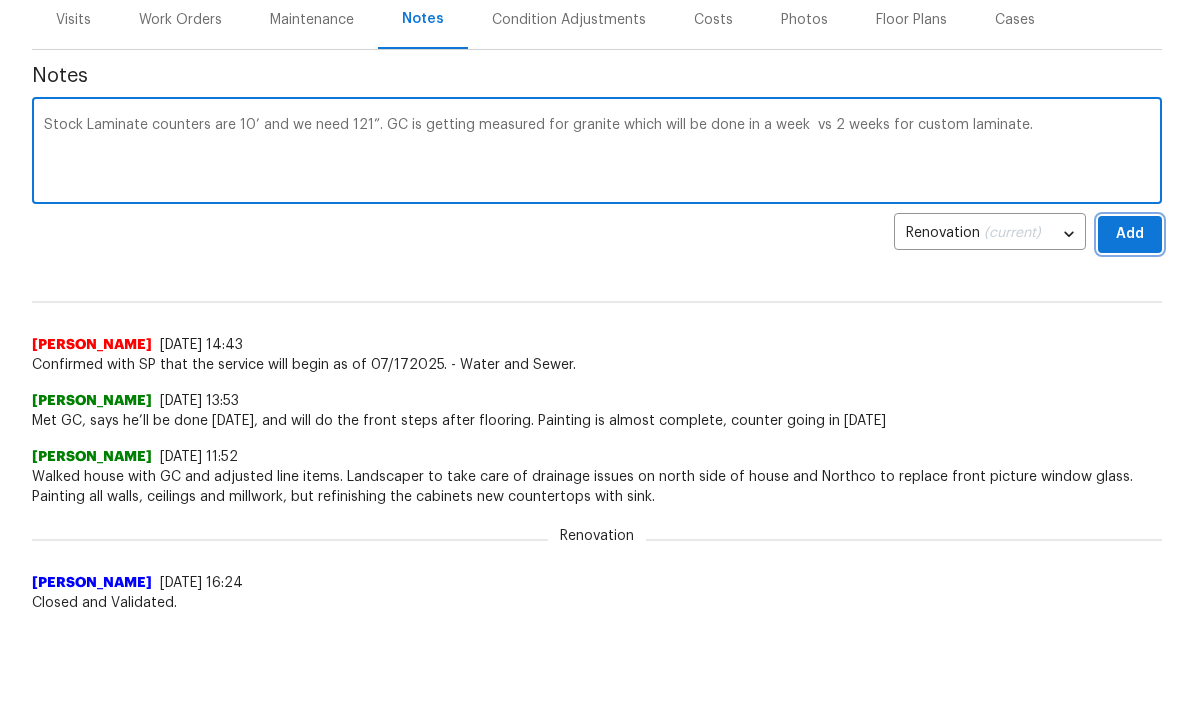 click on "Add" at bounding box center (1130, 333) 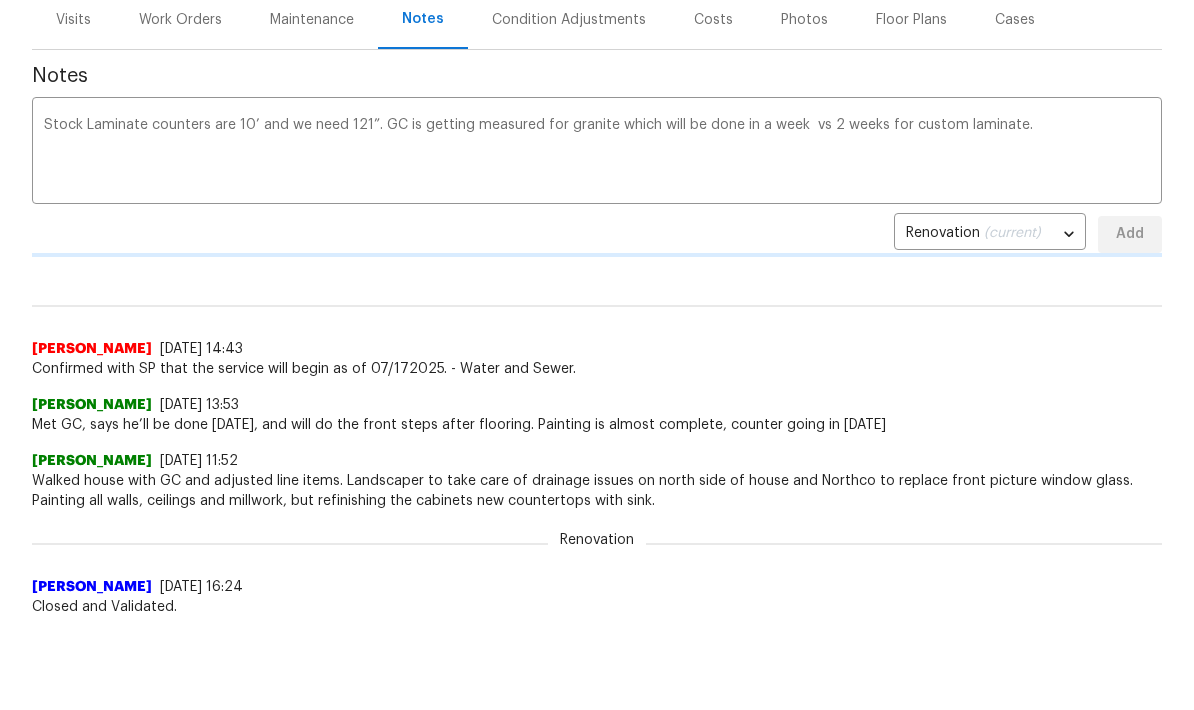 scroll, scrollTop: 99, scrollLeft: 0, axis: vertical 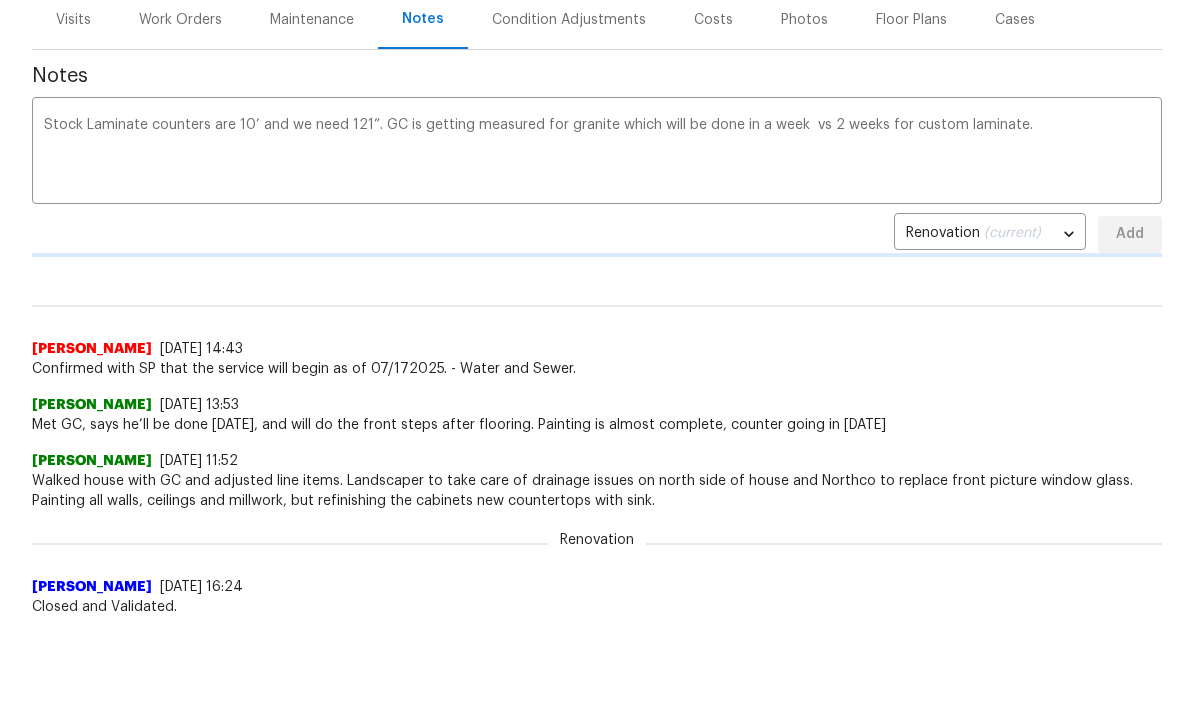 type 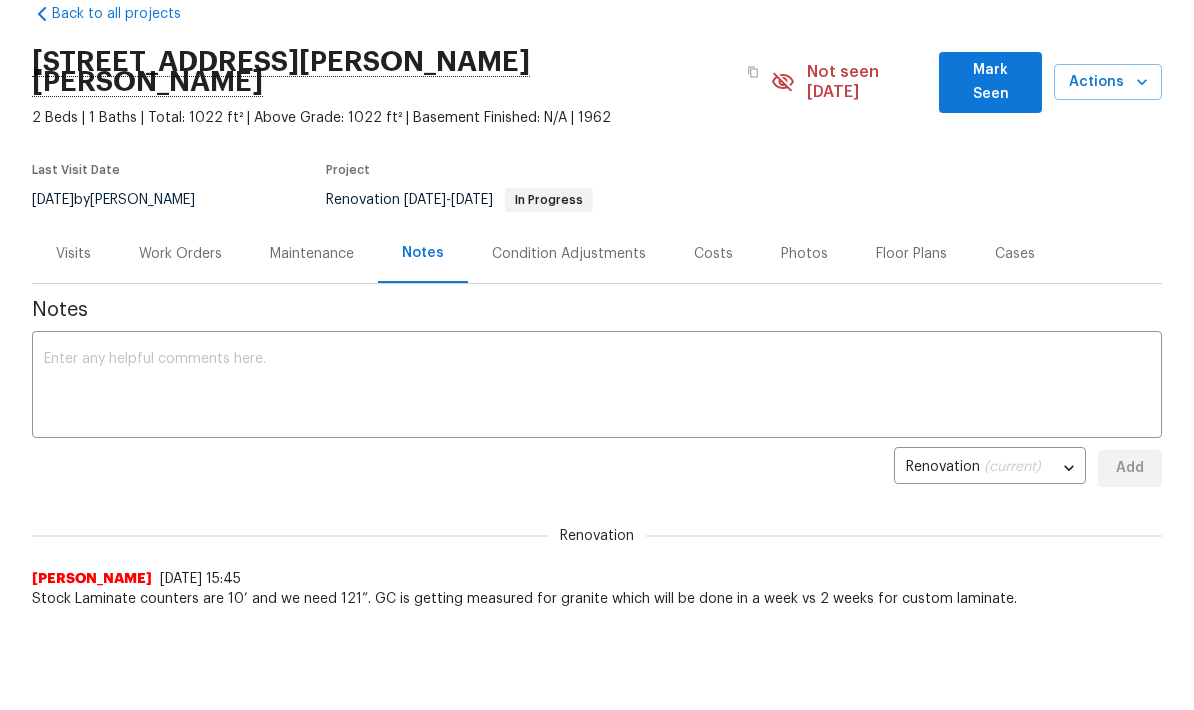scroll, scrollTop: 0, scrollLeft: 0, axis: both 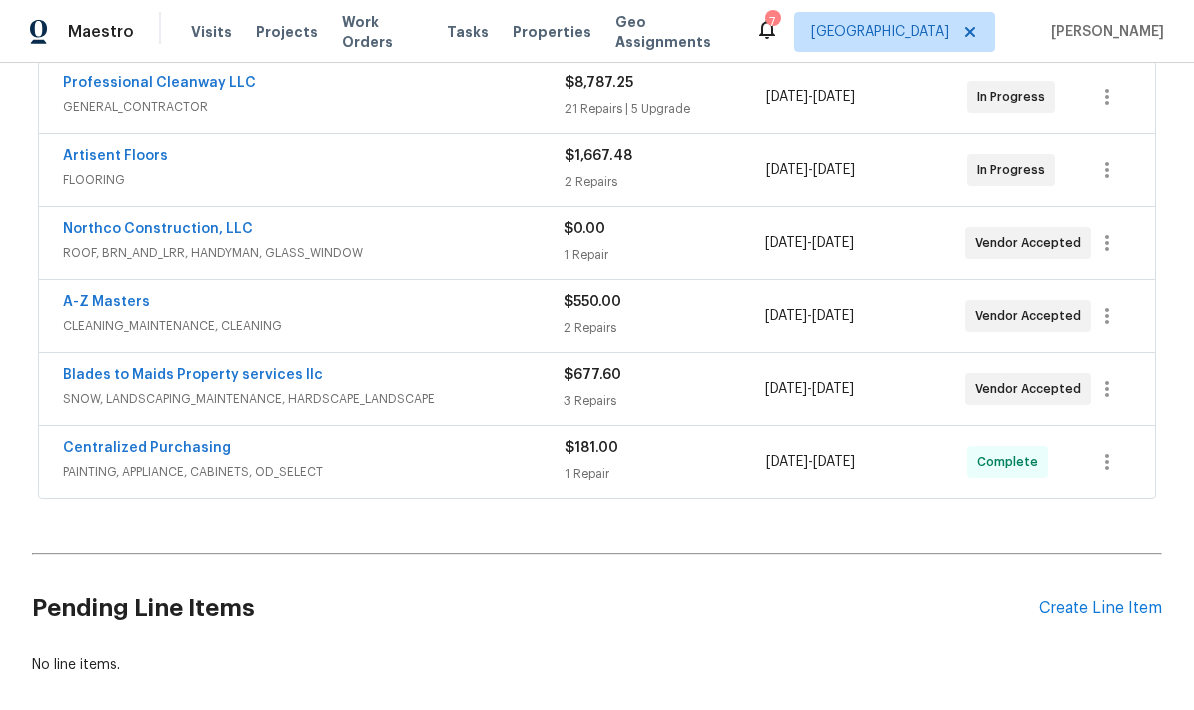 click on "Create Line Item" at bounding box center [1100, 608] 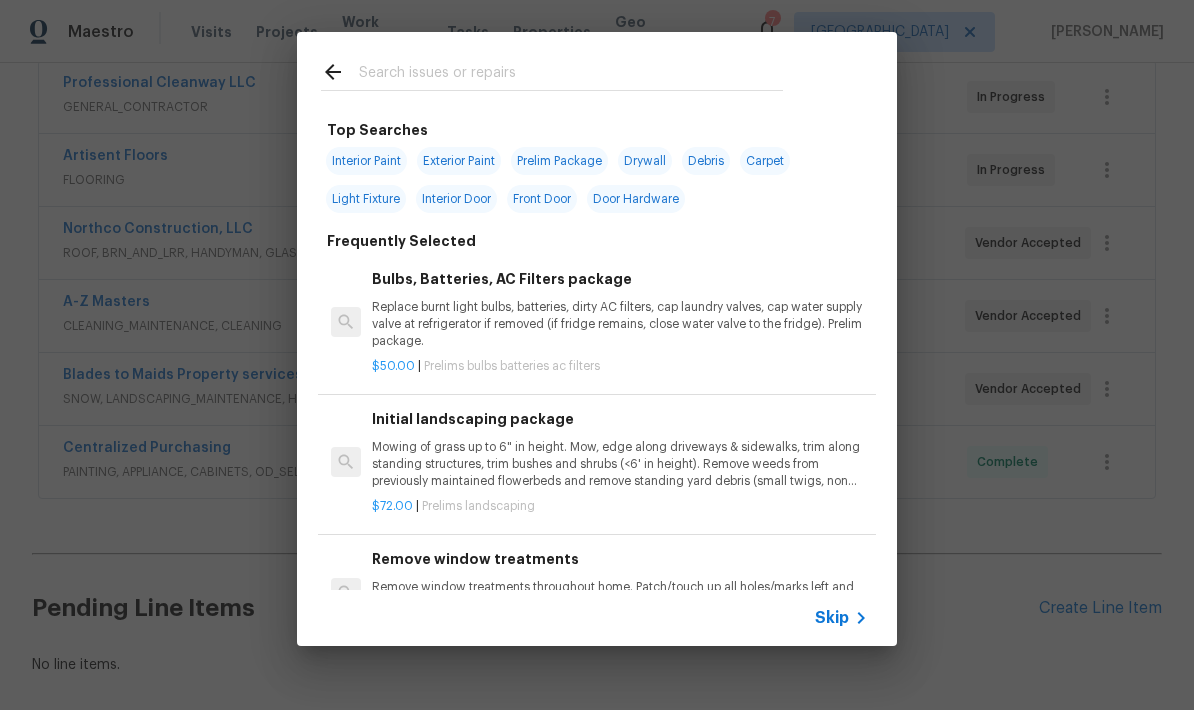 click at bounding box center (571, 75) 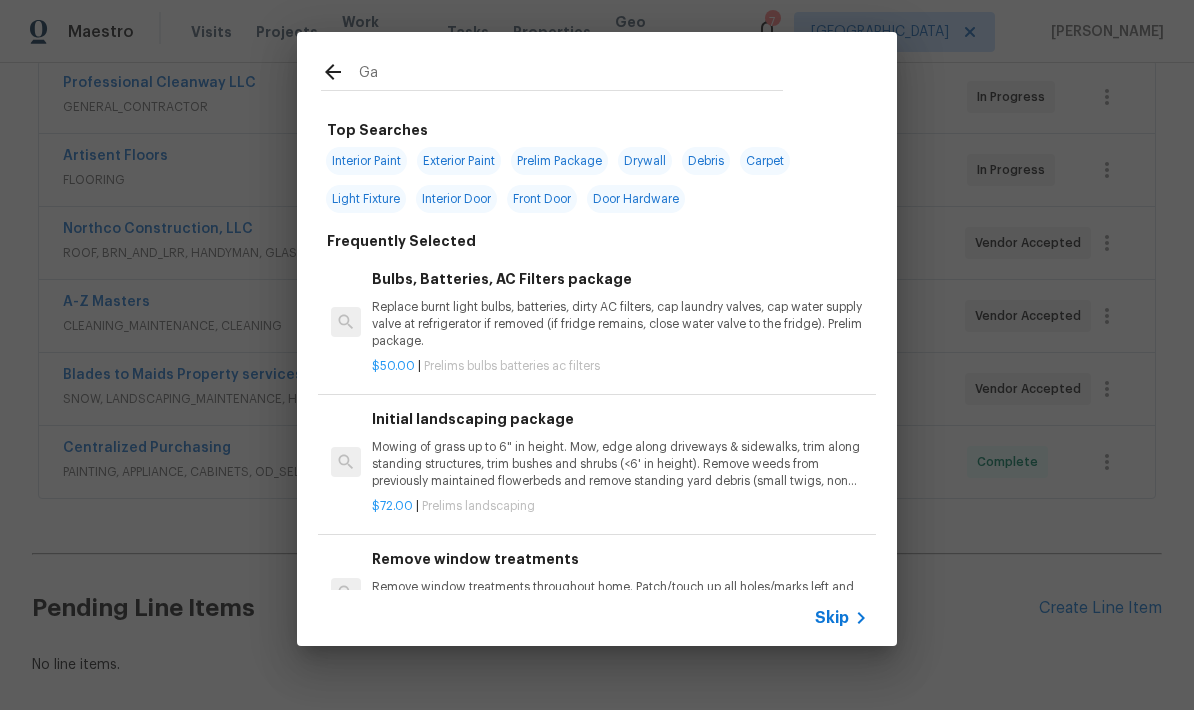 type on "Gas" 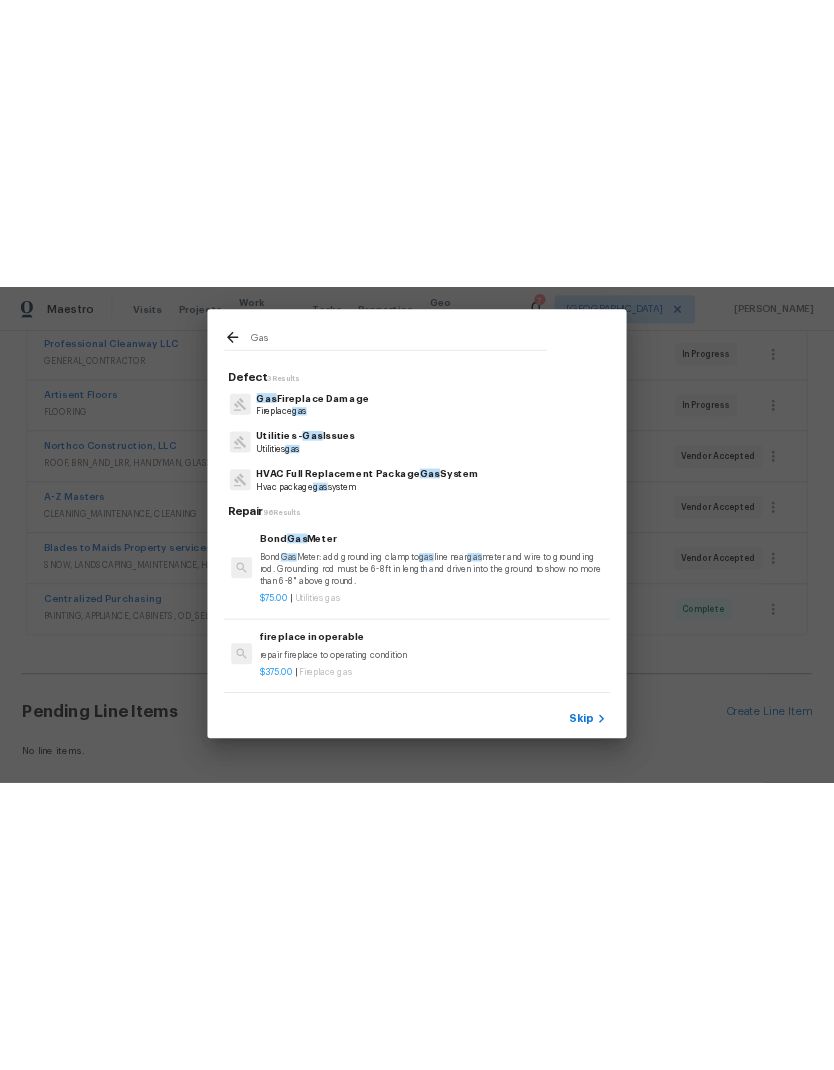scroll, scrollTop: 0, scrollLeft: 0, axis: both 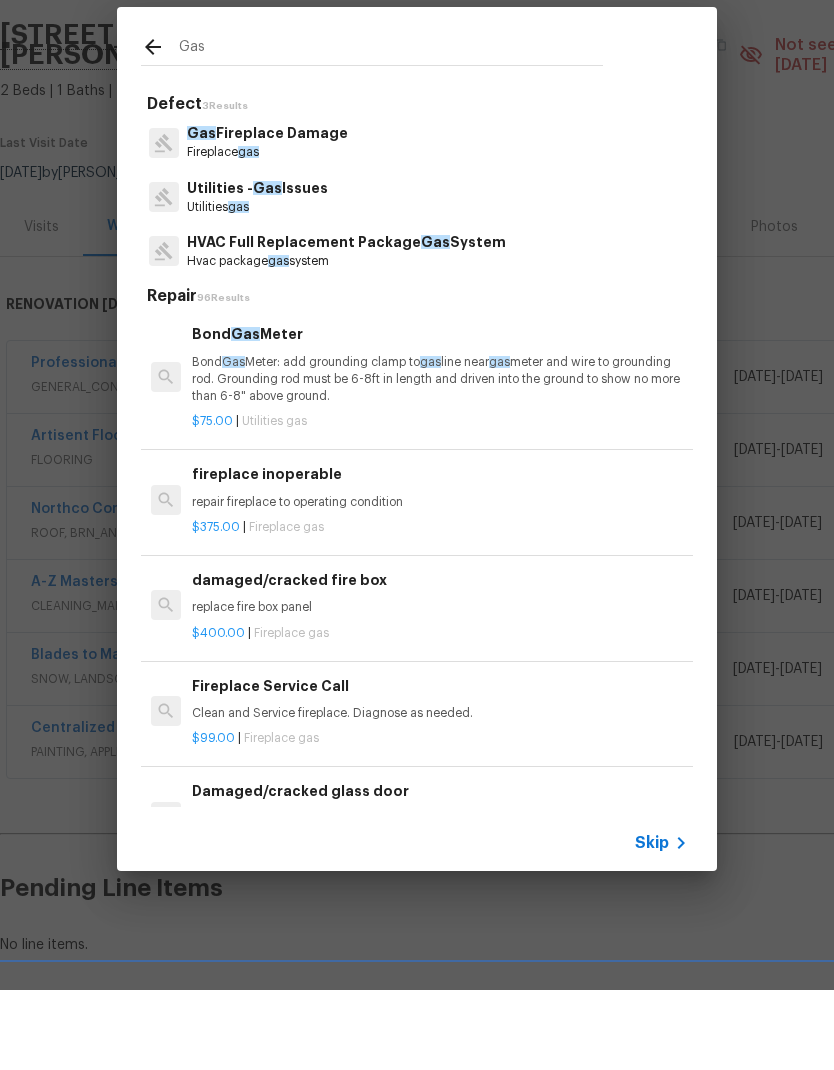 click on "Gas" at bounding box center [267, 268] 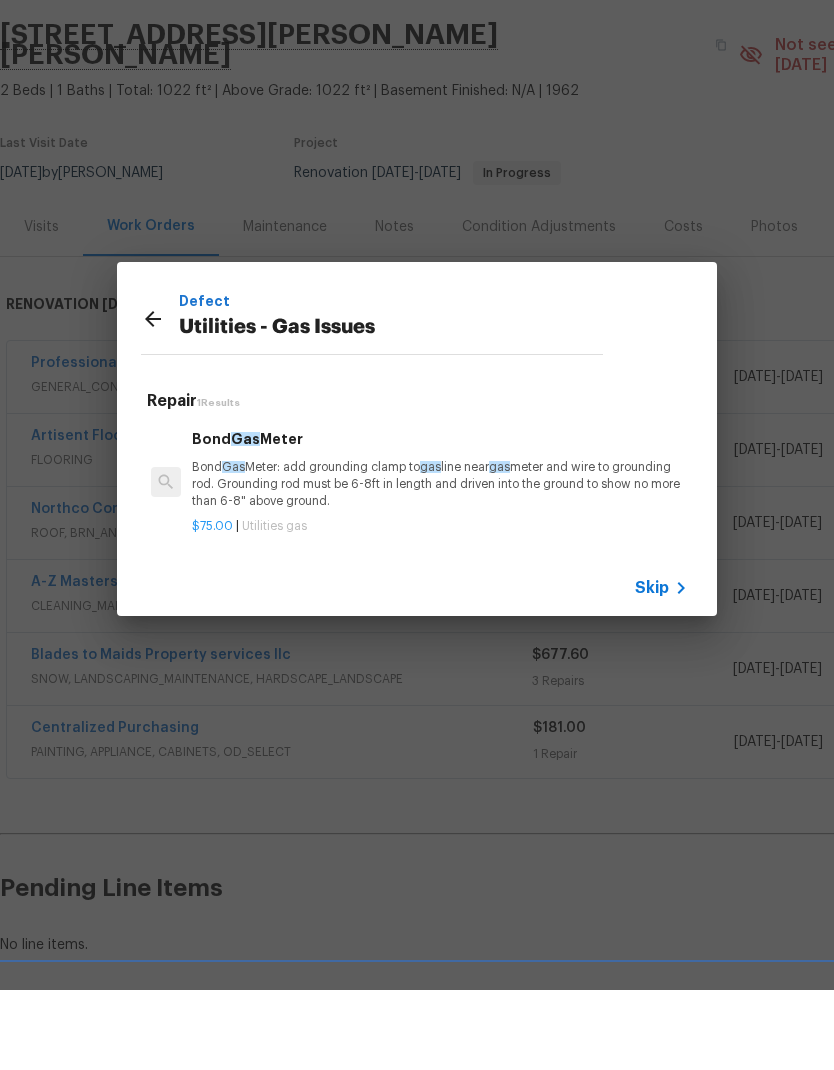 scroll, scrollTop: 80, scrollLeft: 0, axis: vertical 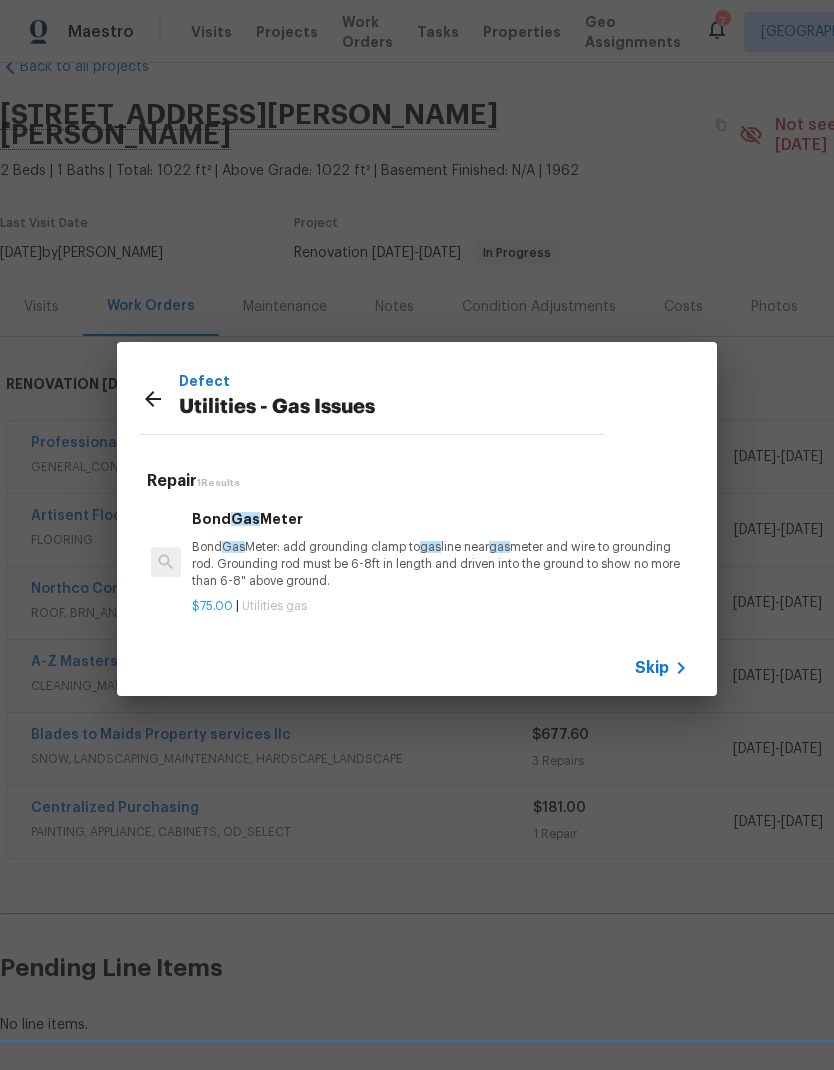 click 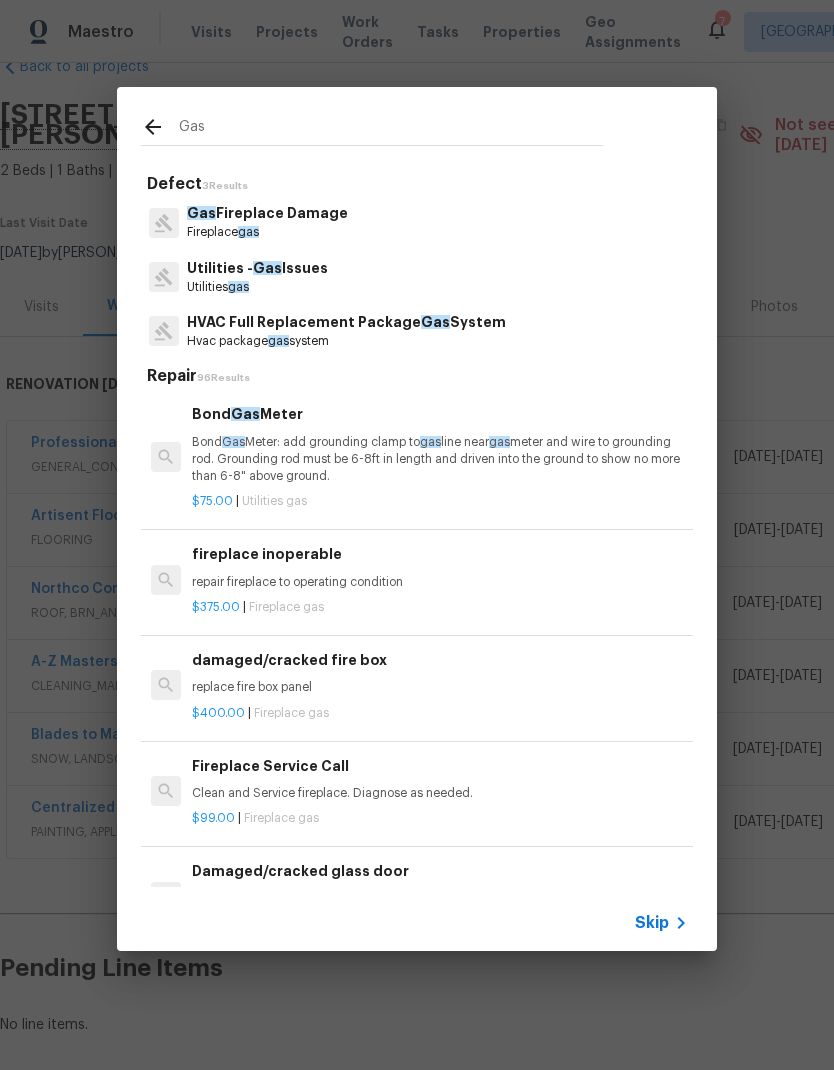 click on "Gas" at bounding box center [391, 130] 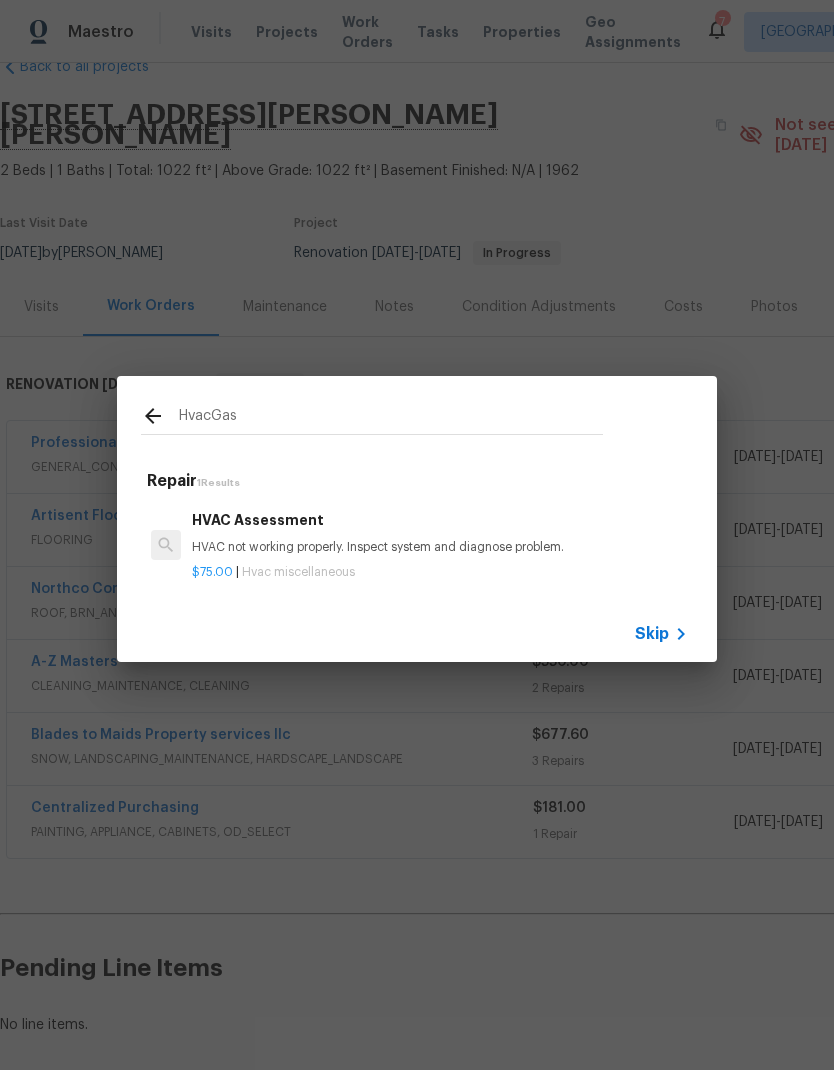 click on "HvacGas" at bounding box center [391, 419] 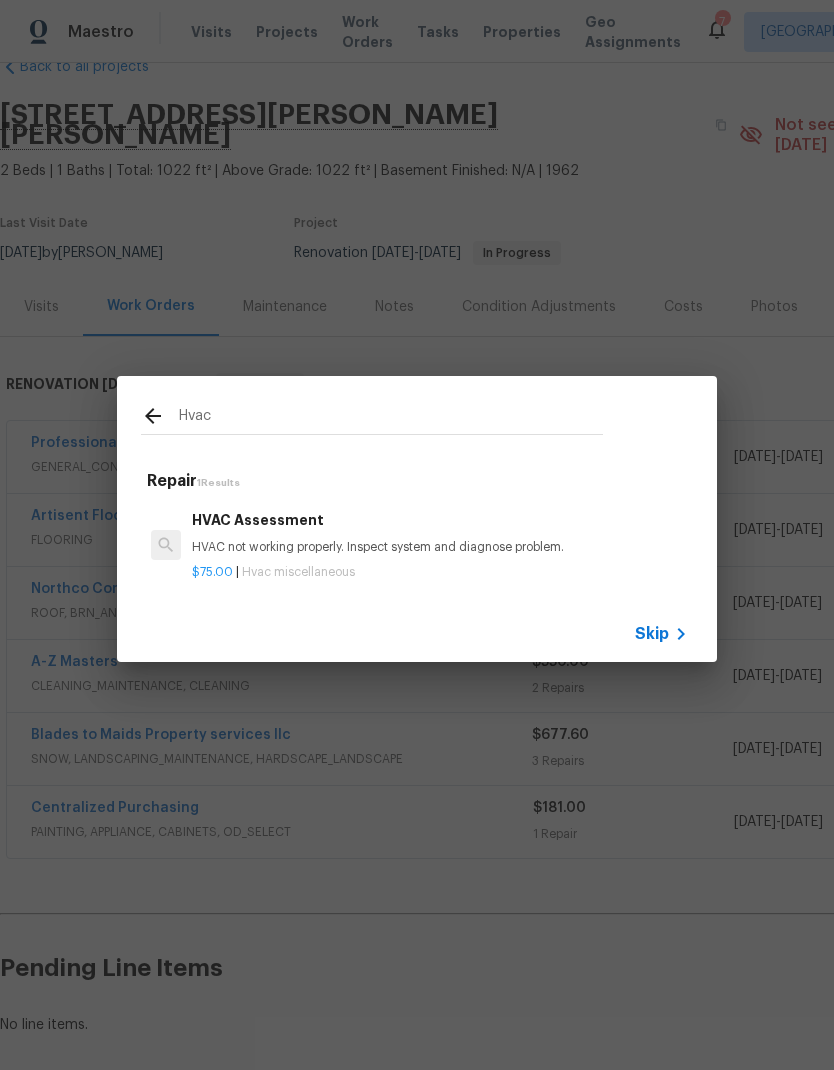 type on "Hva" 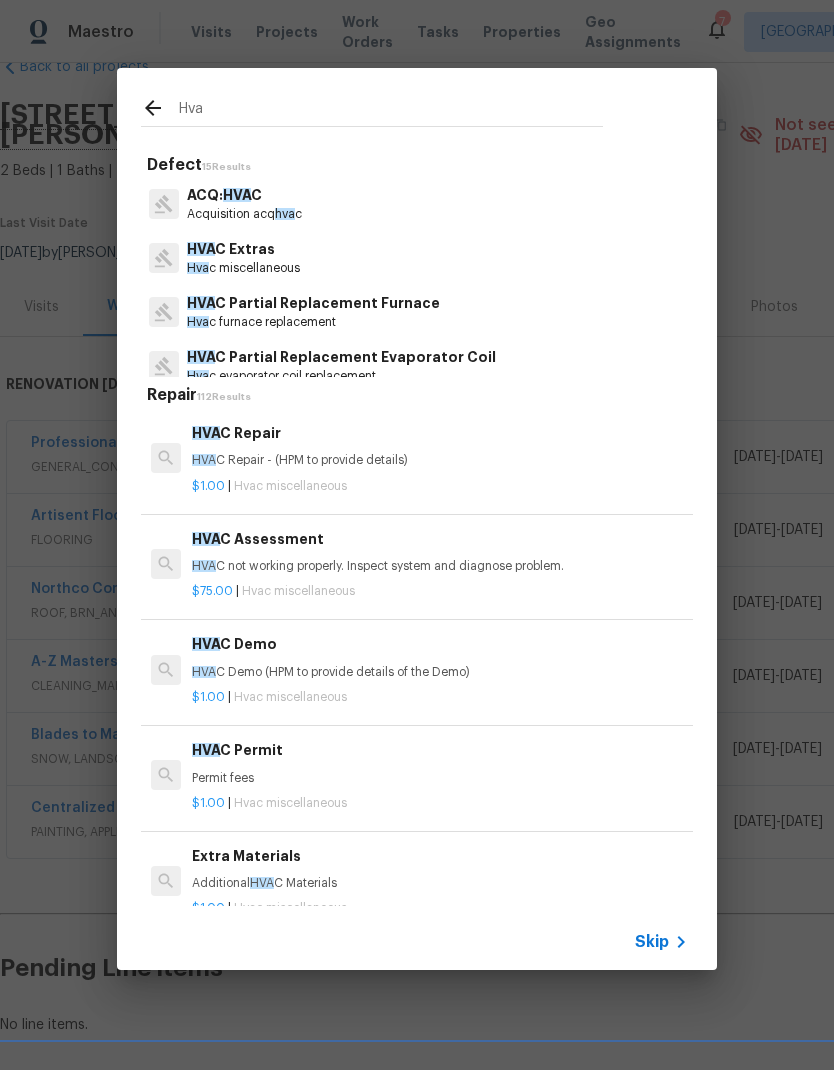 click on "HVA C Extras" at bounding box center [243, 249] 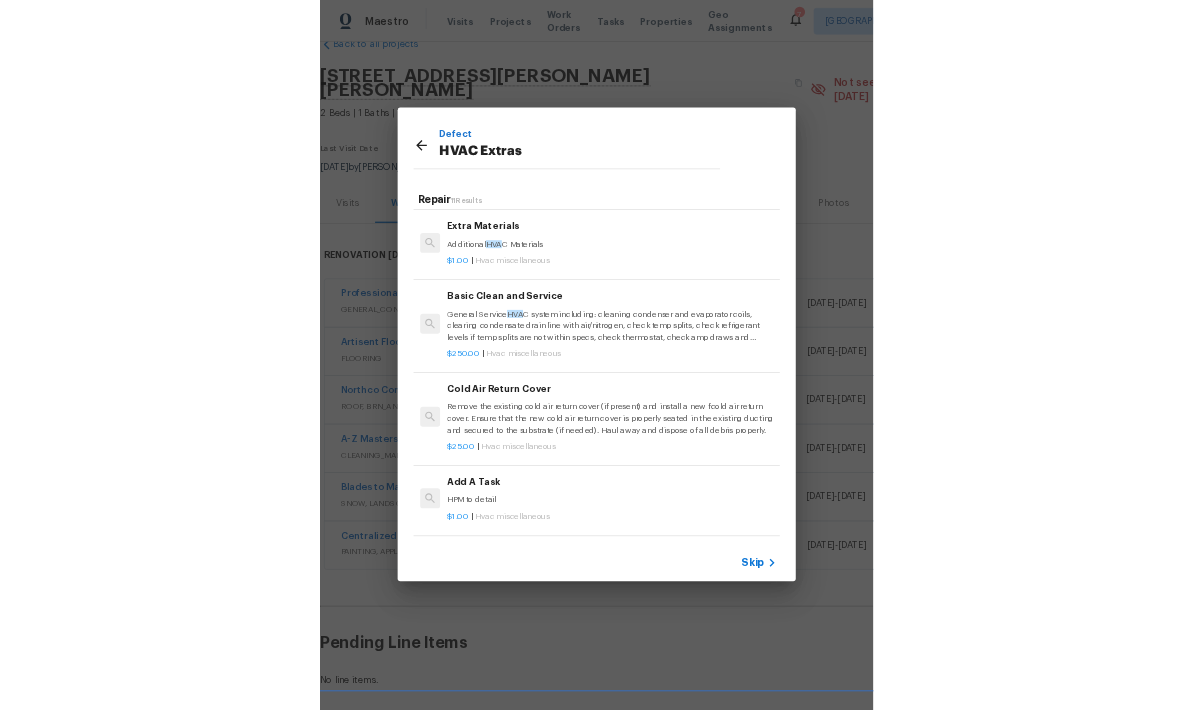 scroll, scrollTop: 423, scrollLeft: 0, axis: vertical 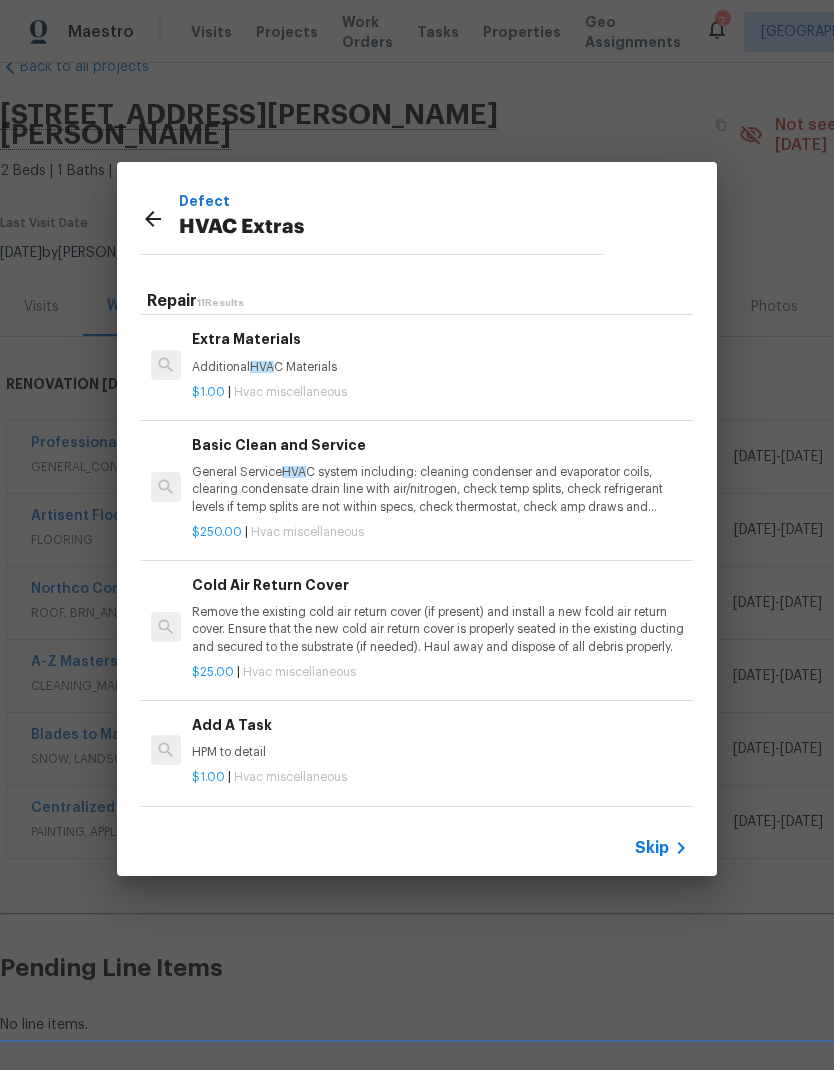 click on "Add A Task" at bounding box center (440, 725) 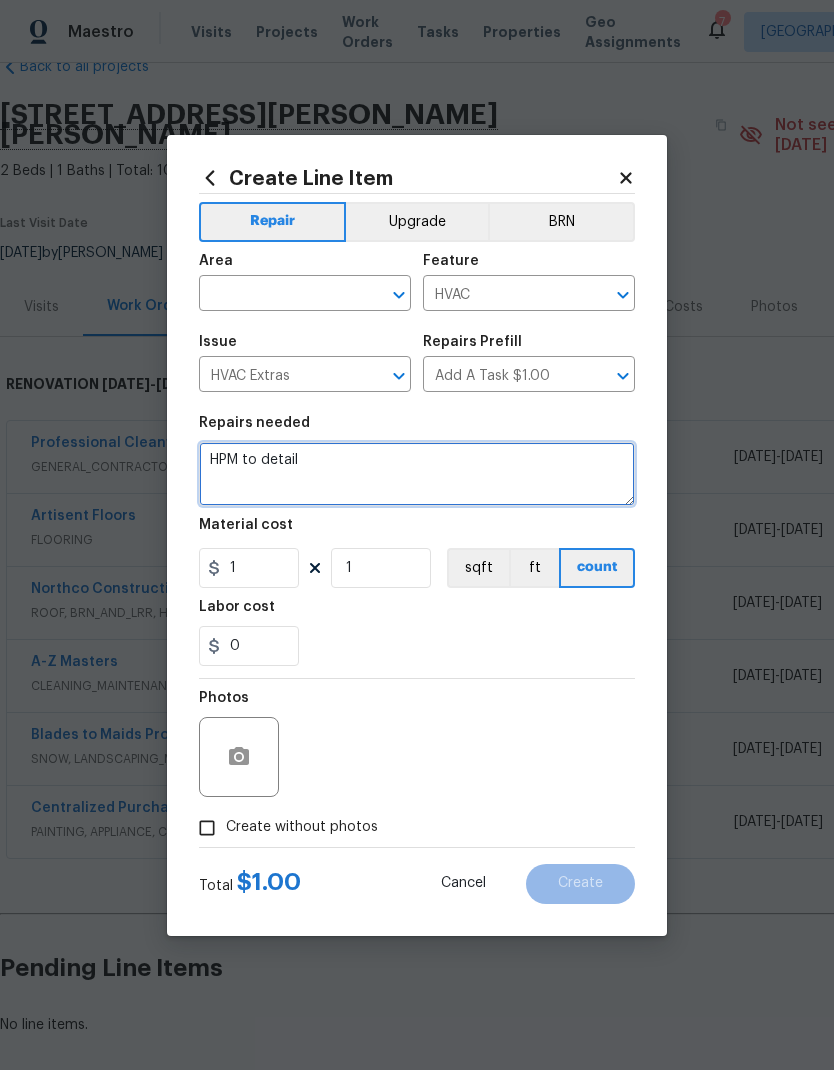 click on "HPM to detail" at bounding box center (417, 474) 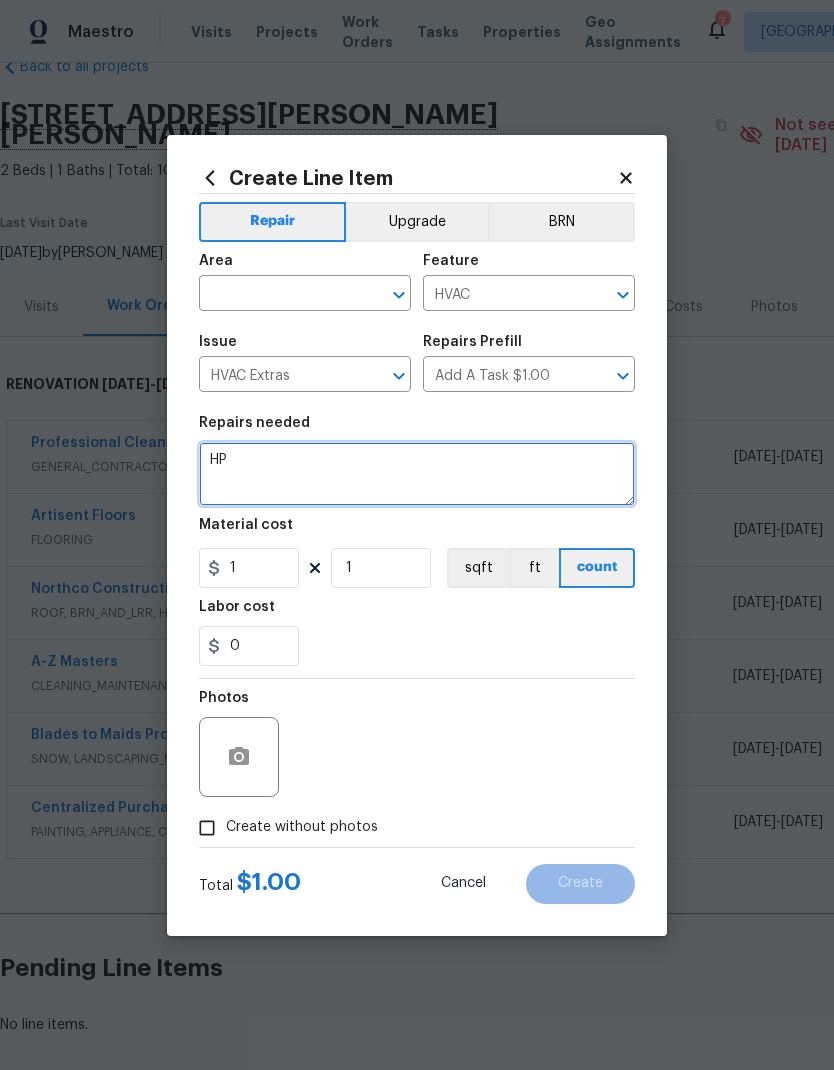 type on "H" 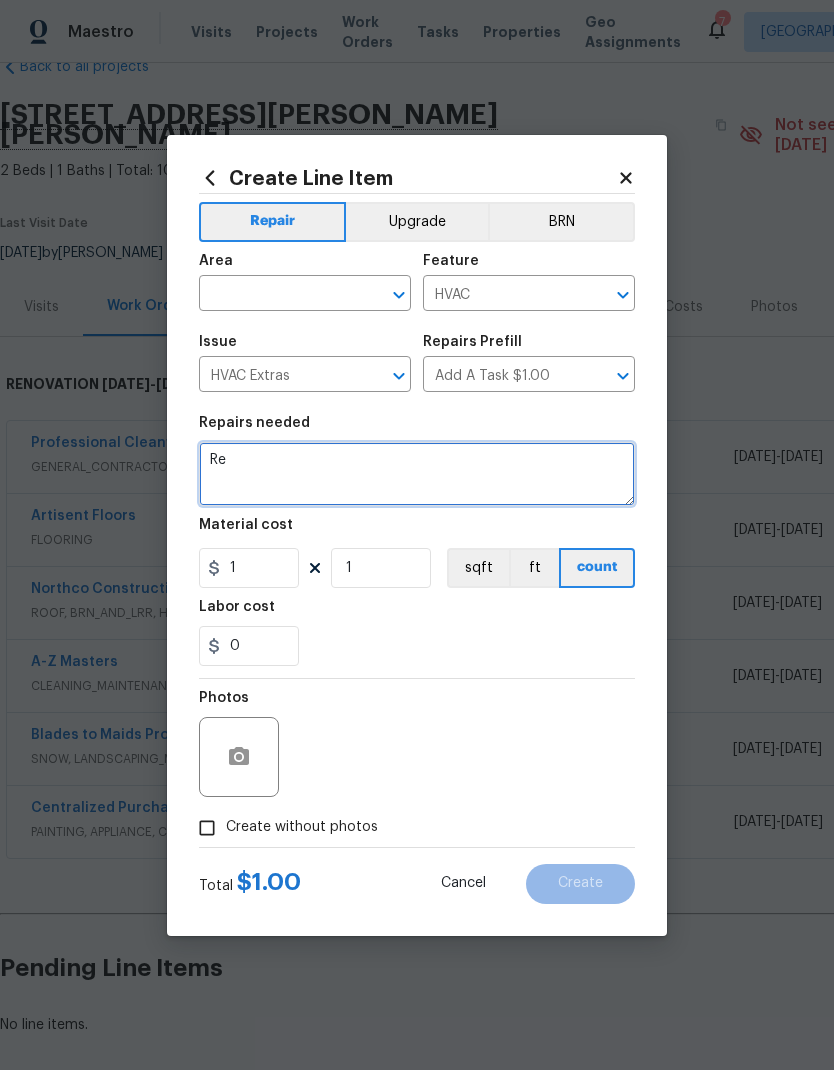 type on "R" 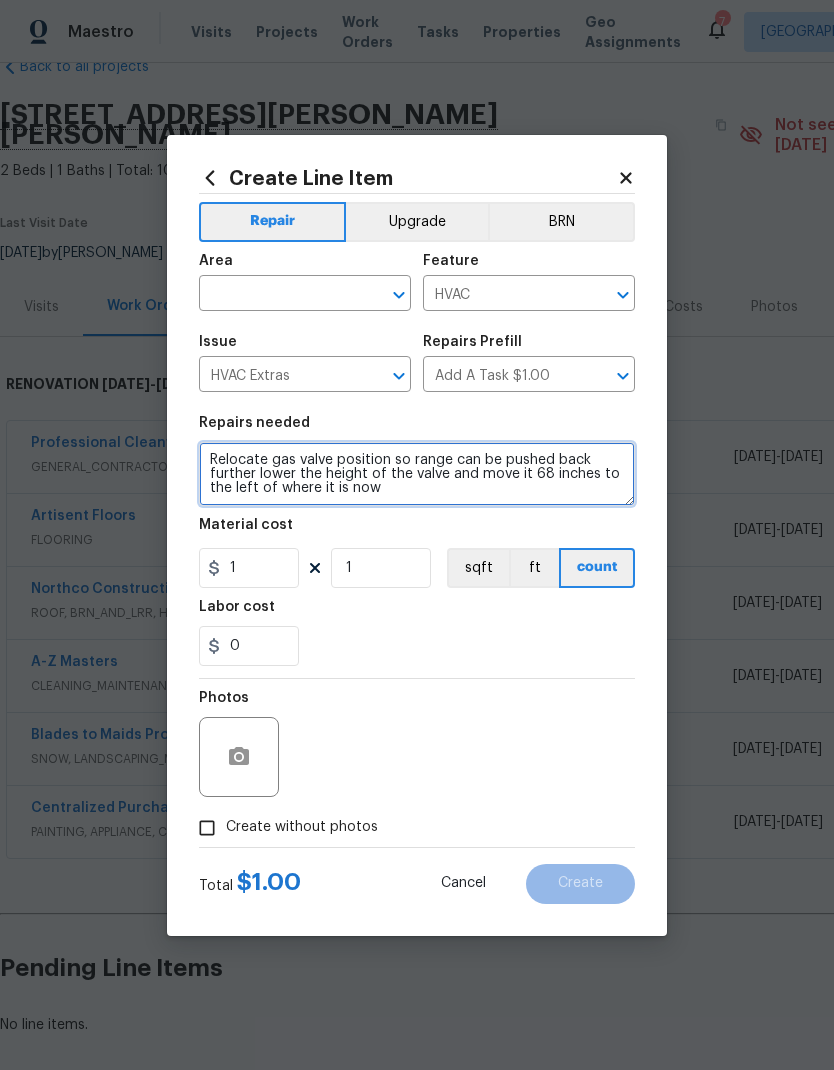 type on "Relocate gas valve position so range can be pushed back further lower the height of the valve and move it 68 inches to the left of where it is now" 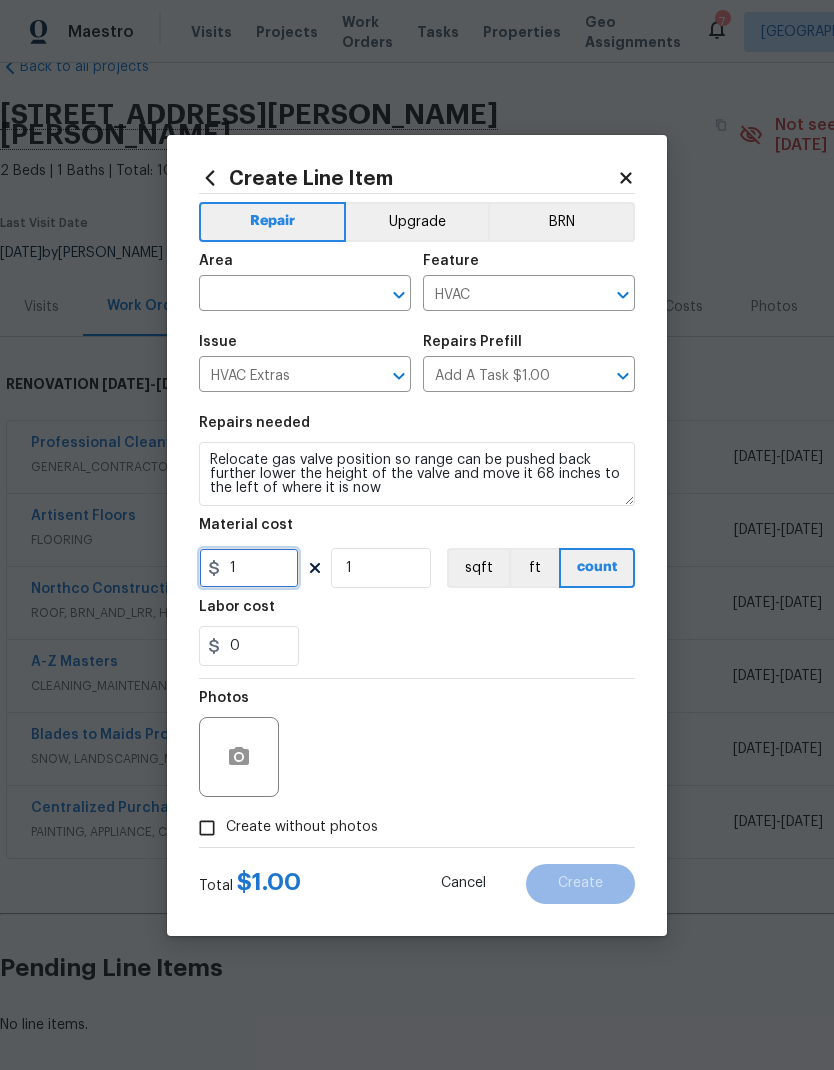 click on "1" at bounding box center [249, 568] 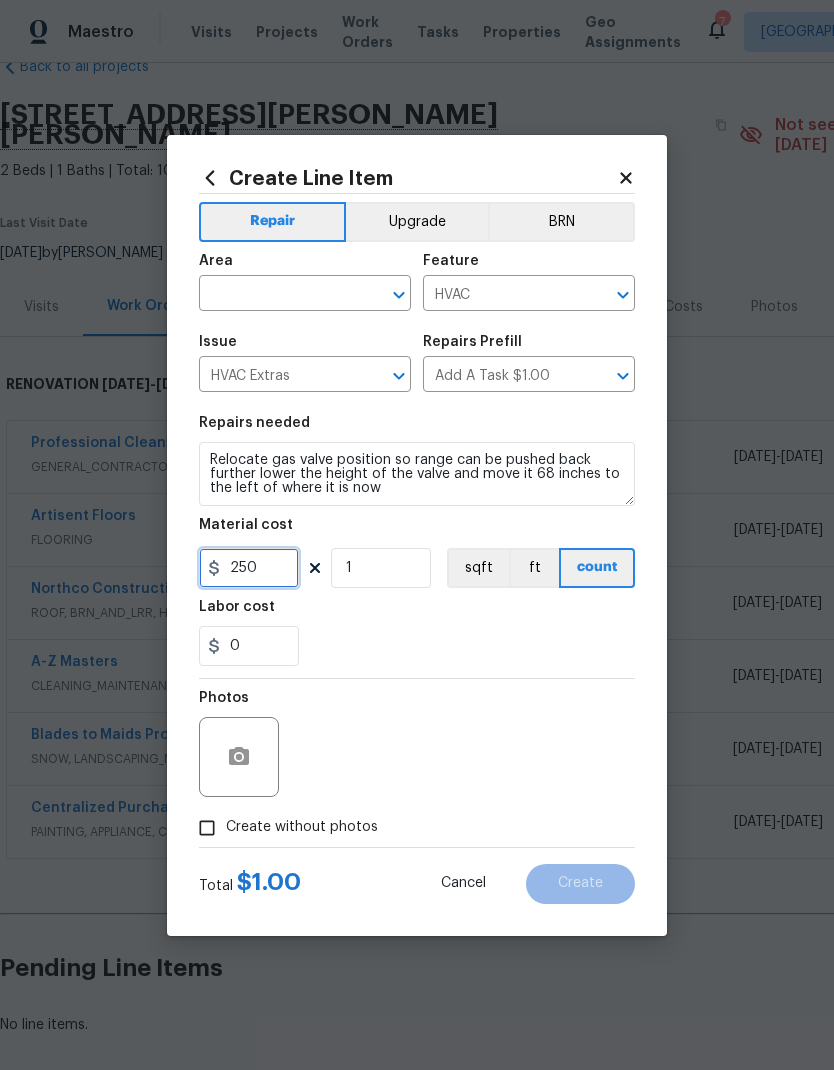 type on "250" 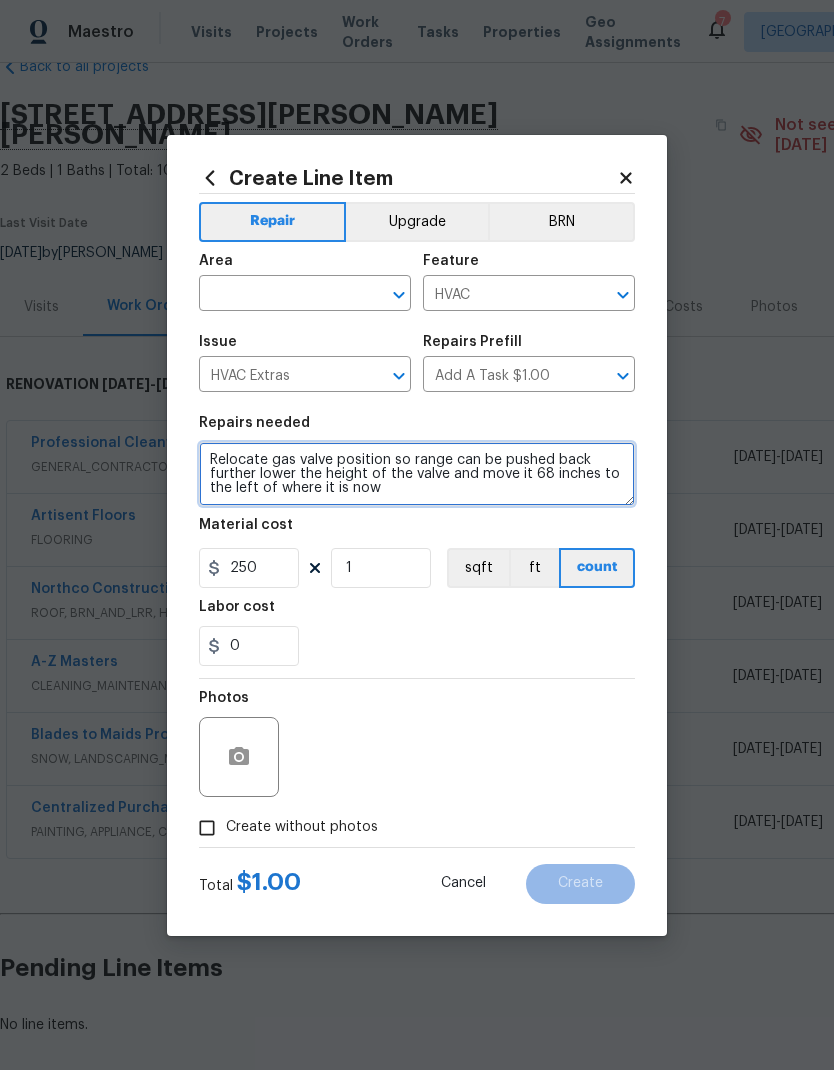 click on "Relocate gas valve position so range can be pushed back further lower the height of the valve and move it 68 inches to the left of where it is now" at bounding box center [417, 474] 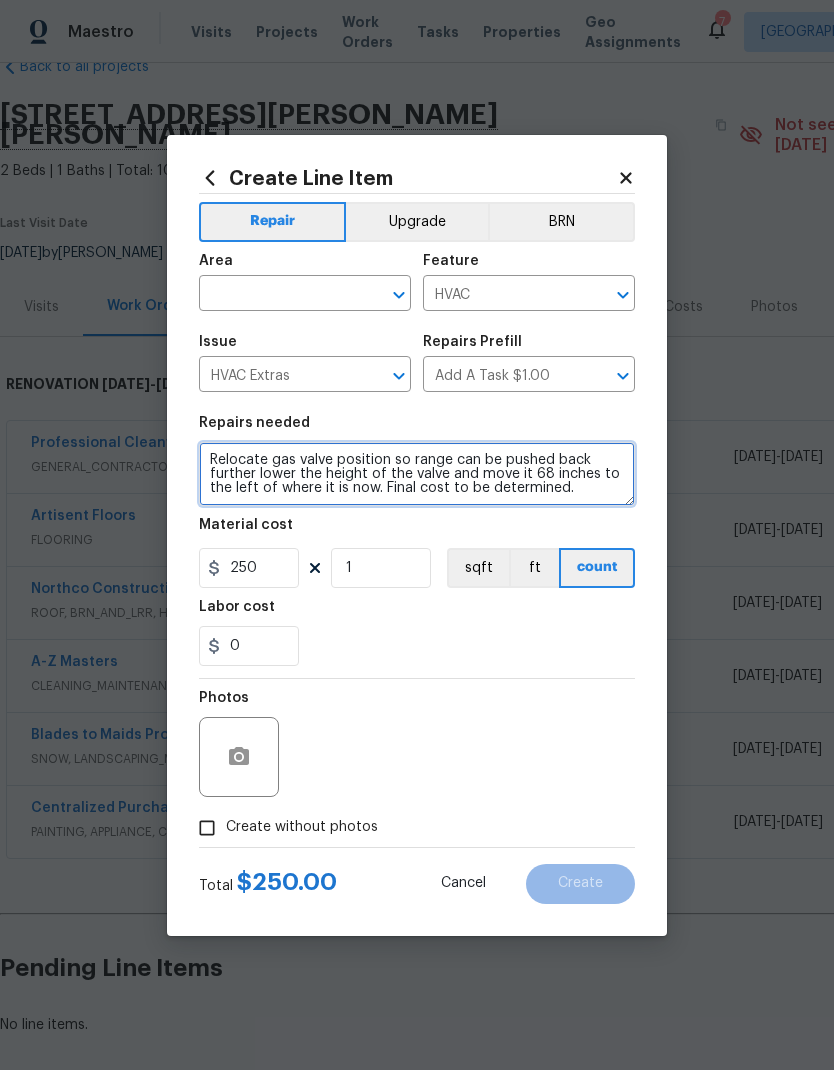 type on "Relocate gas valve position so range can be pushed back further lower the height of the valve and move it 68 inches to the left of where it is now. Final cost to be determined." 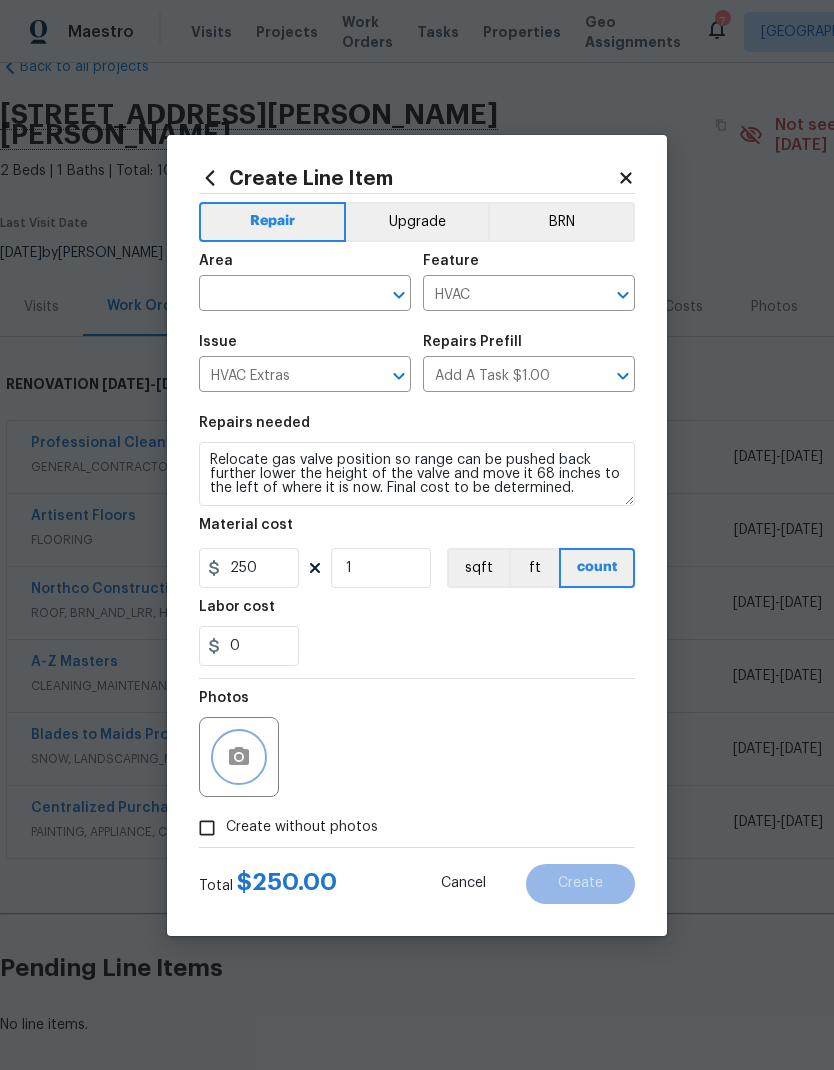 click at bounding box center [239, 757] 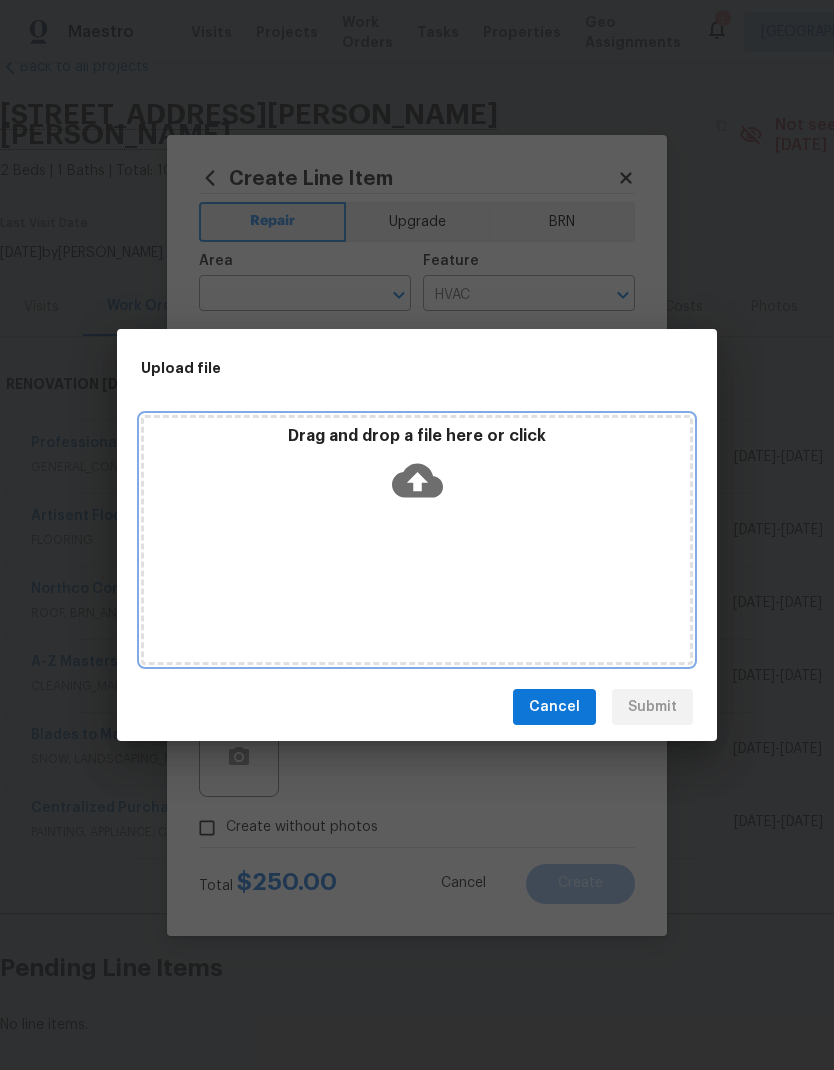 click on "Drag and drop a file here or click" at bounding box center [417, 540] 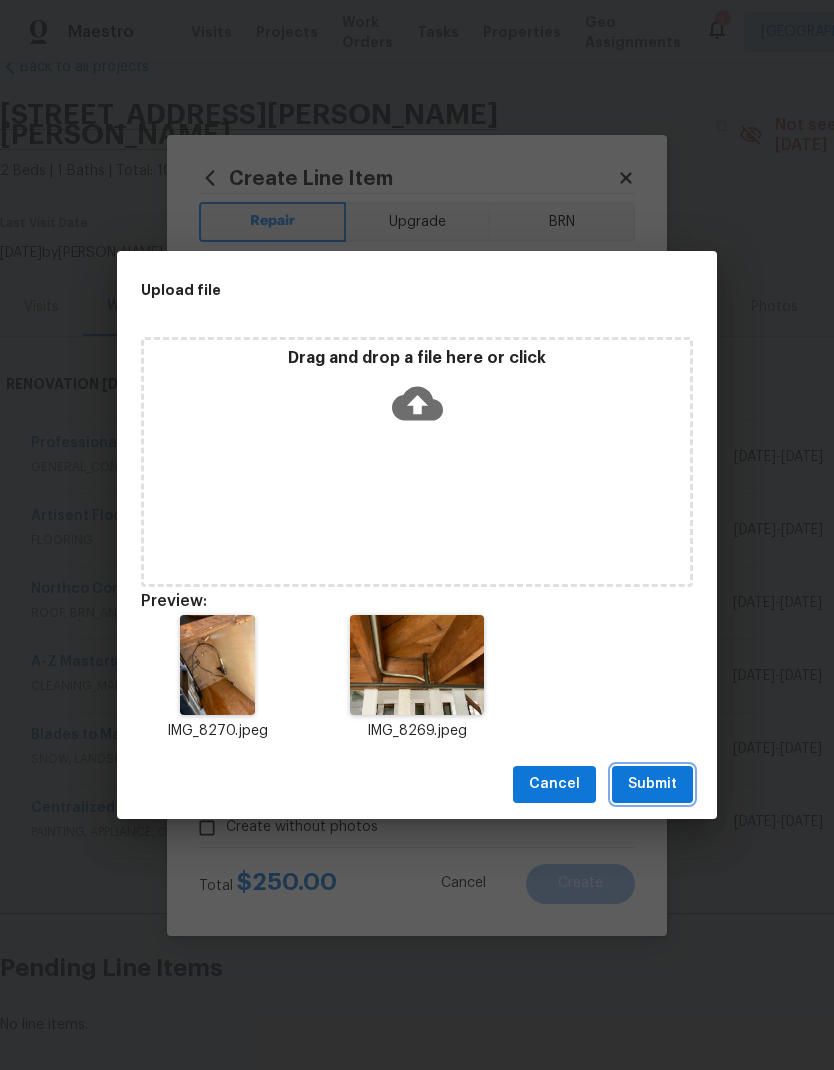 click on "Submit" at bounding box center (652, 784) 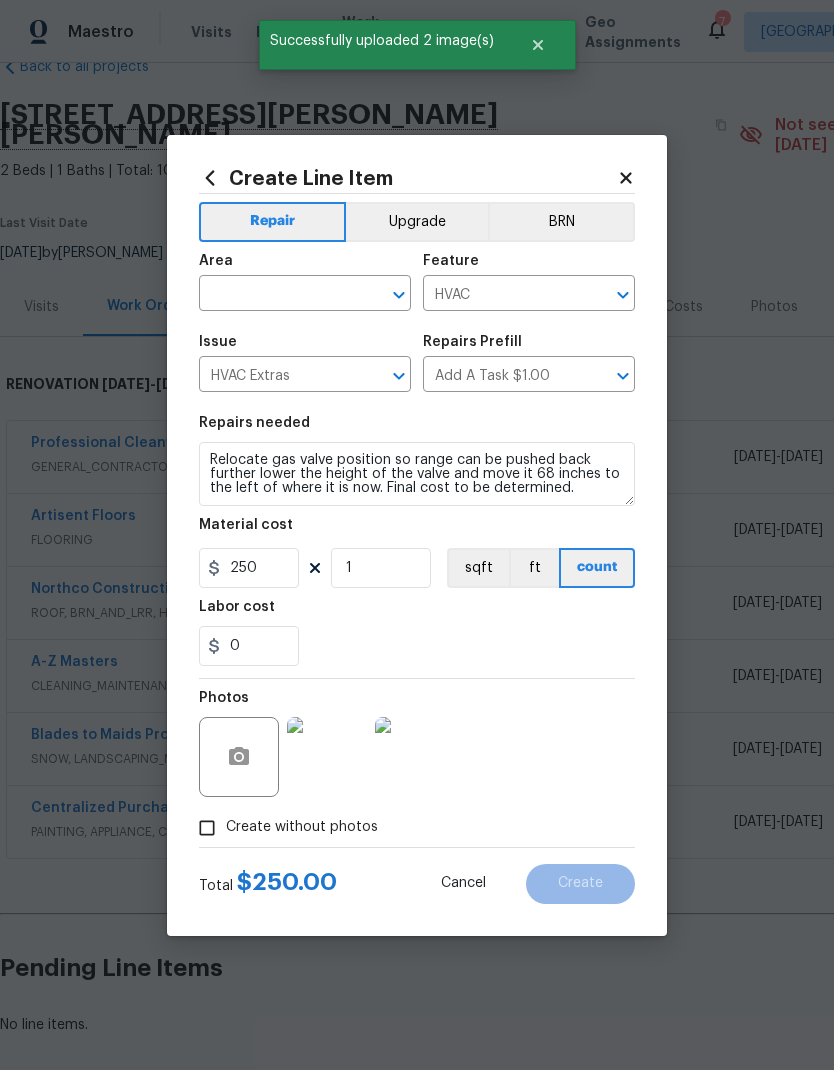 click at bounding box center (277, 295) 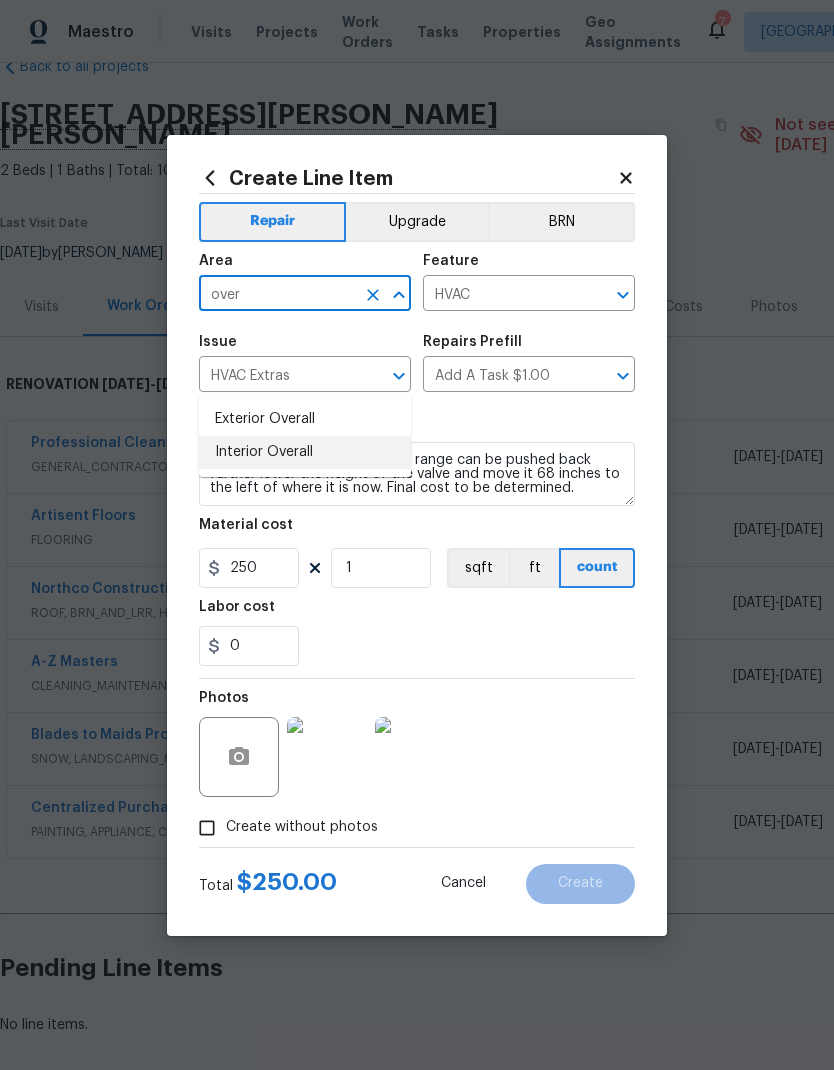 click on "Interior Overall" at bounding box center [305, 452] 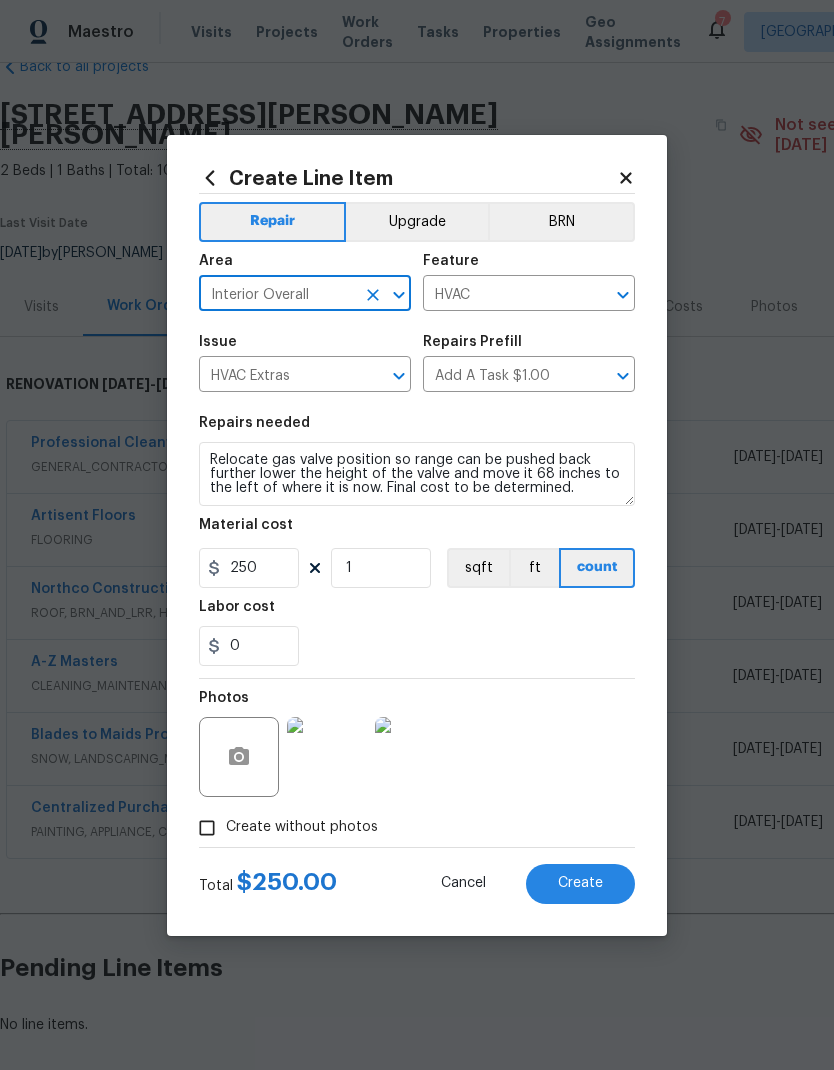 click on "Create" at bounding box center [580, 883] 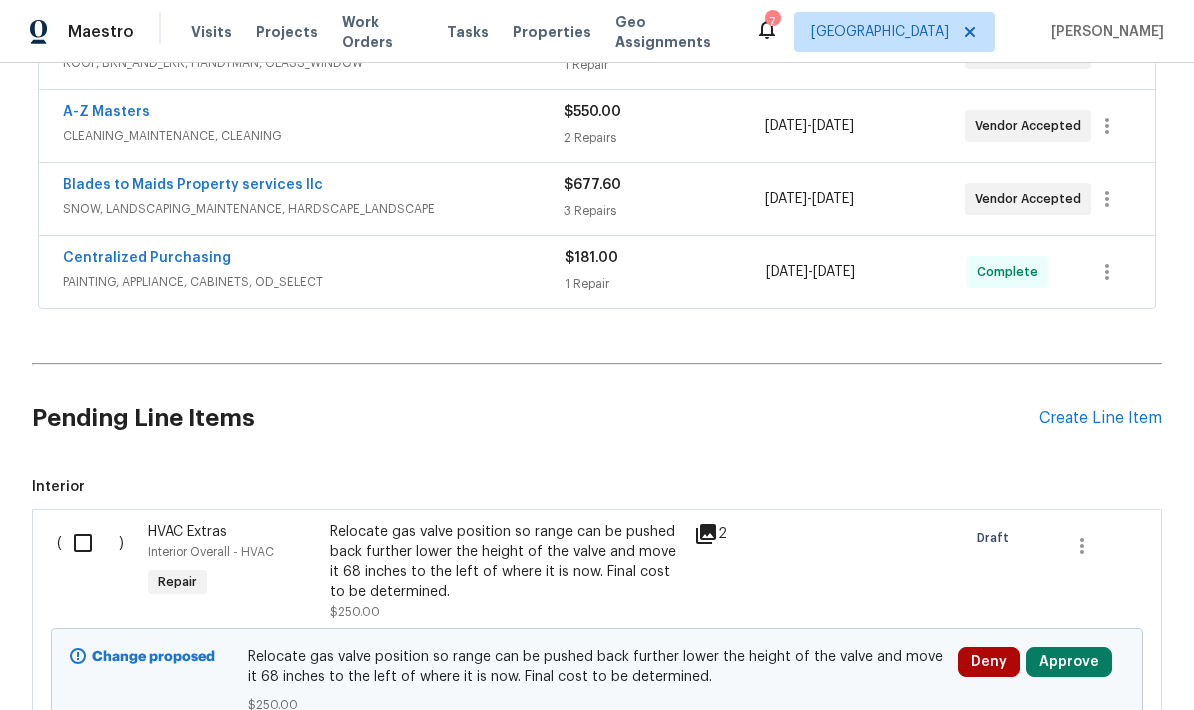 scroll, scrollTop: 612, scrollLeft: 0, axis: vertical 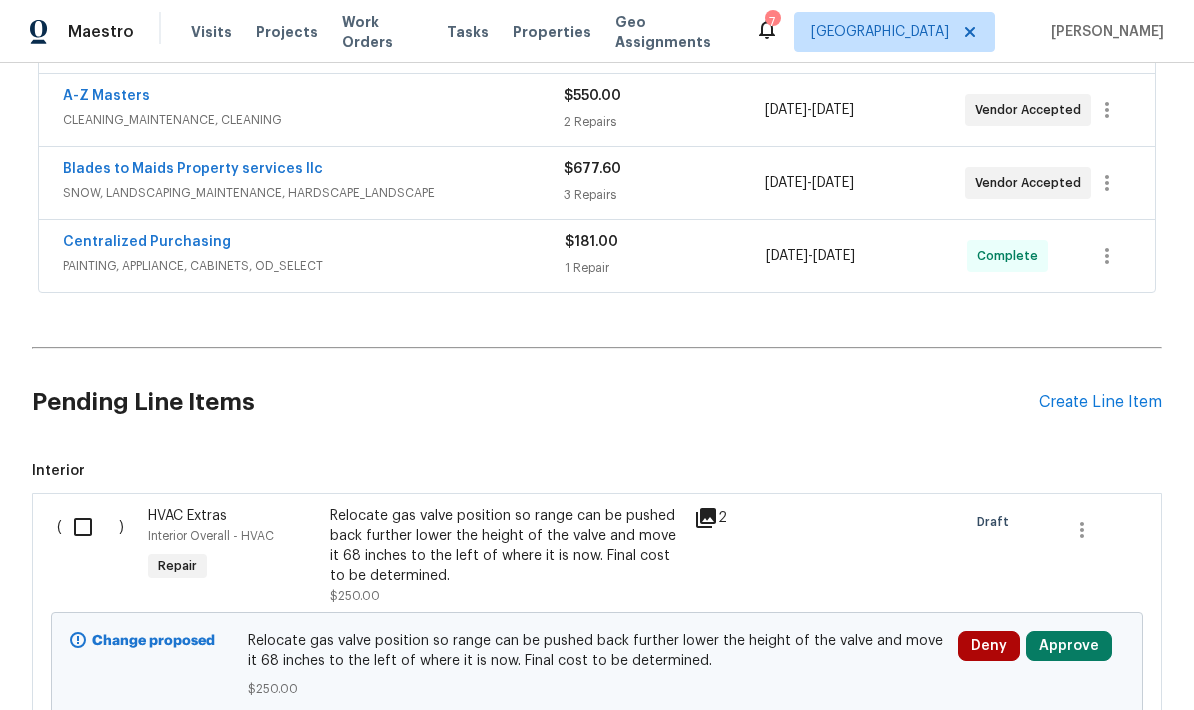 click at bounding box center [90, 527] 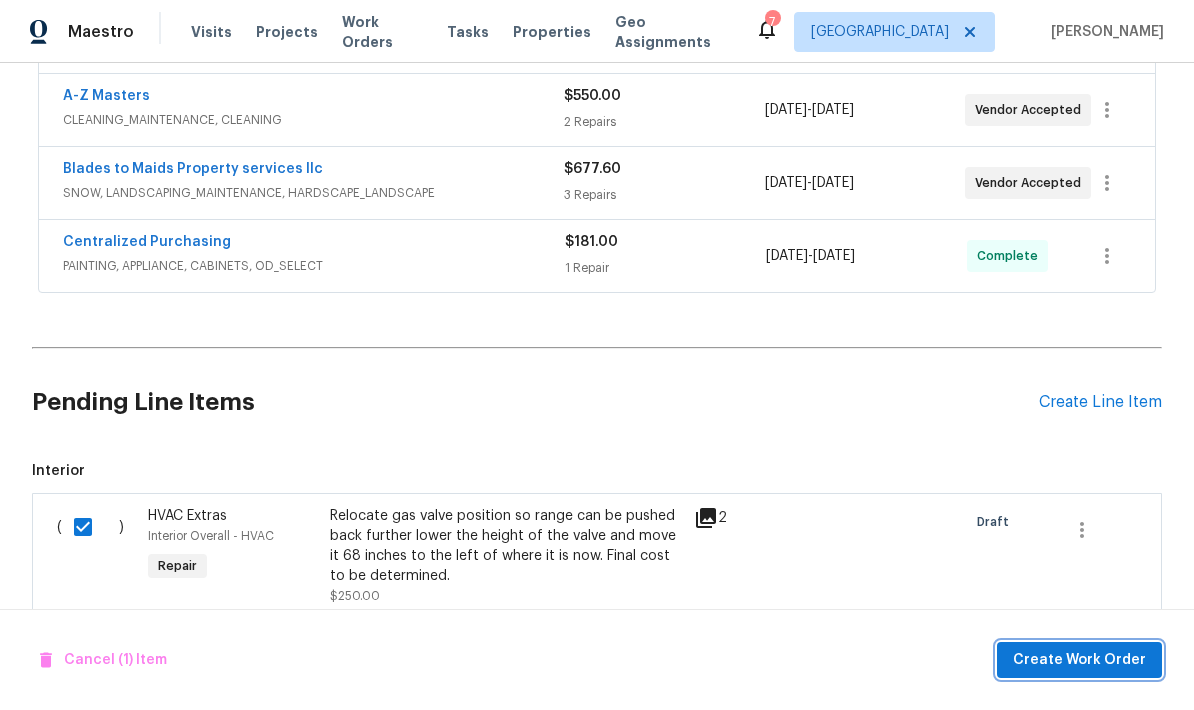 click on "Create Work Order" at bounding box center (1079, 660) 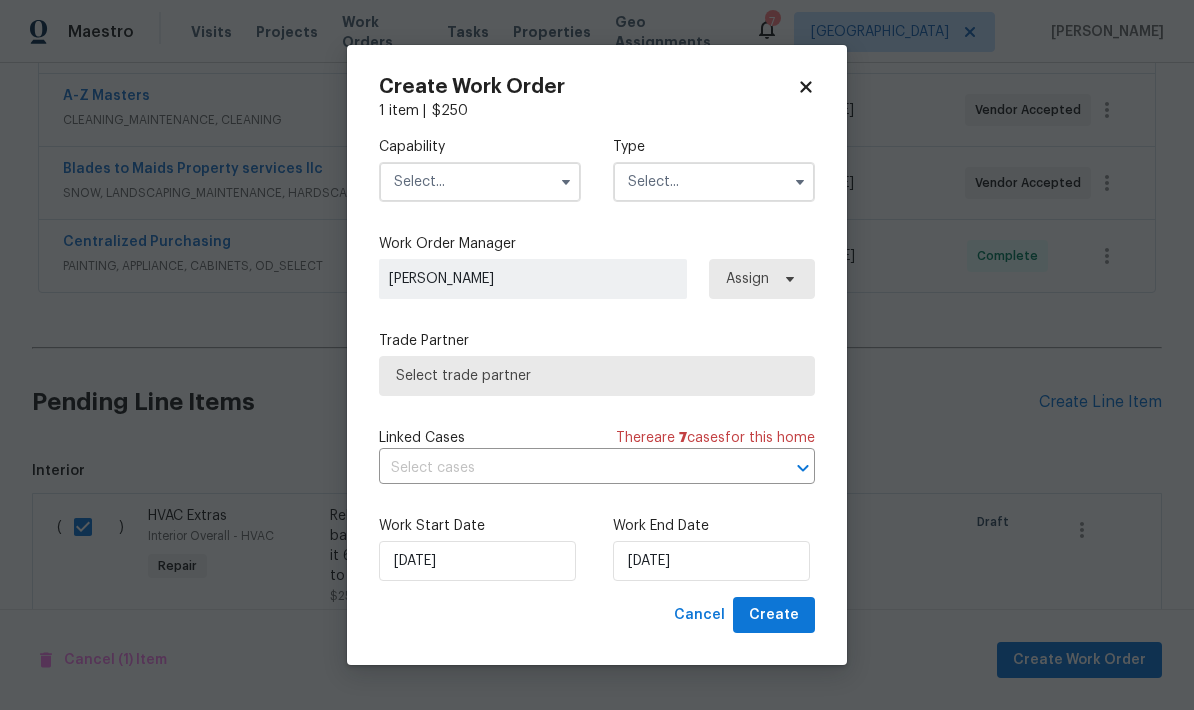 click at bounding box center (480, 182) 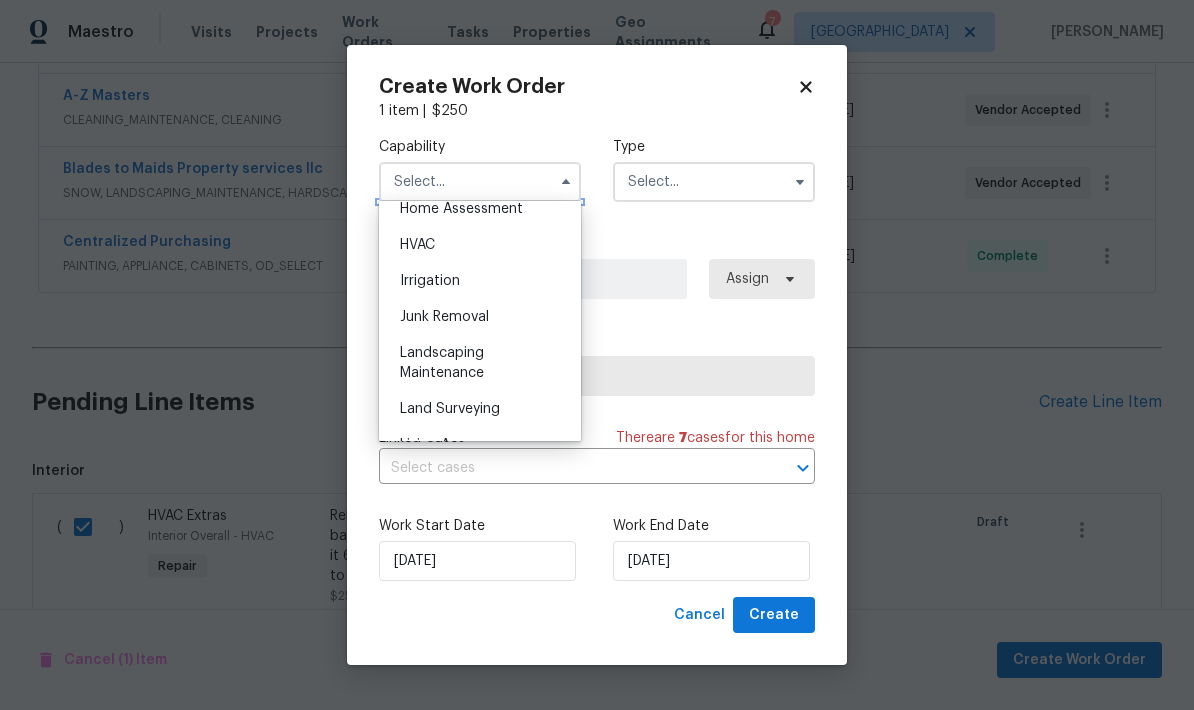 scroll, scrollTop: 1162, scrollLeft: 0, axis: vertical 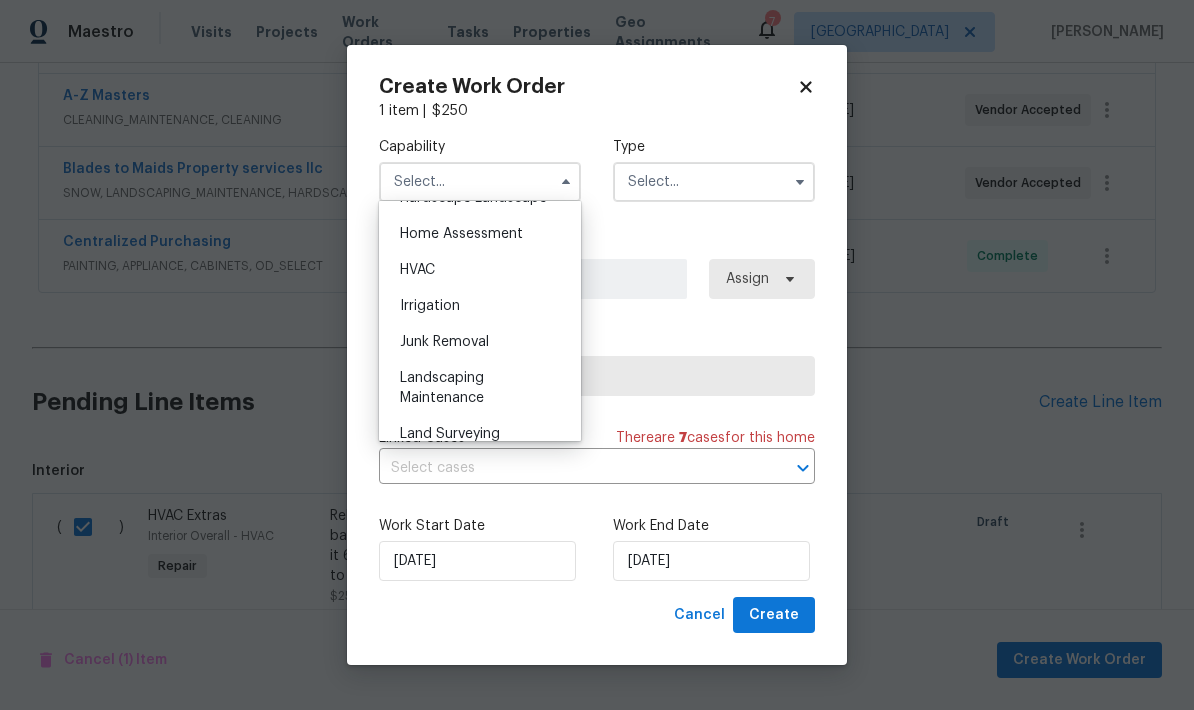 click on "HVAC" at bounding box center (417, 270) 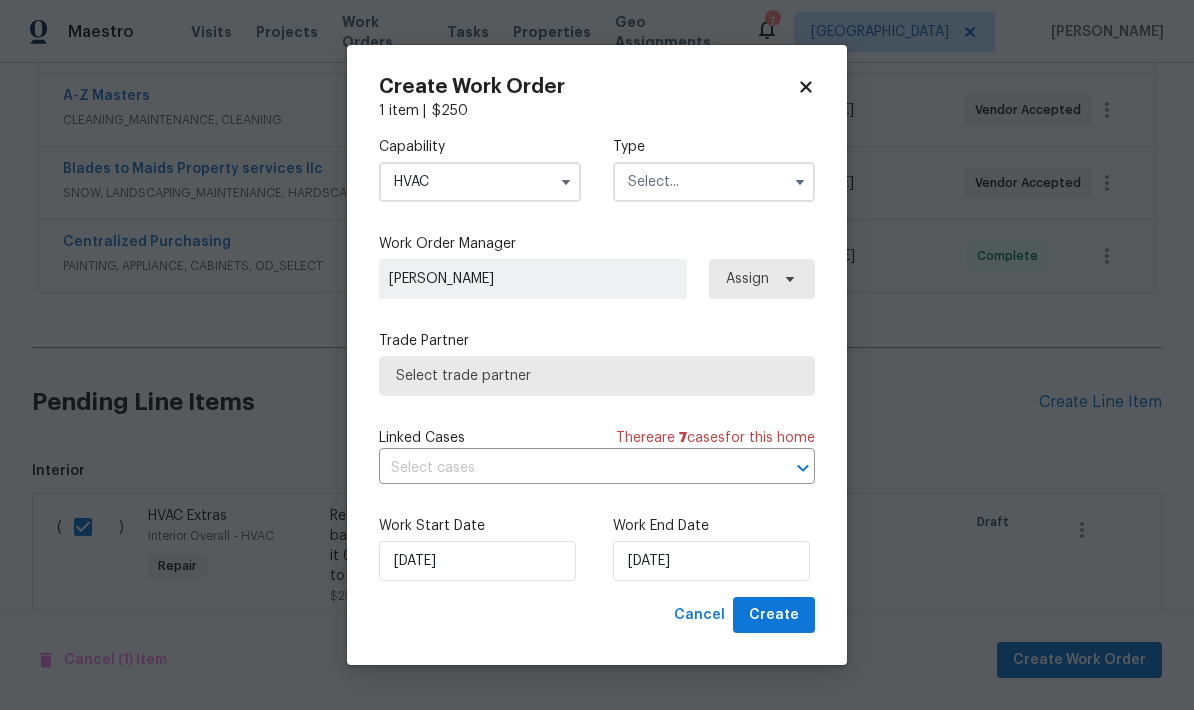 click at bounding box center [714, 182] 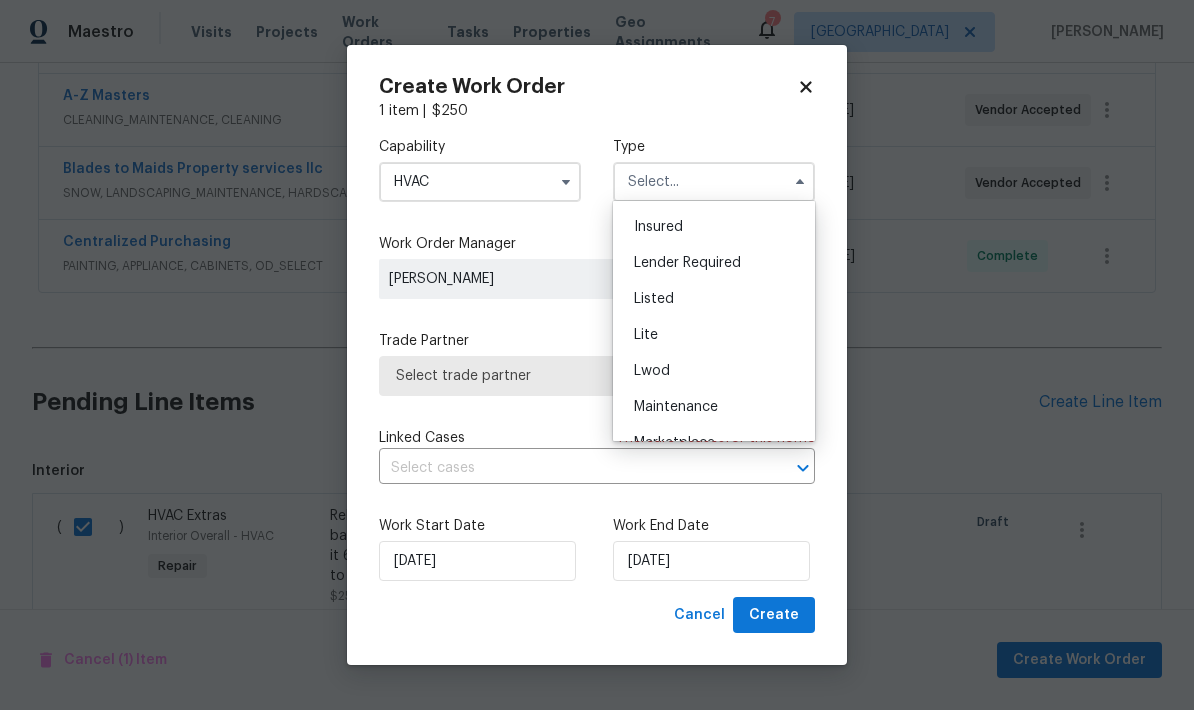 scroll, scrollTop: 145, scrollLeft: 0, axis: vertical 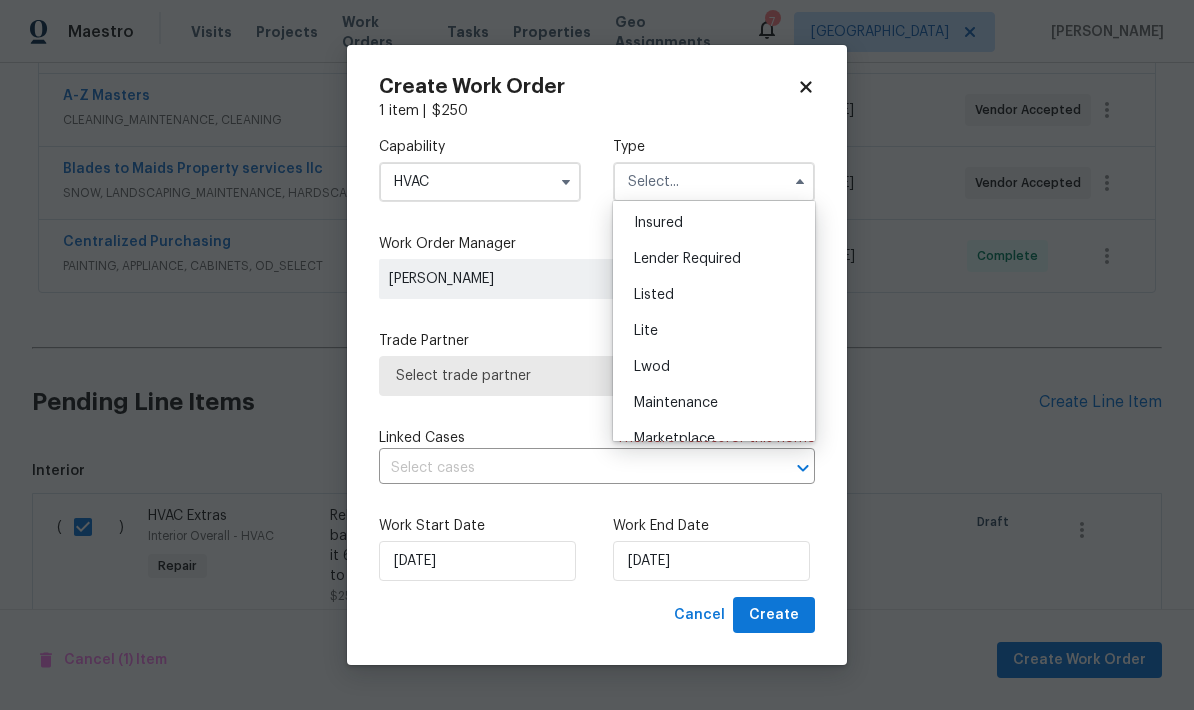 click on "Listed" at bounding box center [654, 295] 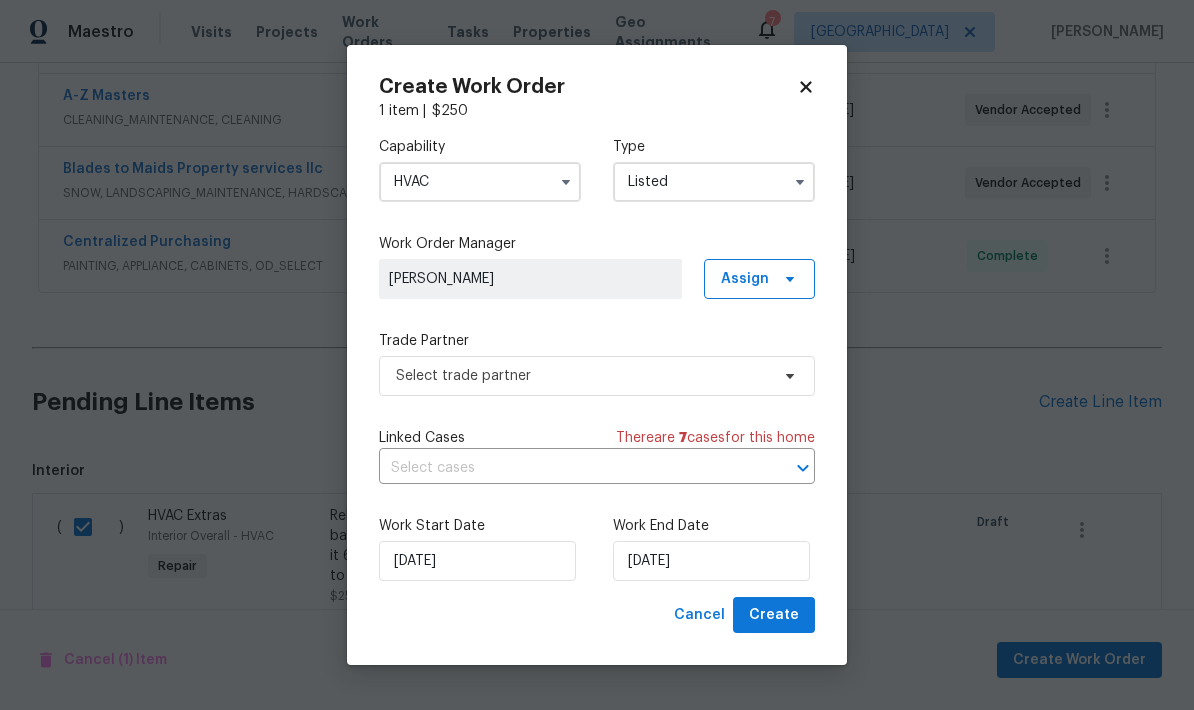 type on "Listed" 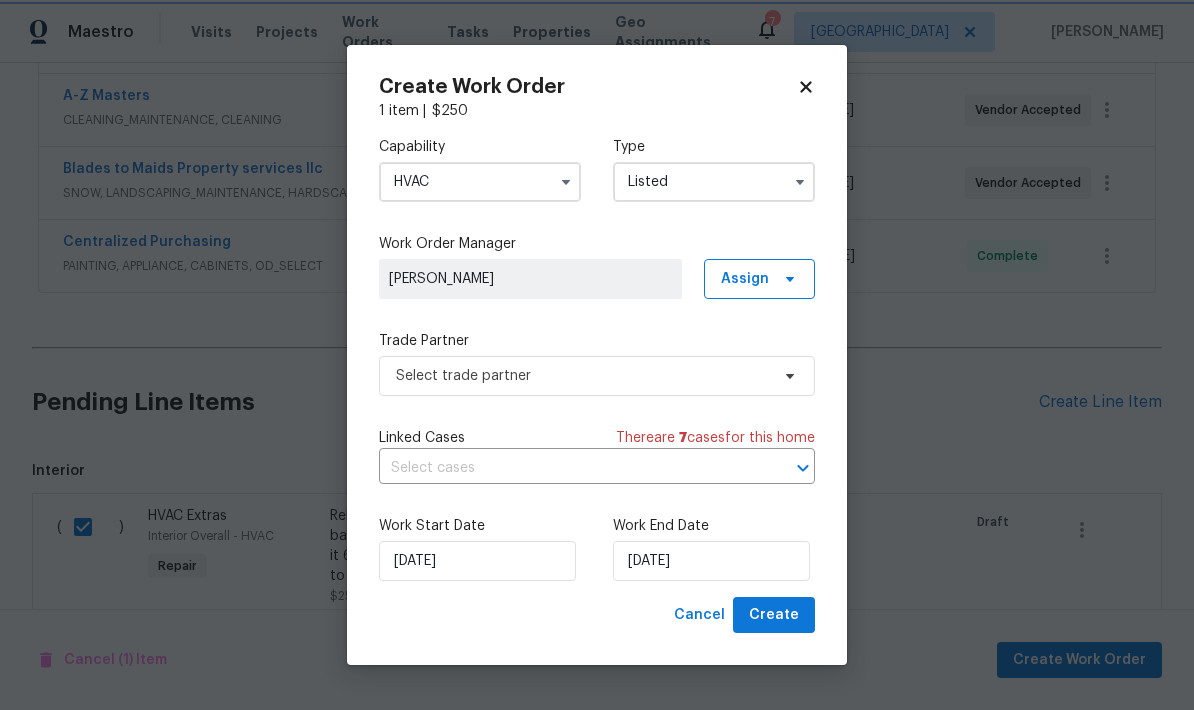 scroll, scrollTop: 0, scrollLeft: 0, axis: both 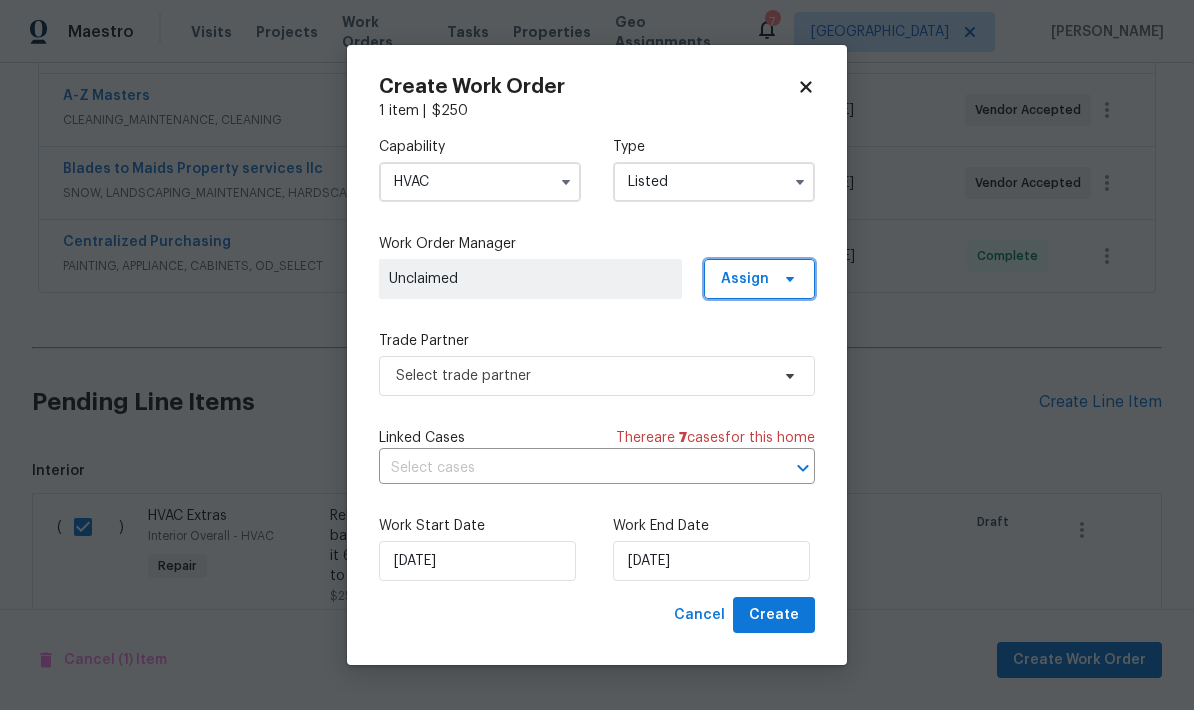 click on "Assign" at bounding box center (745, 279) 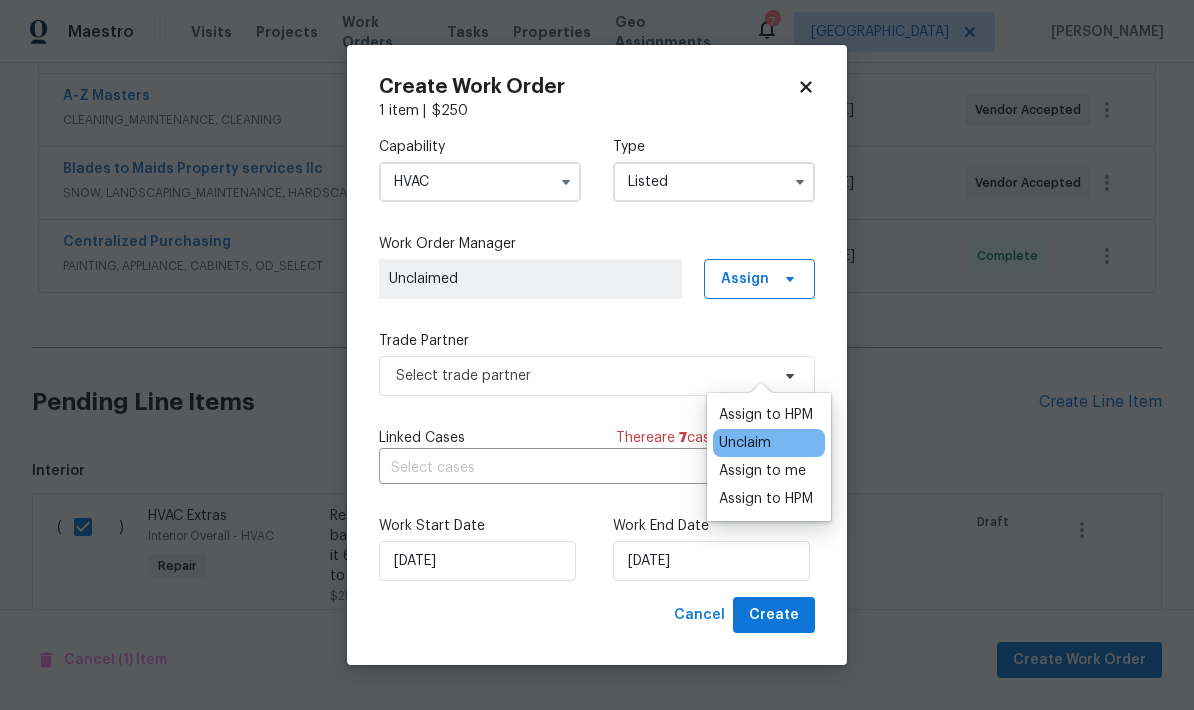 click on "Assign to me" at bounding box center [762, 471] 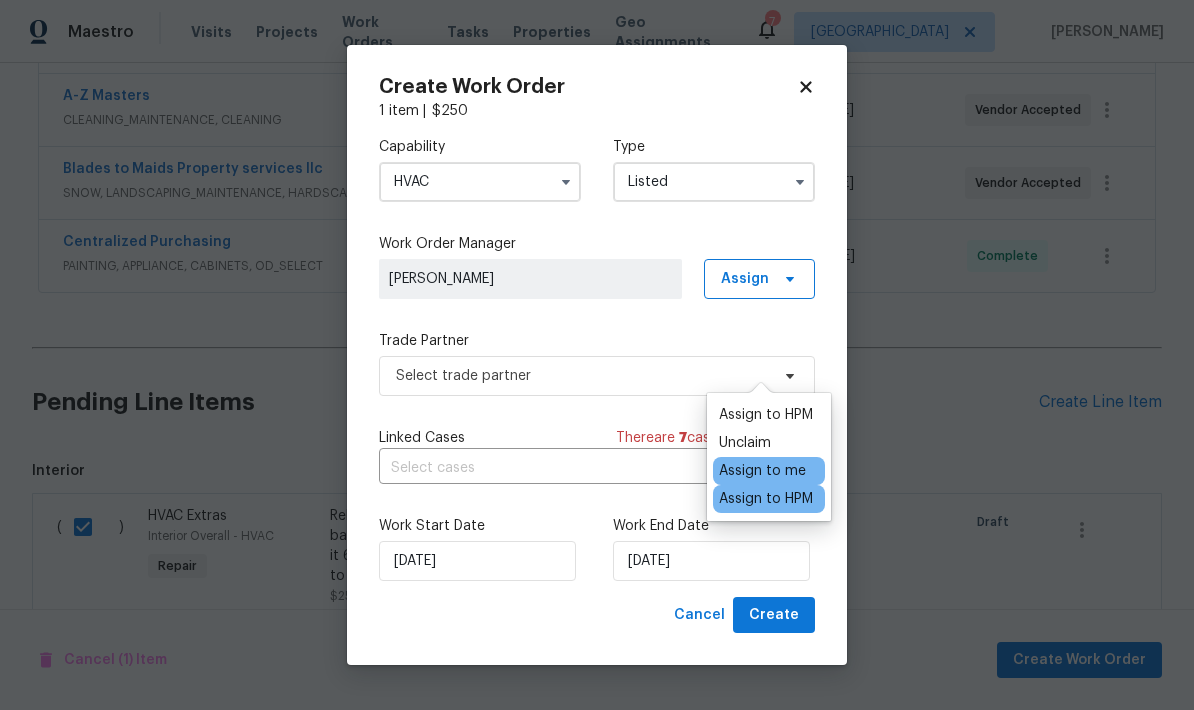 click on "Capability   HVAC Type   Listed Work Order Manager   Ken Nelson Assign Trade Partner   Select trade partner Linked Cases There  are   7  case s  for this home   ​ Work Start Date   7/17/2025 Work End Date   7/17/2025" at bounding box center (597, 359) 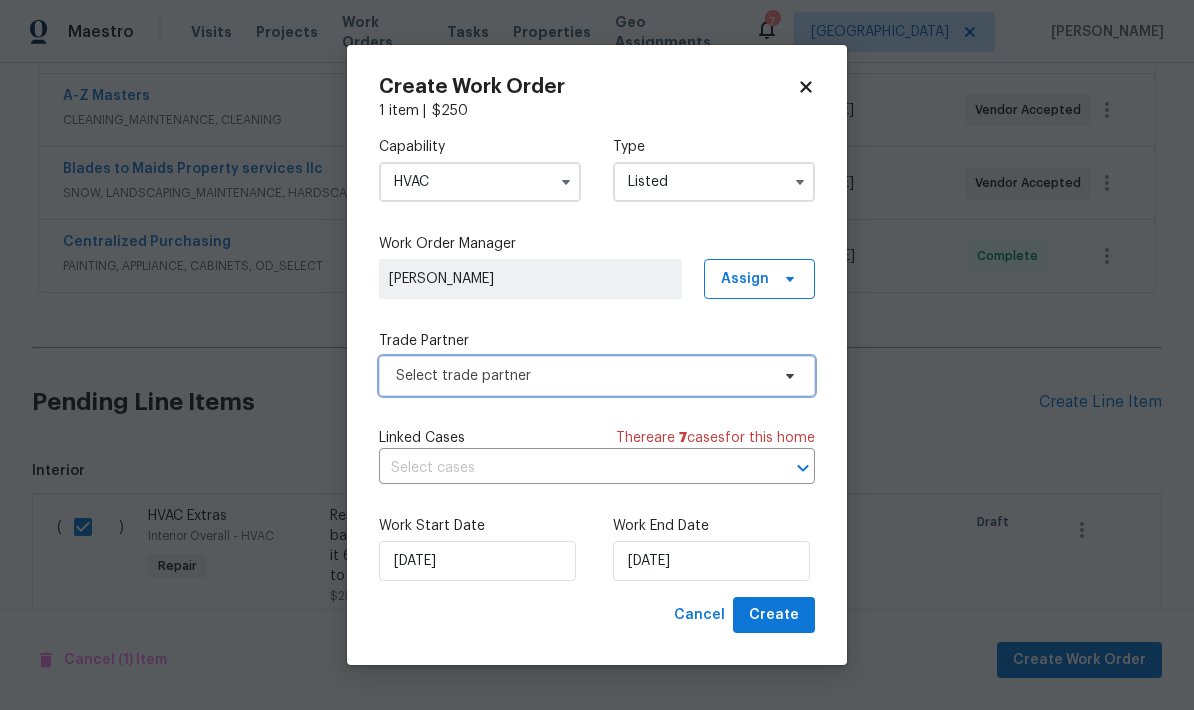 click on "Select trade partner" at bounding box center [582, 376] 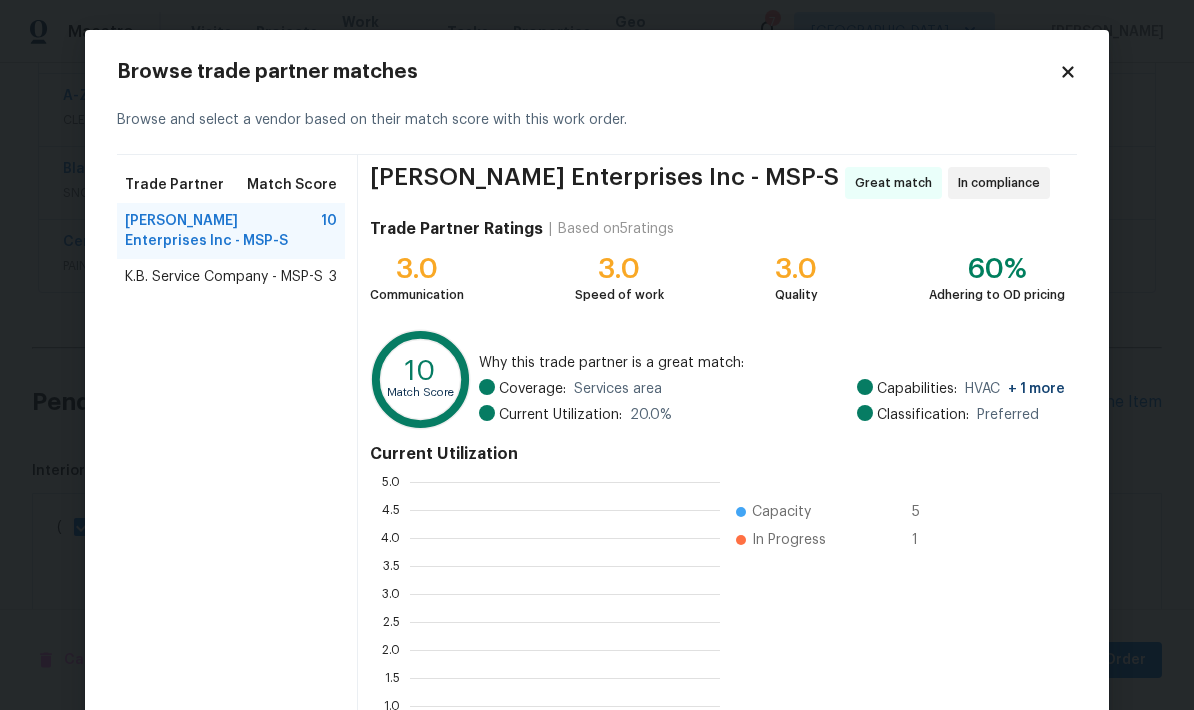 scroll, scrollTop: 2, scrollLeft: 2, axis: both 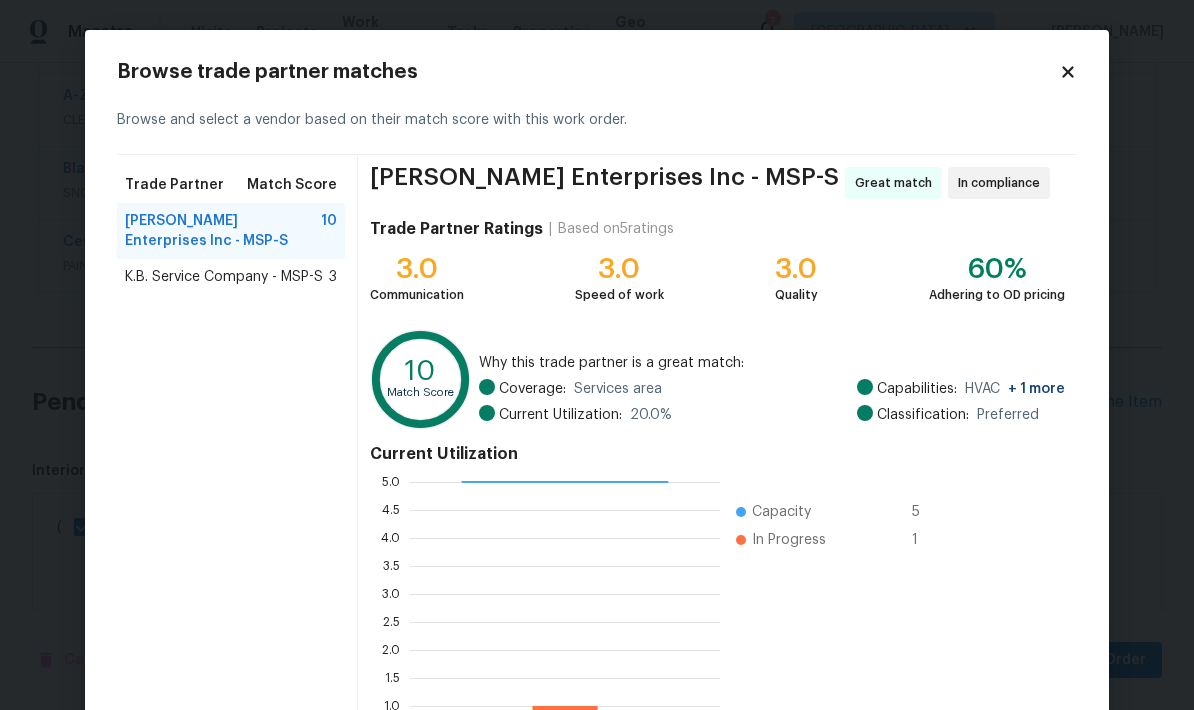 click on "Deschene Enterprises Inc - MSP-S" at bounding box center [223, 231] 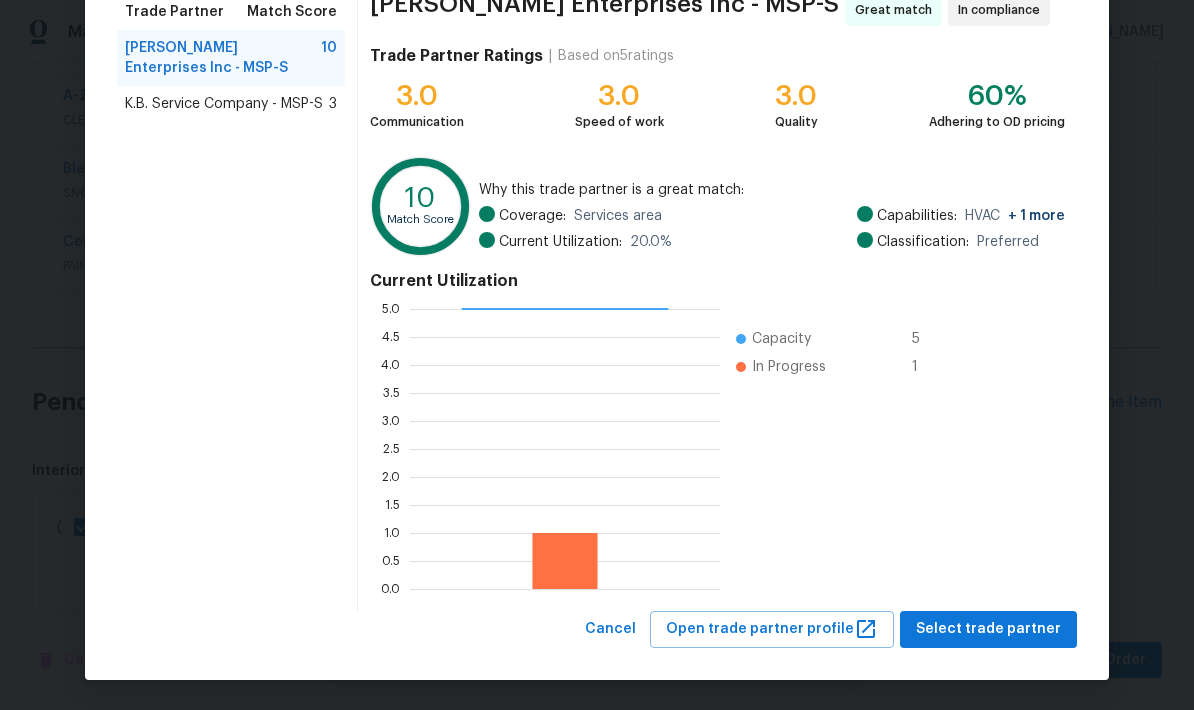 scroll, scrollTop: 172, scrollLeft: 0, axis: vertical 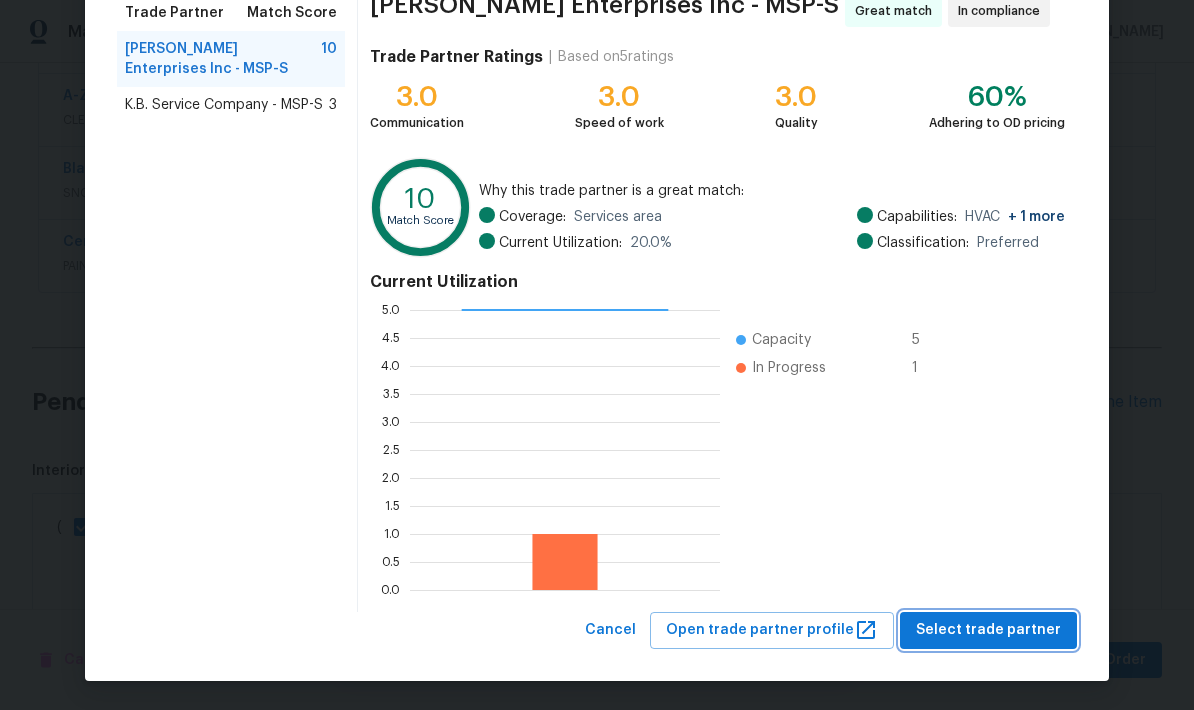 click on "Select trade partner" at bounding box center (988, 630) 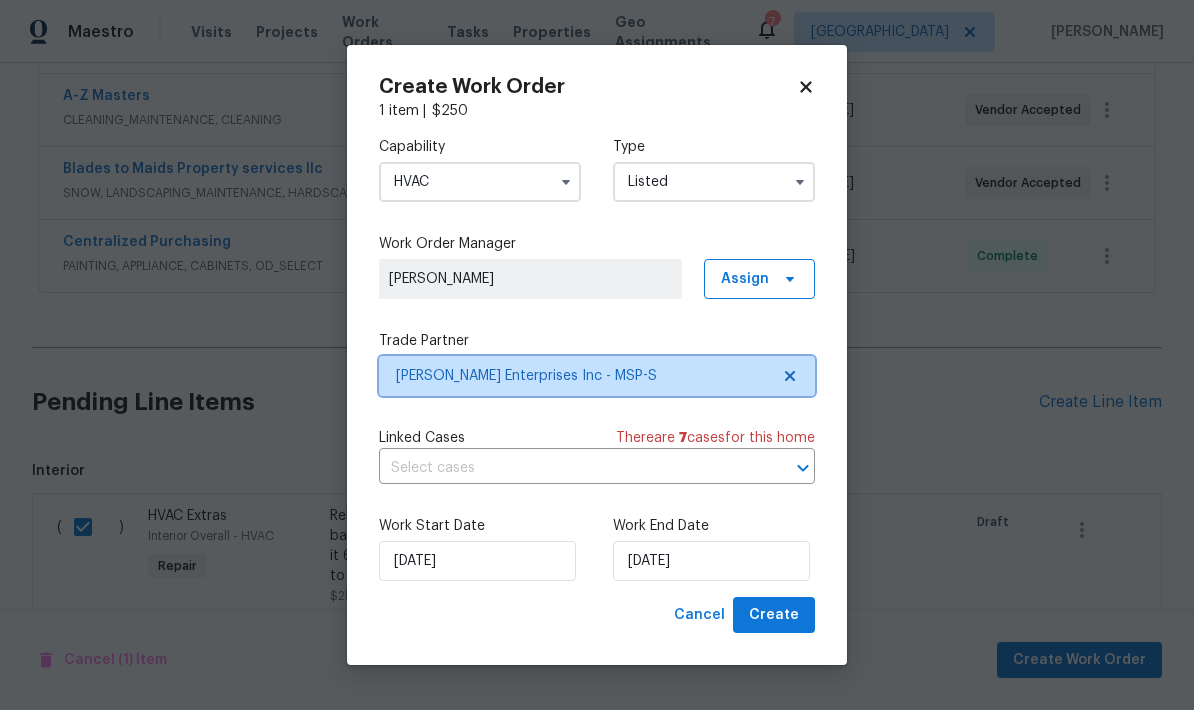 scroll, scrollTop: 0, scrollLeft: 0, axis: both 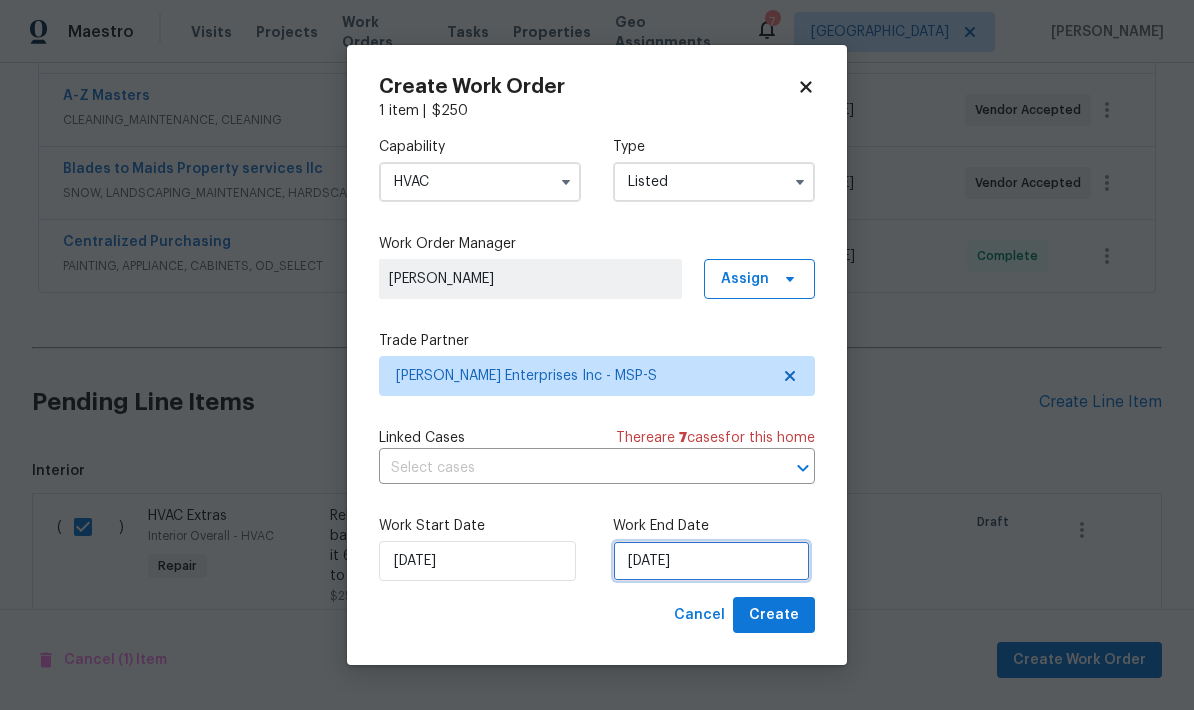 click on "7/17/2025" at bounding box center [711, 561] 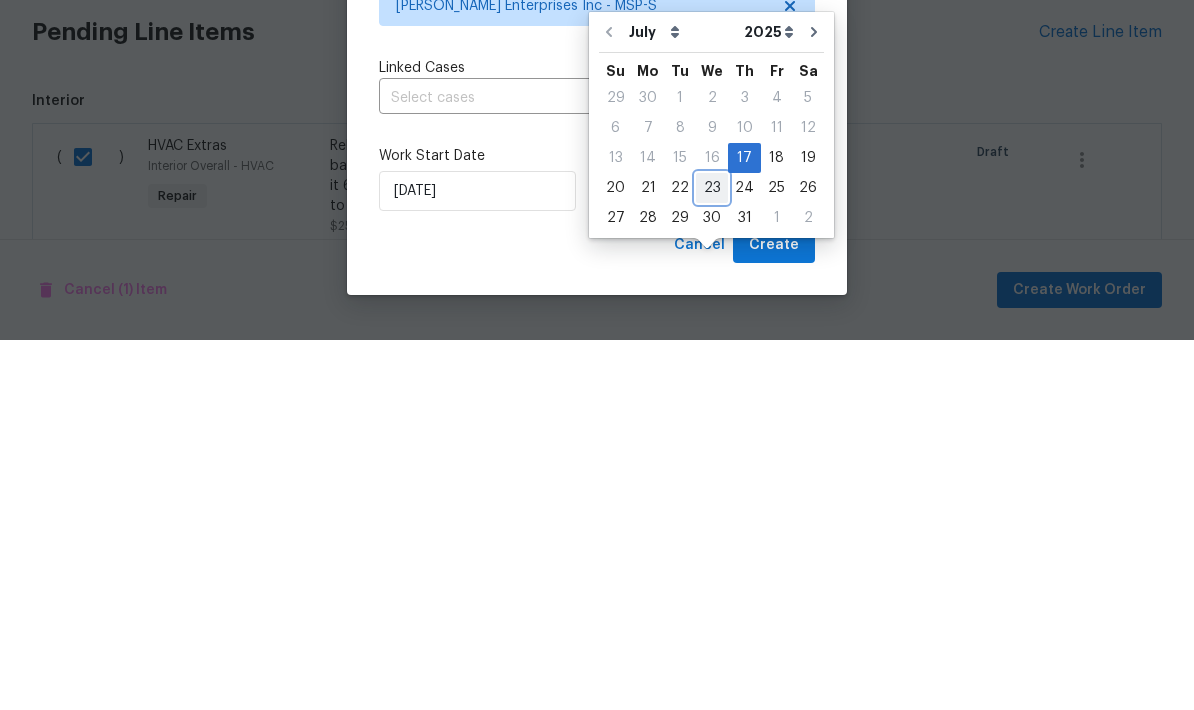 click on "23" at bounding box center (712, 558) 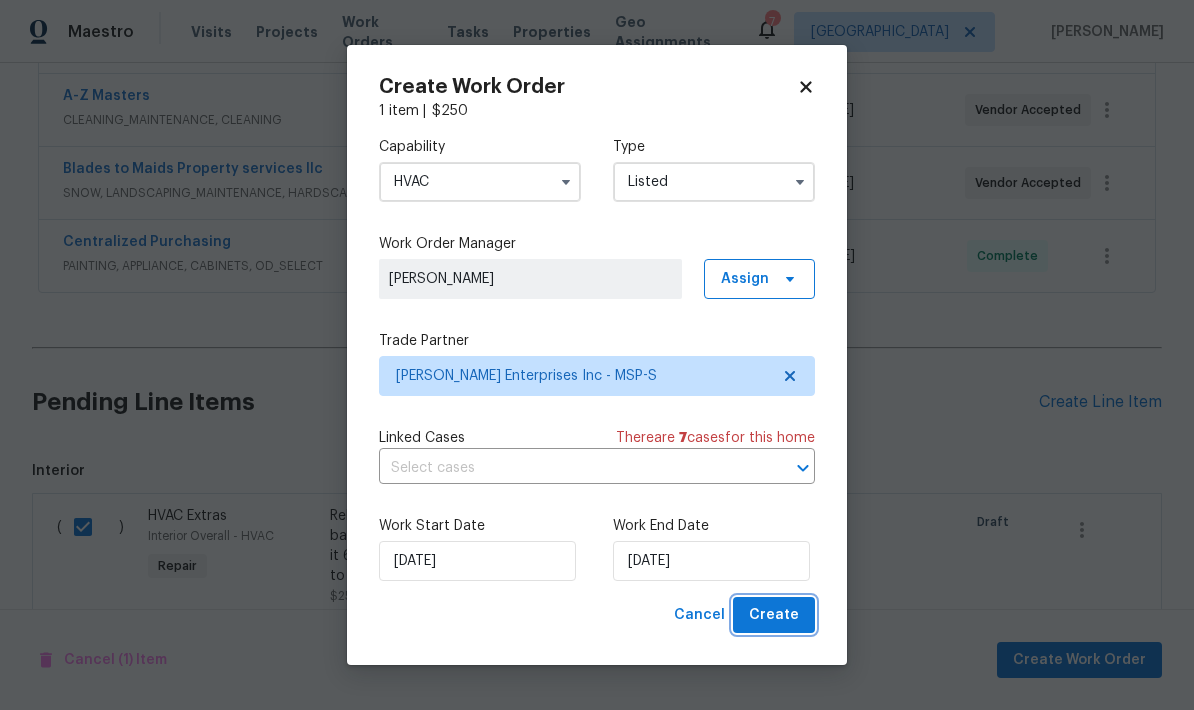 click on "Create" at bounding box center (774, 615) 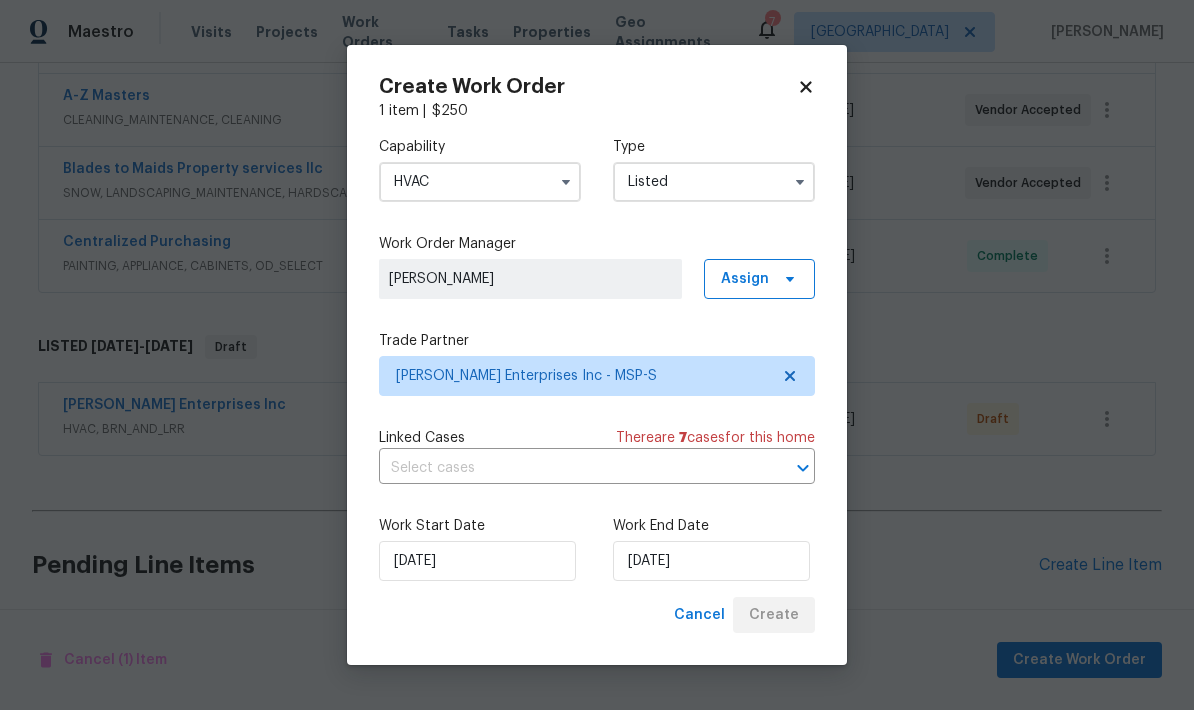 scroll, scrollTop: 569, scrollLeft: 0, axis: vertical 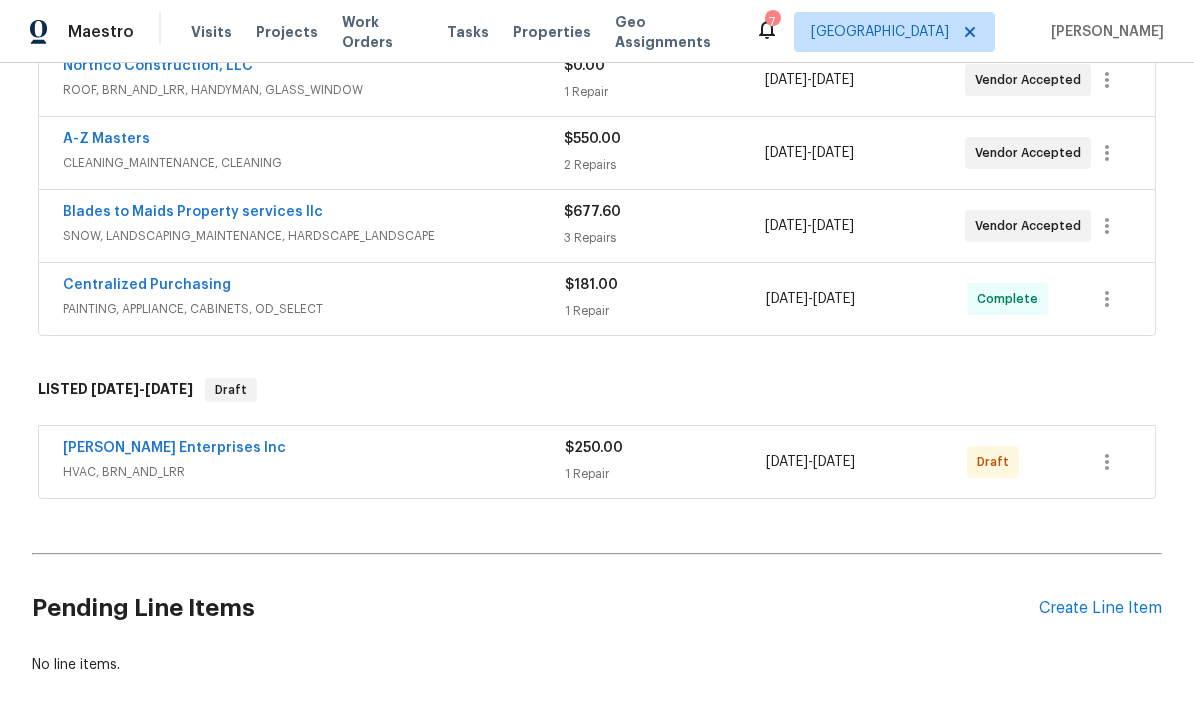 click on "Deschene Enterprises Inc" at bounding box center (174, 448) 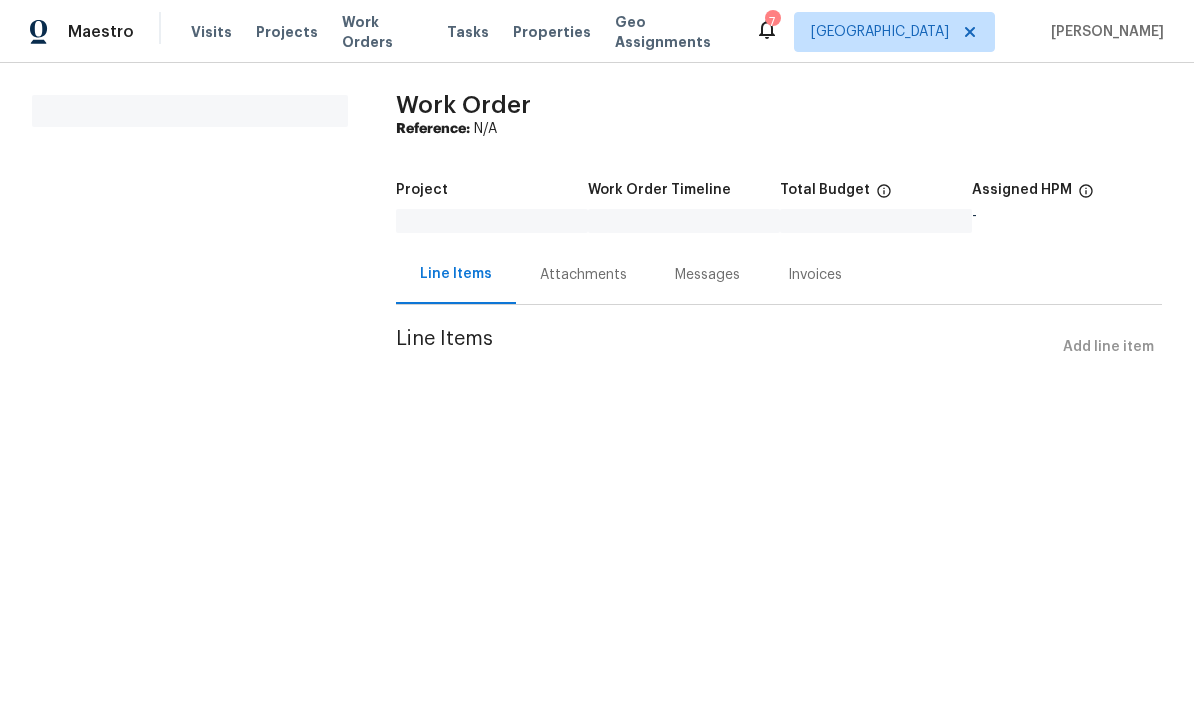 scroll, scrollTop: 0, scrollLeft: 0, axis: both 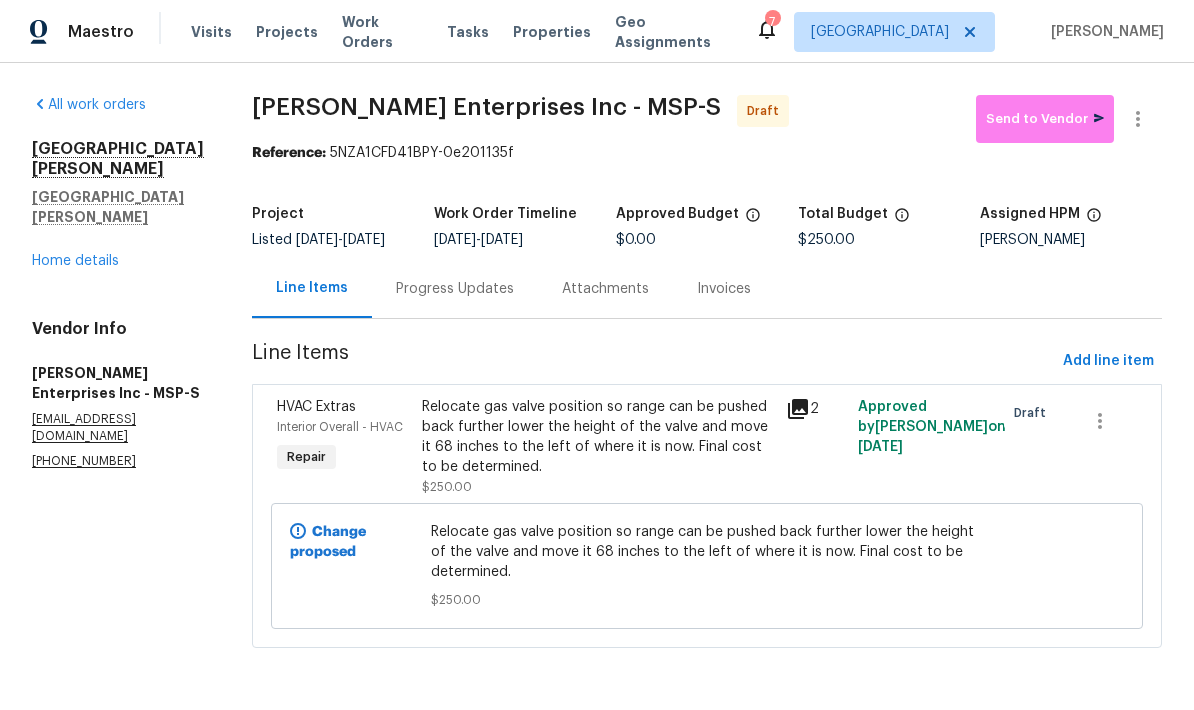 click on "Home details" at bounding box center (75, 261) 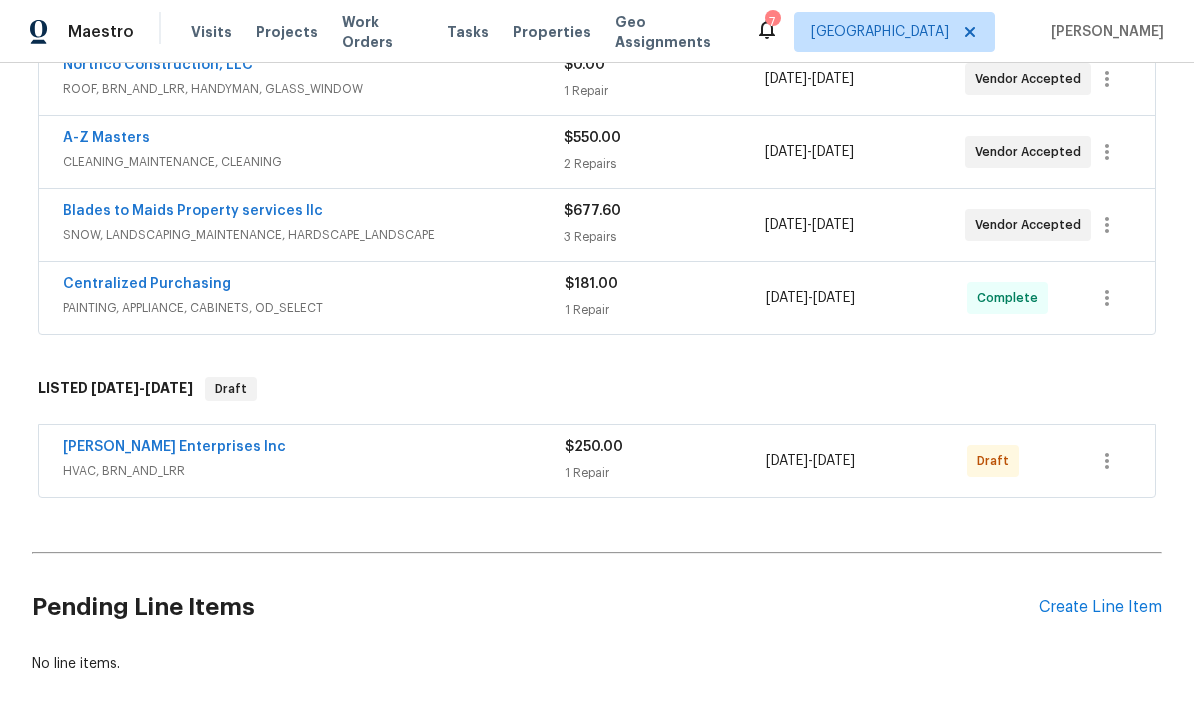 scroll, scrollTop: 569, scrollLeft: 0, axis: vertical 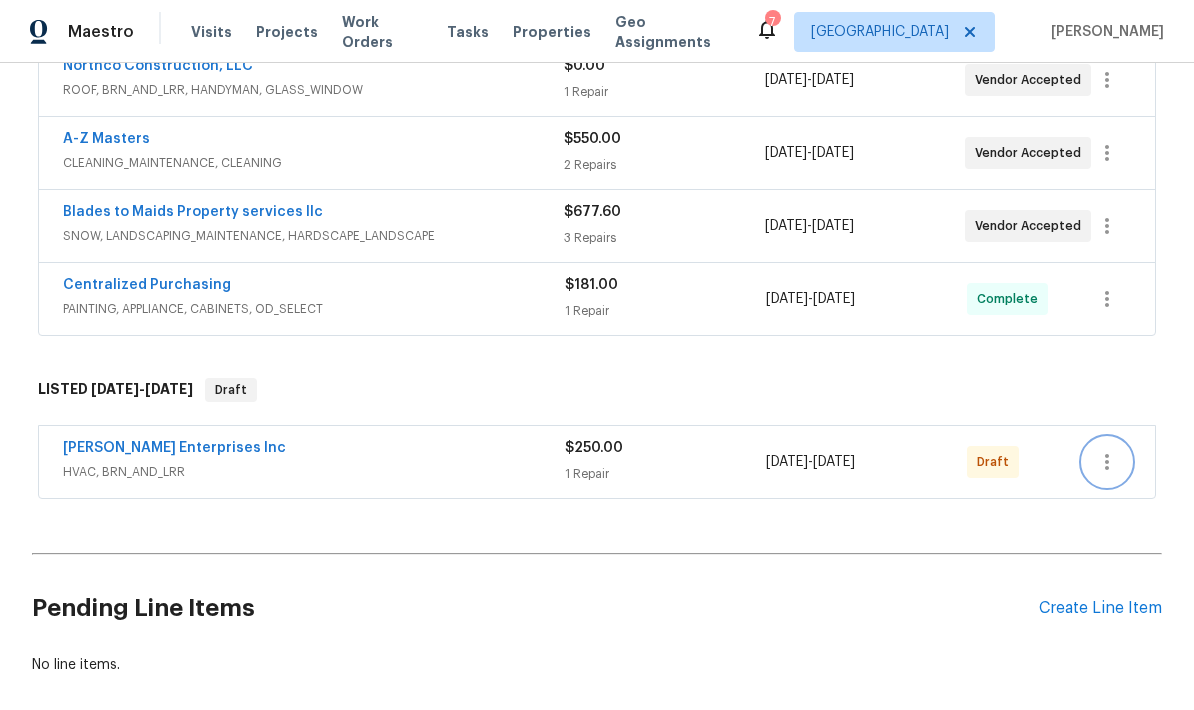 click 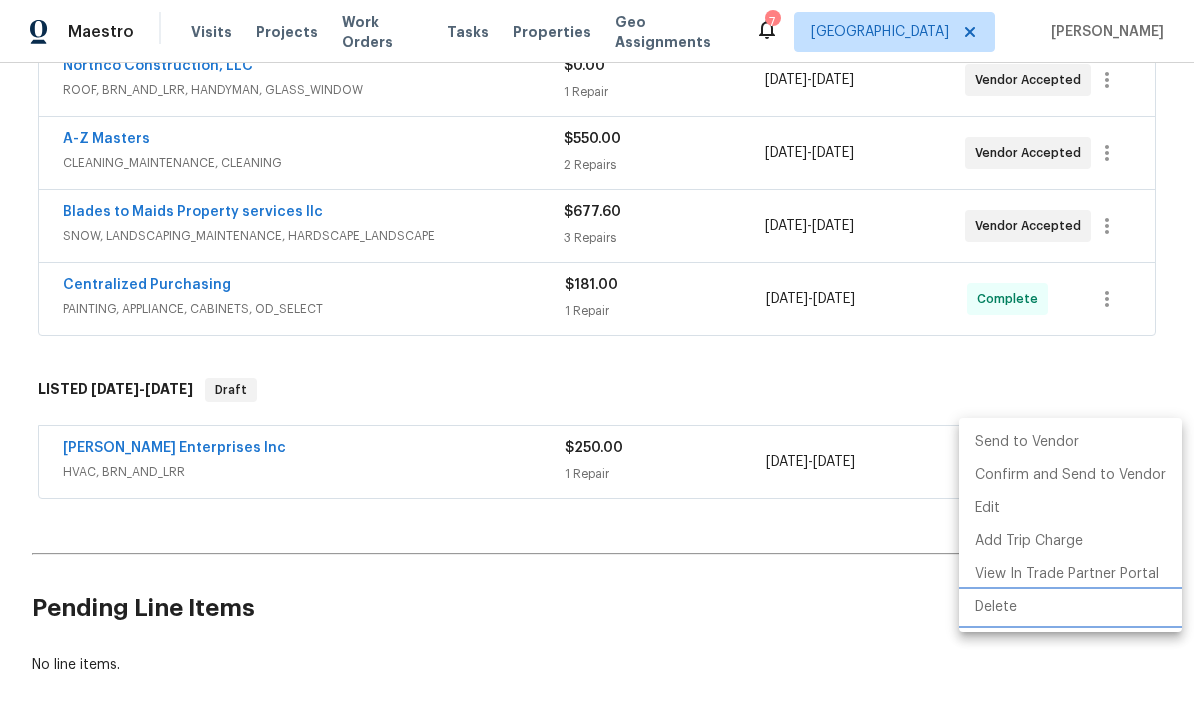 click on "Delete" at bounding box center (1070, 607) 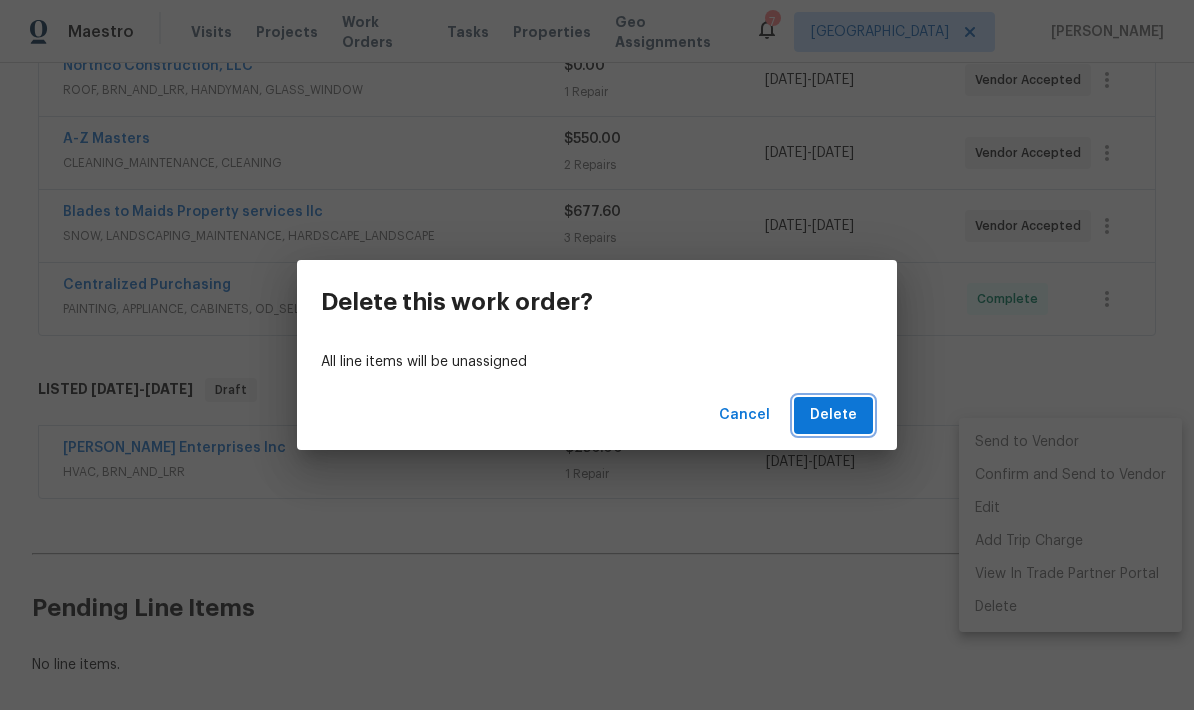 click on "Delete" at bounding box center (833, 415) 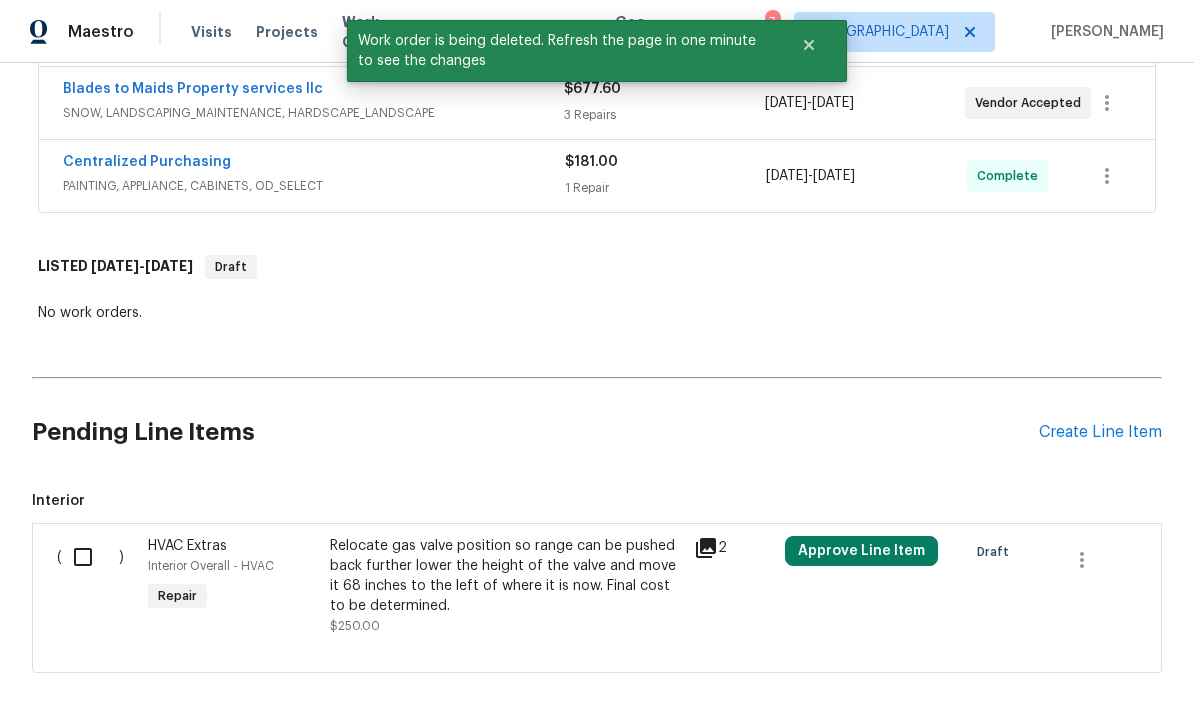 scroll, scrollTop: 691, scrollLeft: 0, axis: vertical 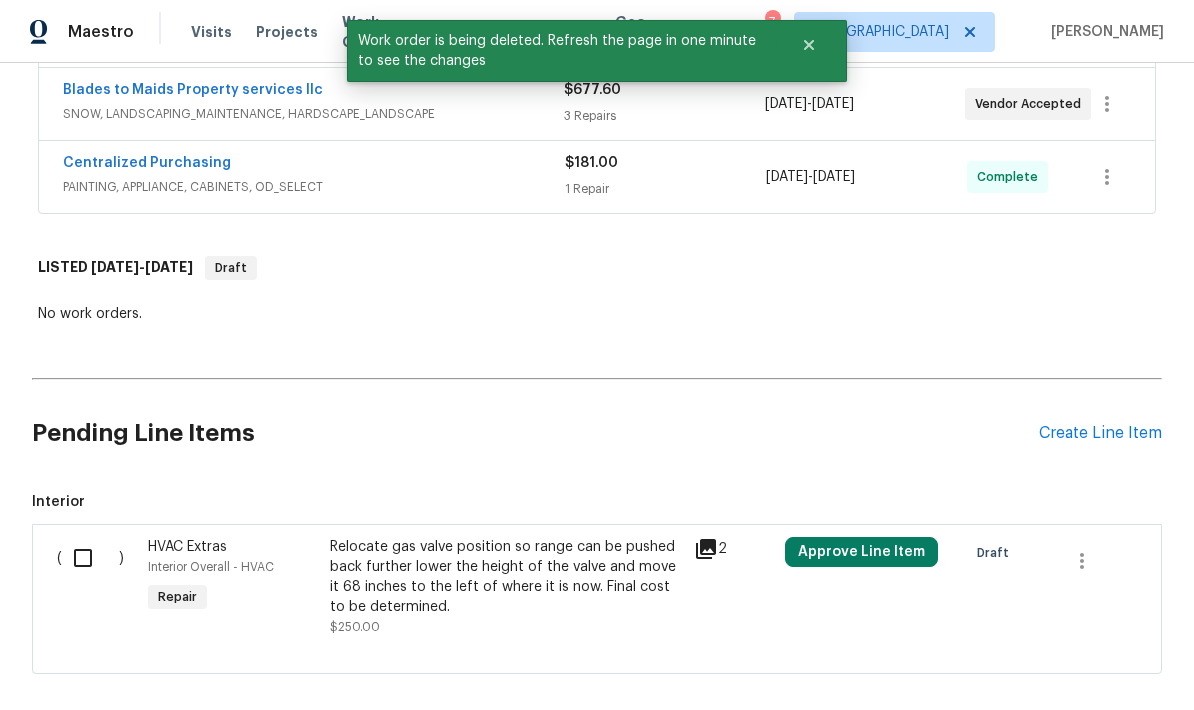 click at bounding box center [90, 558] 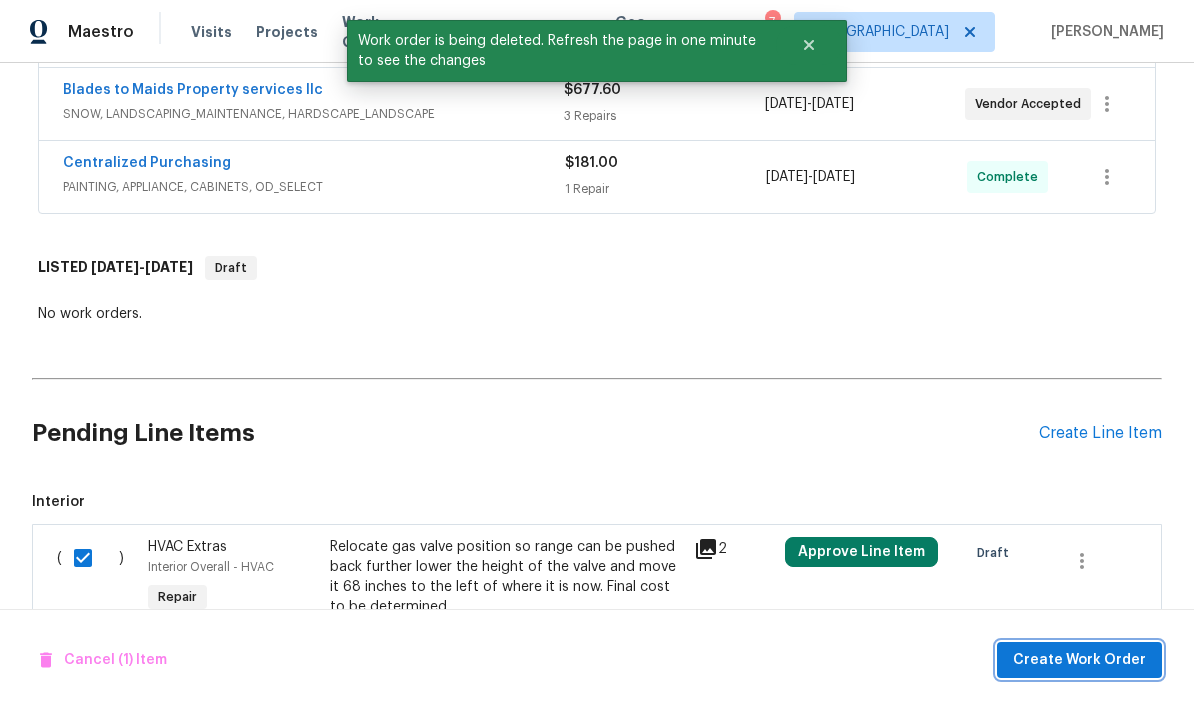 click on "Create Work Order" at bounding box center (1079, 660) 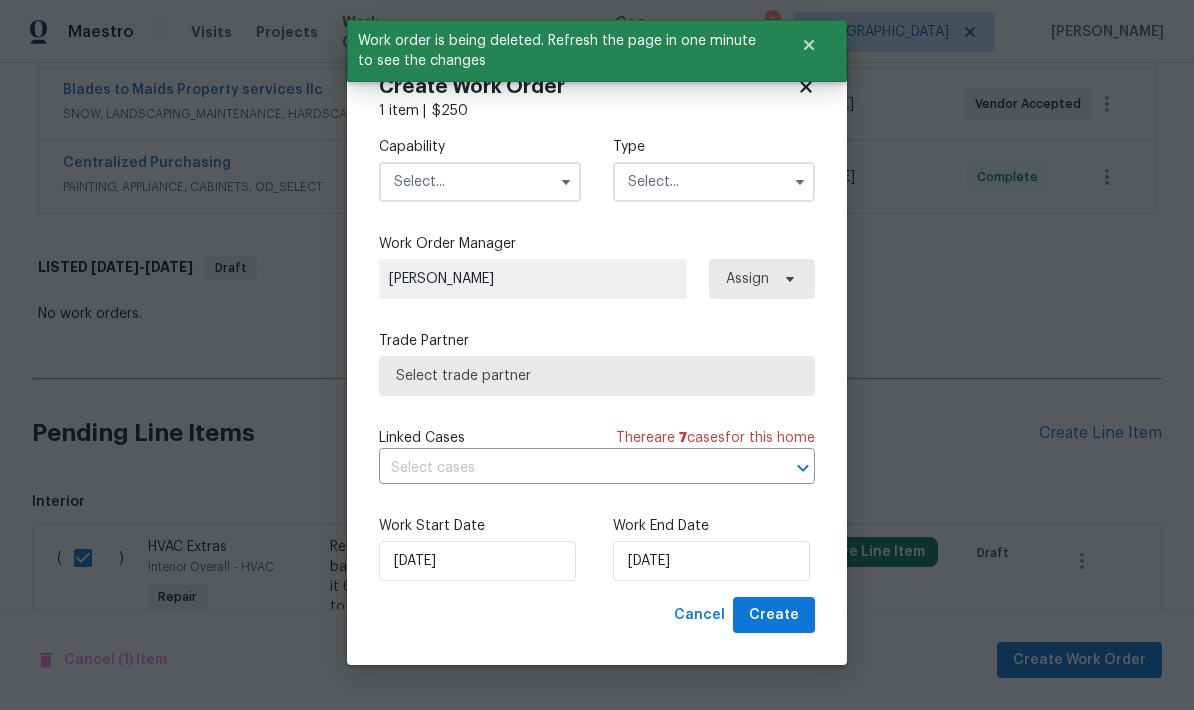 click at bounding box center [480, 182] 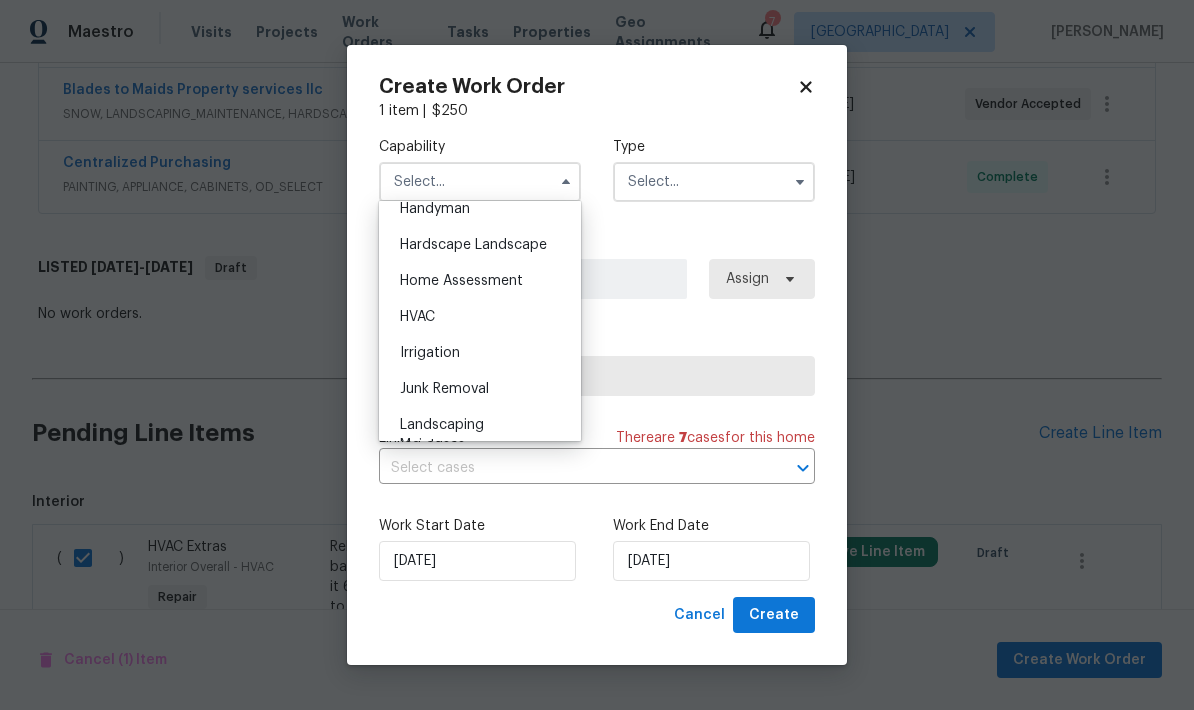 scroll, scrollTop: 1131, scrollLeft: 0, axis: vertical 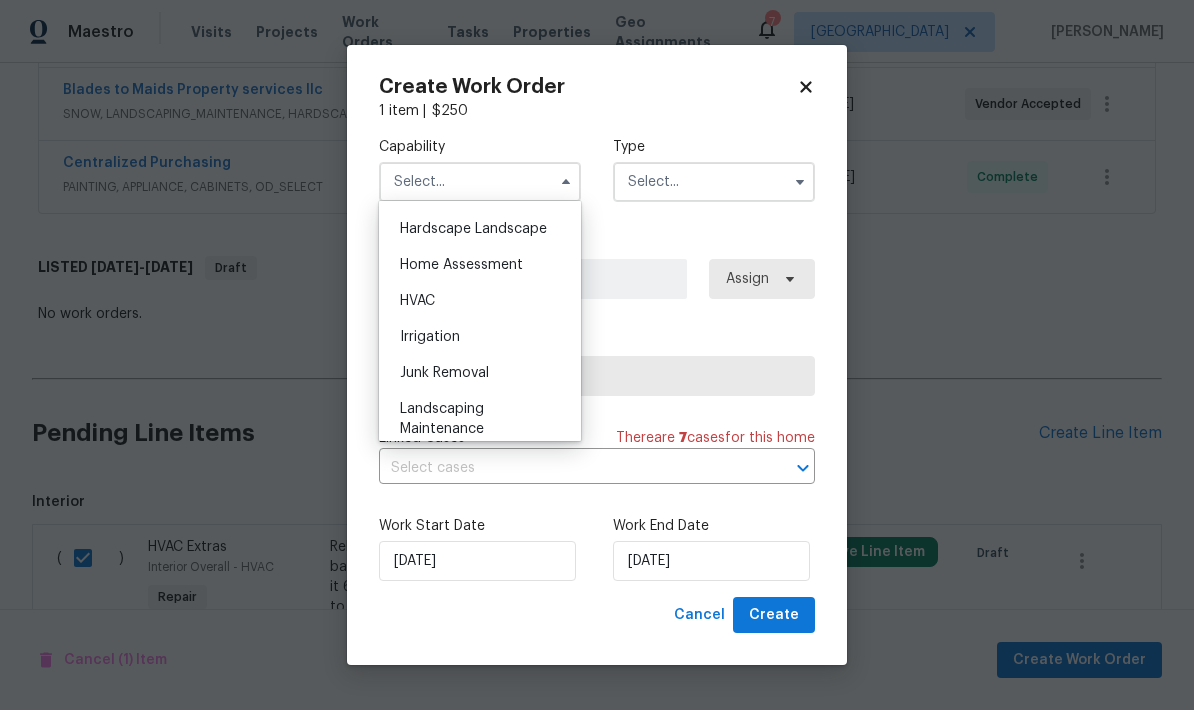 click on "HVAC" at bounding box center (417, 301) 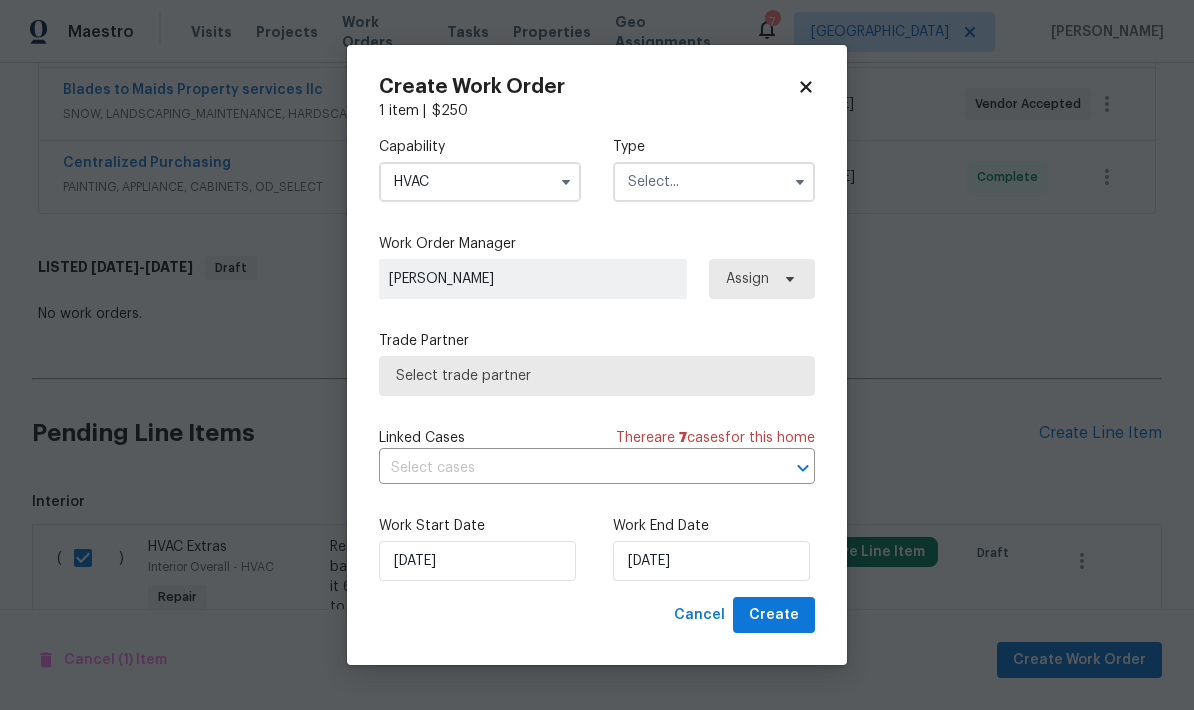 click at bounding box center [714, 182] 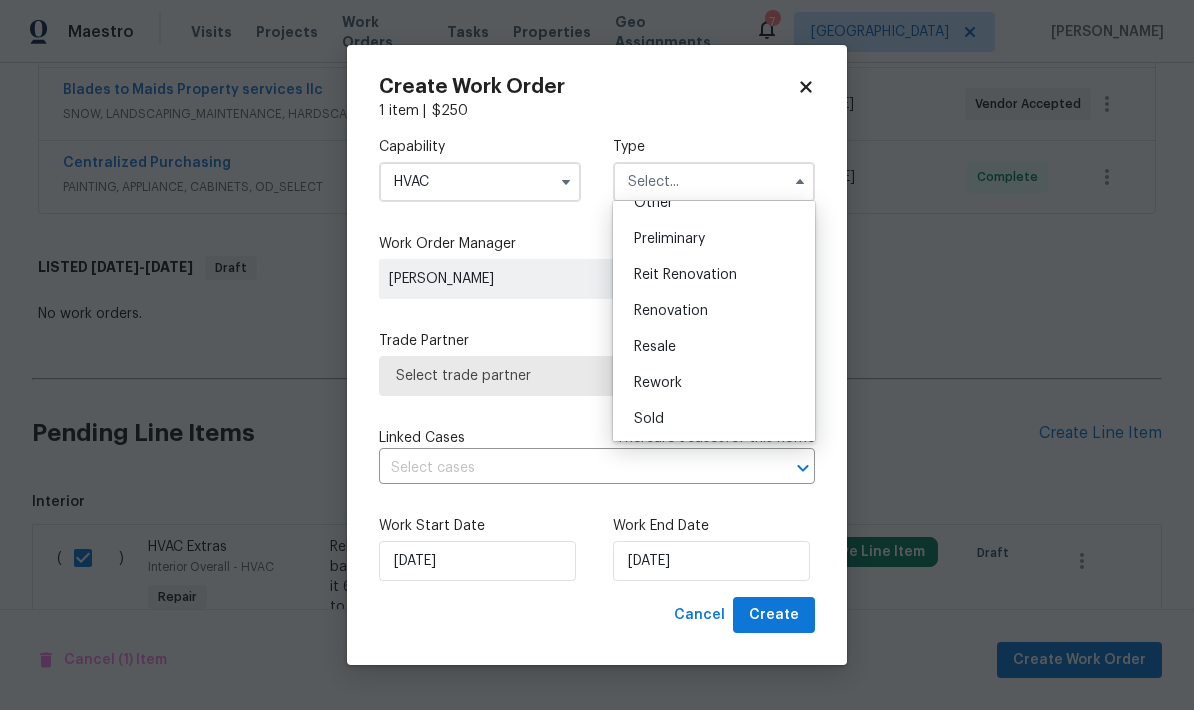 scroll, scrollTop: 430, scrollLeft: 0, axis: vertical 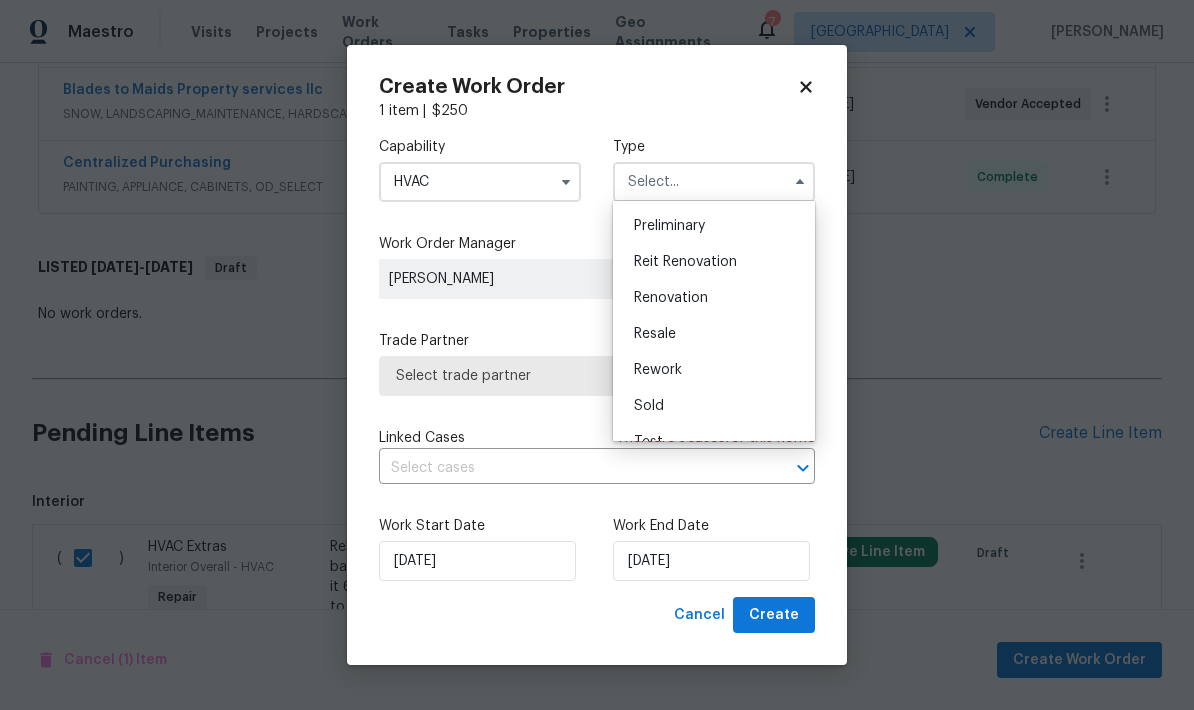 click on "Renovation" at bounding box center (671, 298) 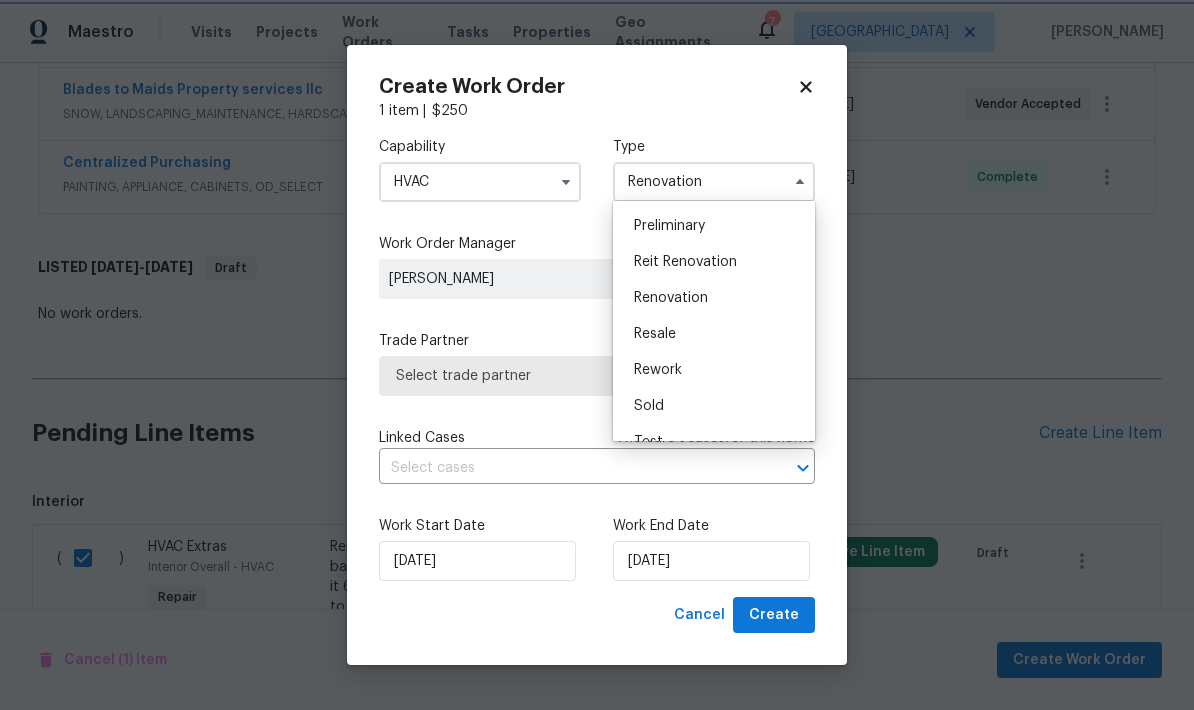 scroll, scrollTop: 0, scrollLeft: 0, axis: both 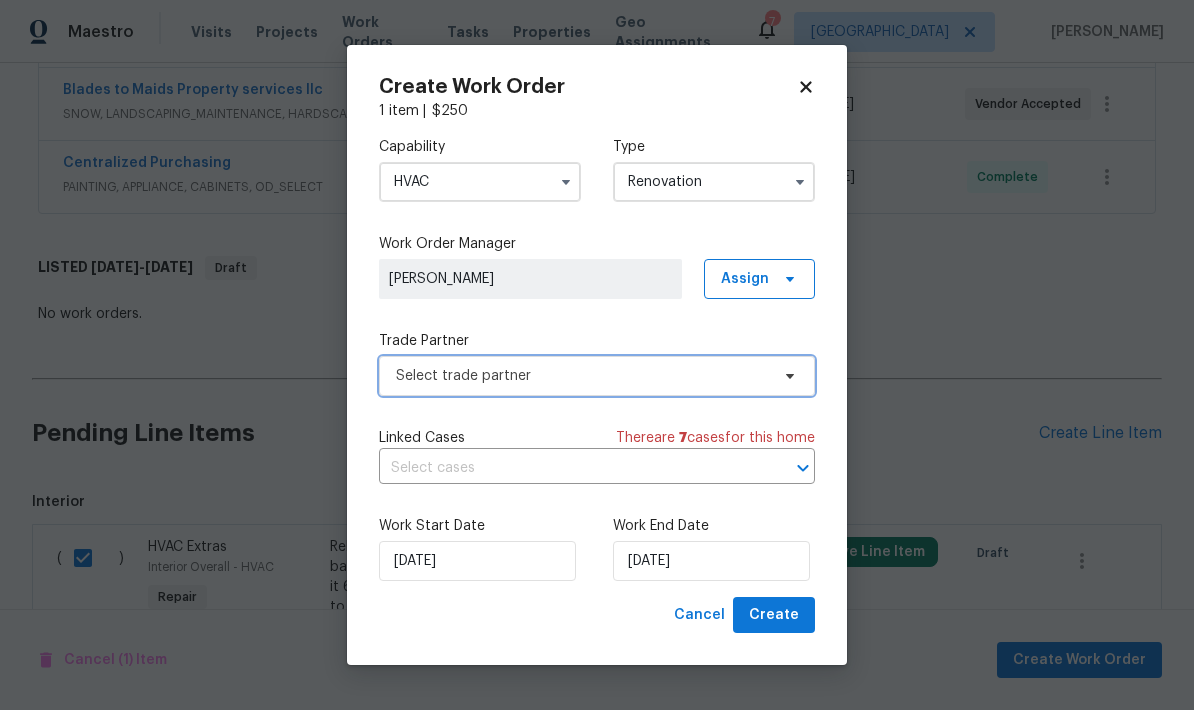 click on "Select trade partner" at bounding box center [597, 376] 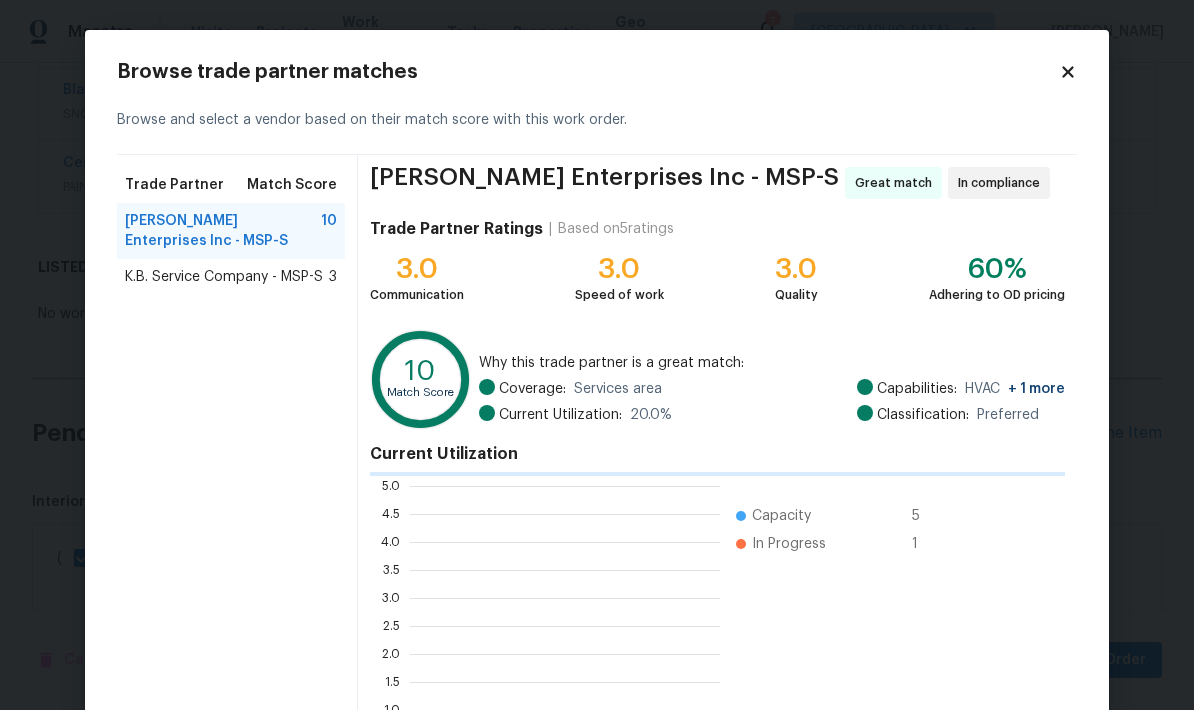 scroll, scrollTop: 2, scrollLeft: 2, axis: both 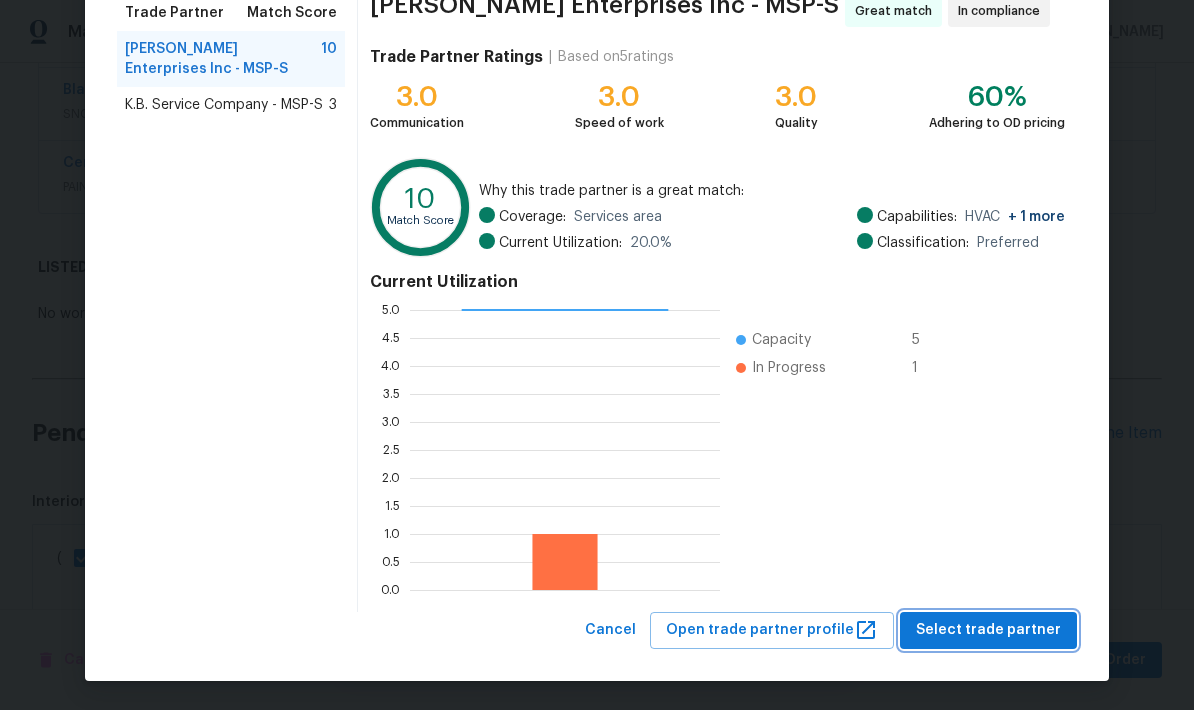 click on "Select trade partner" at bounding box center [988, 630] 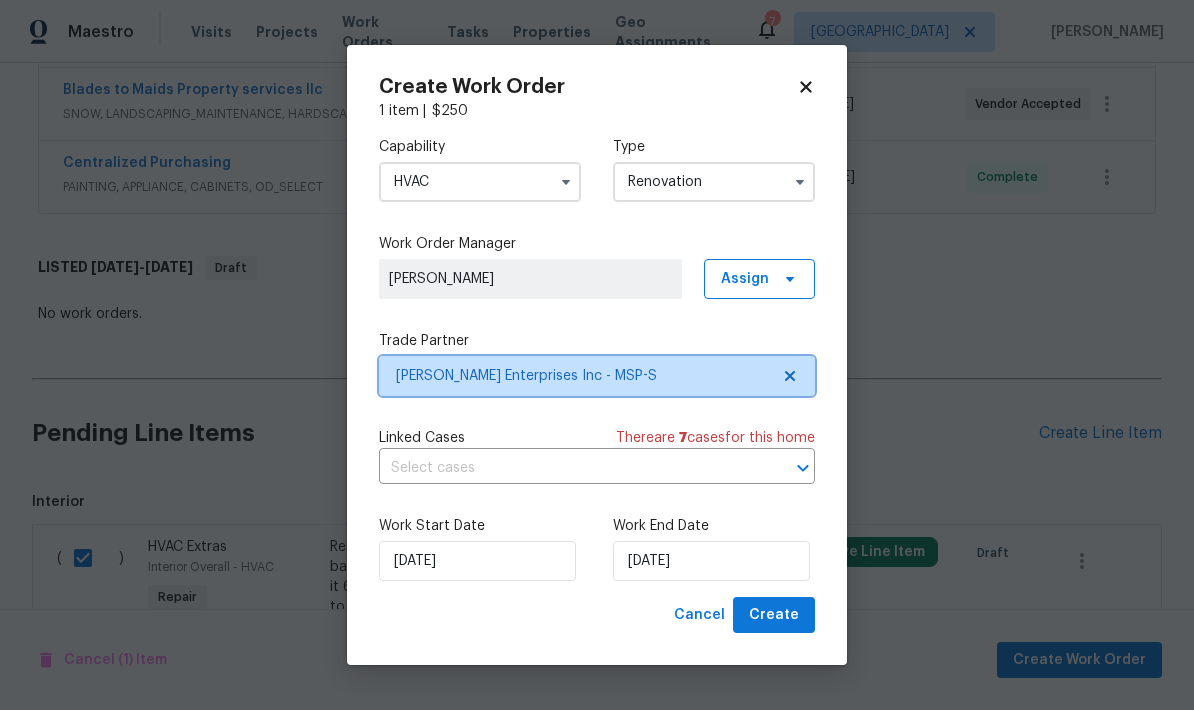 scroll, scrollTop: 0, scrollLeft: 0, axis: both 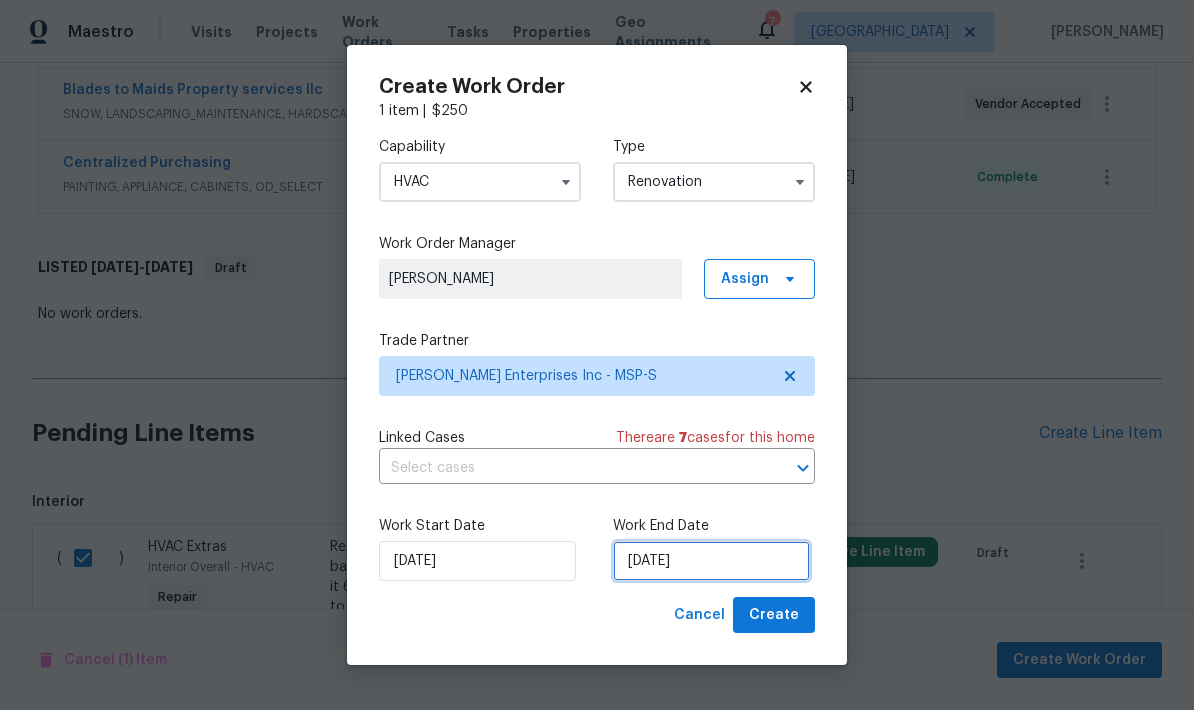 click on "7/17/2025" at bounding box center [711, 561] 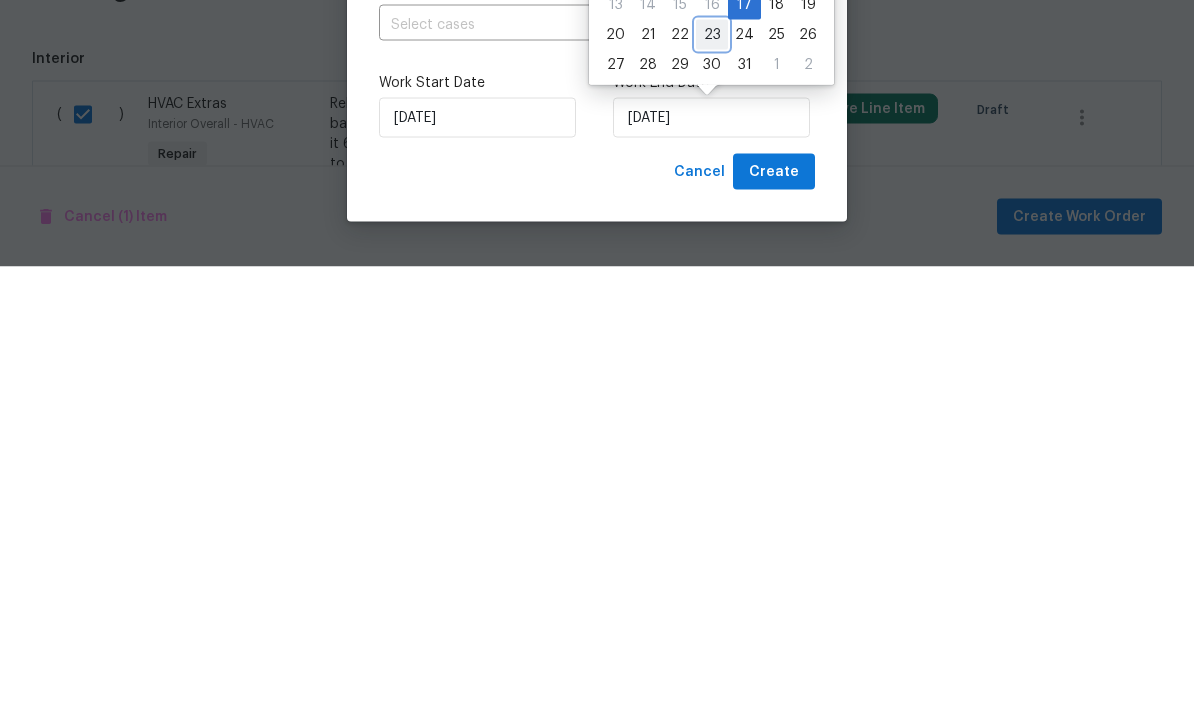 click on "23" at bounding box center [712, 478] 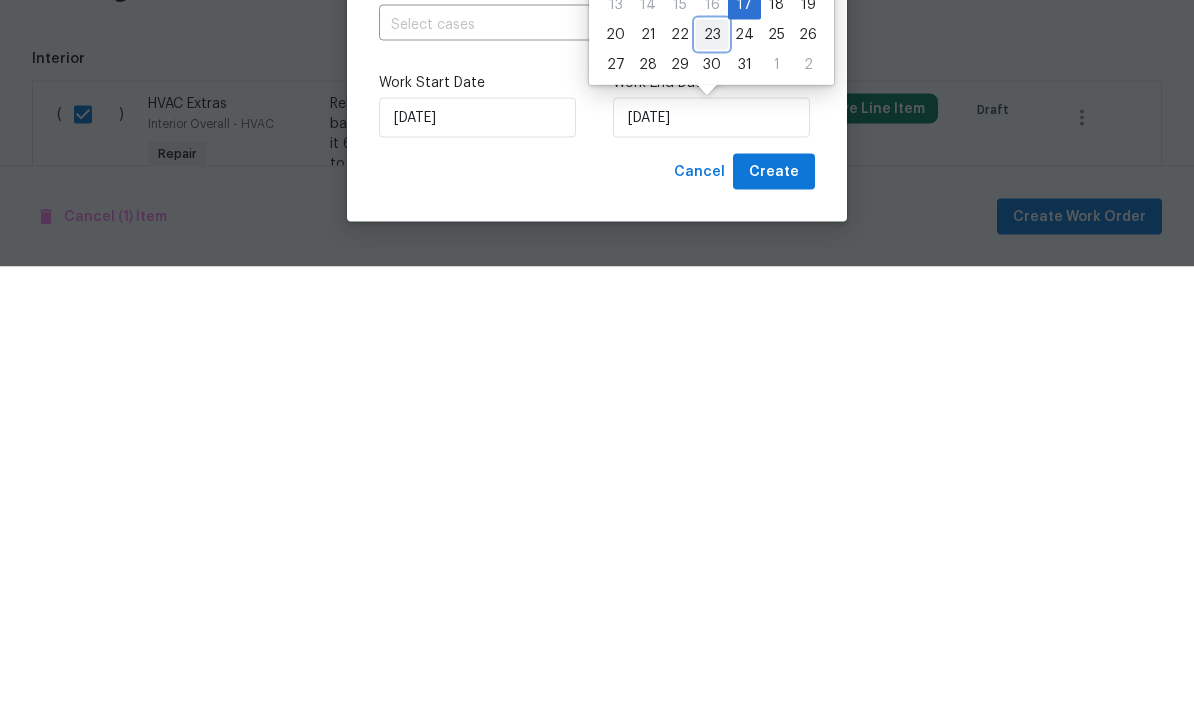 type on "7/23/2025" 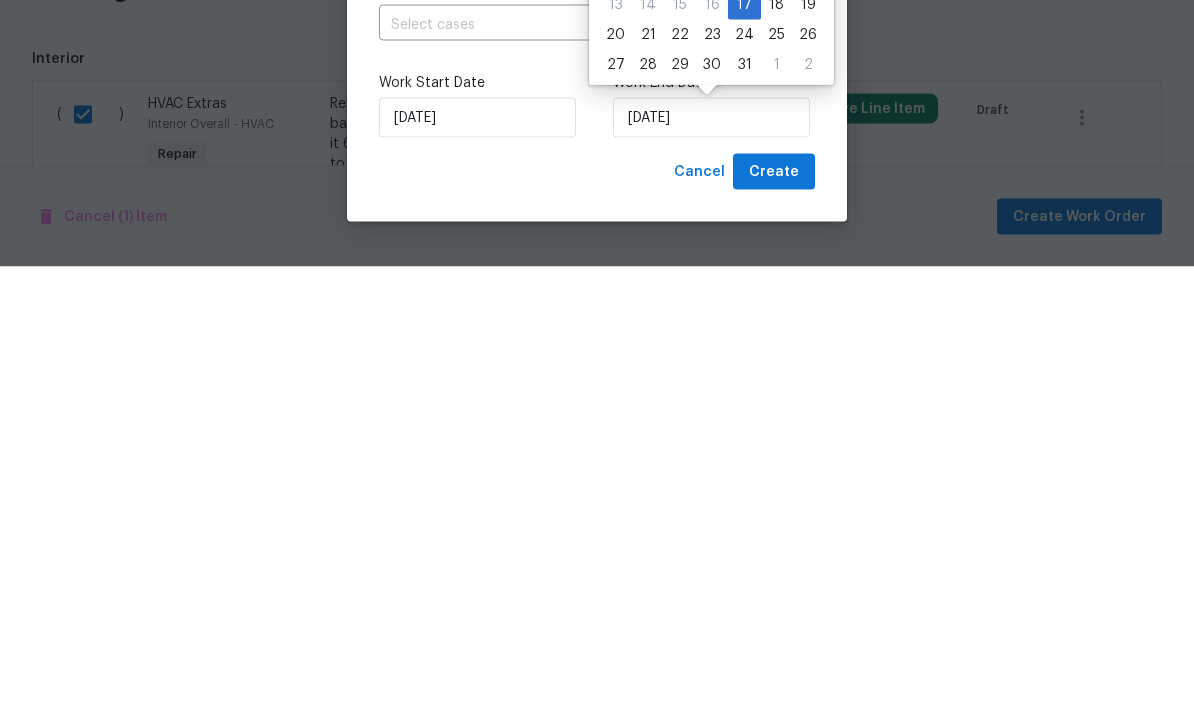 scroll, scrollTop: 80, scrollLeft: 0, axis: vertical 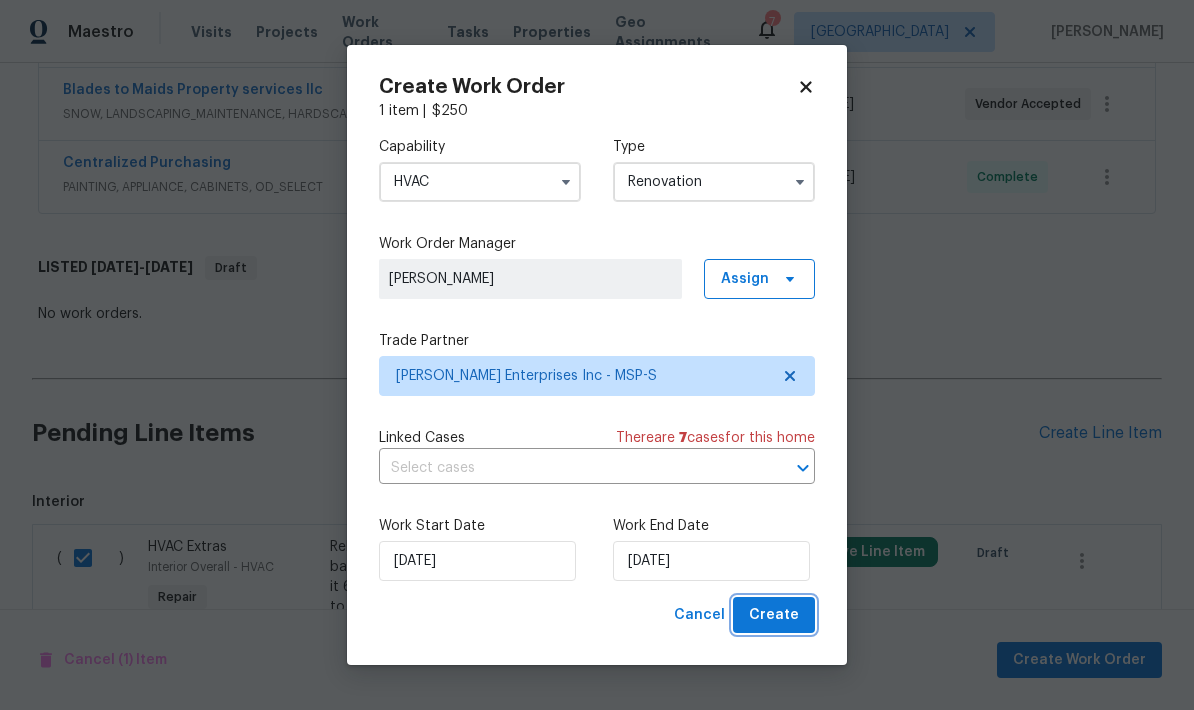 click on "Create" at bounding box center [774, 615] 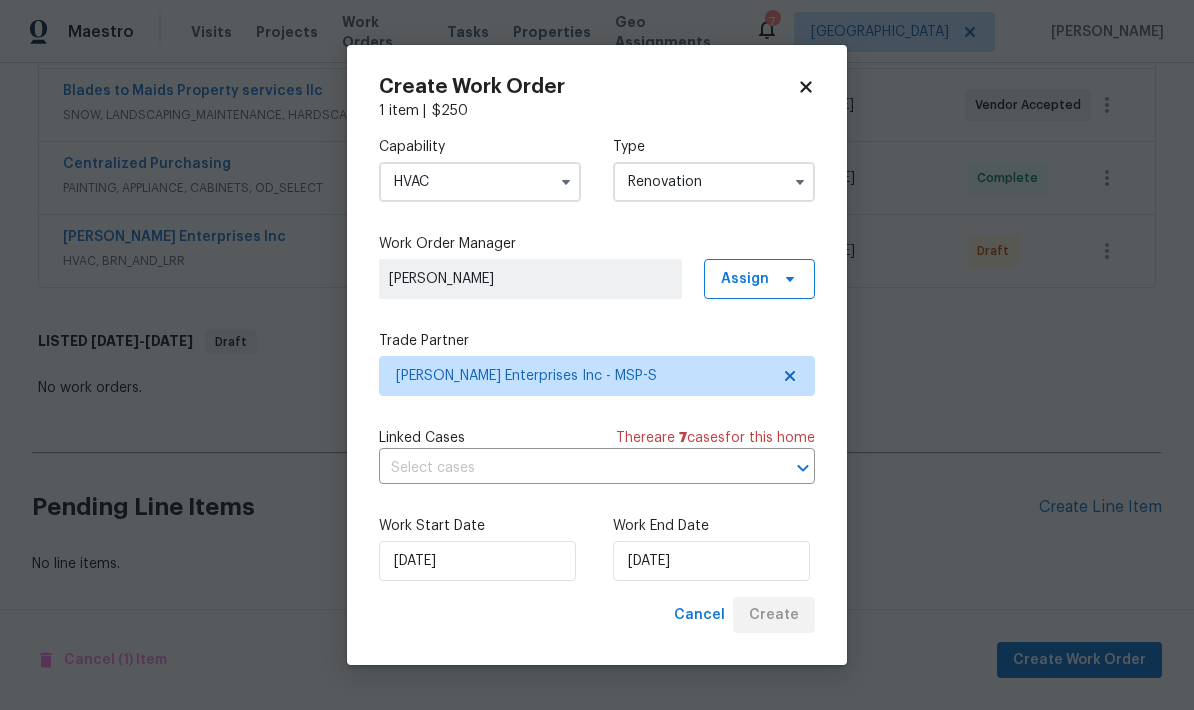 scroll, scrollTop: 589, scrollLeft: 0, axis: vertical 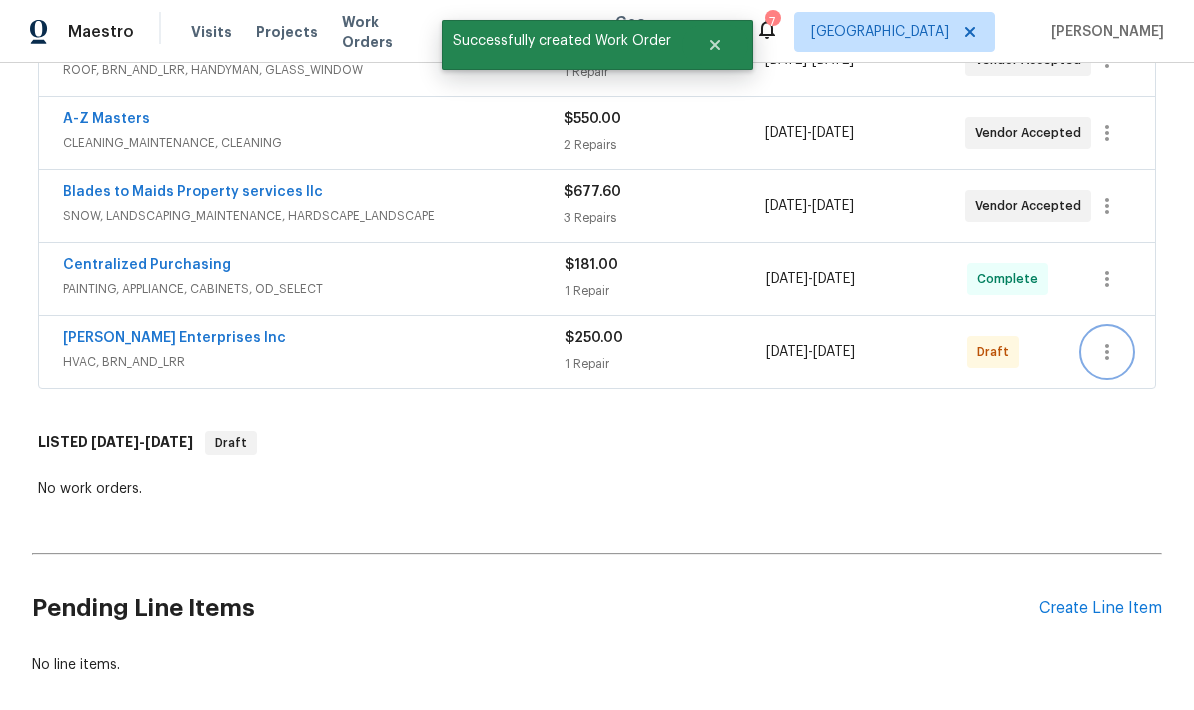 click 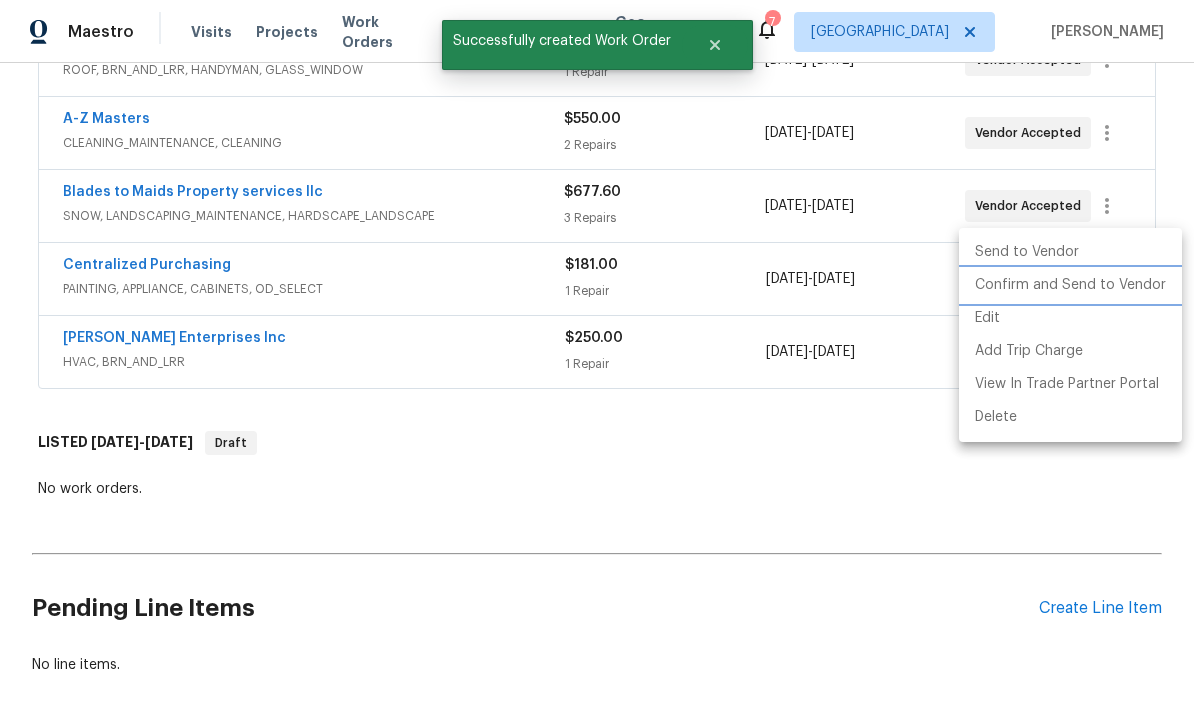 click on "Confirm and Send to Vendor" at bounding box center [1070, 285] 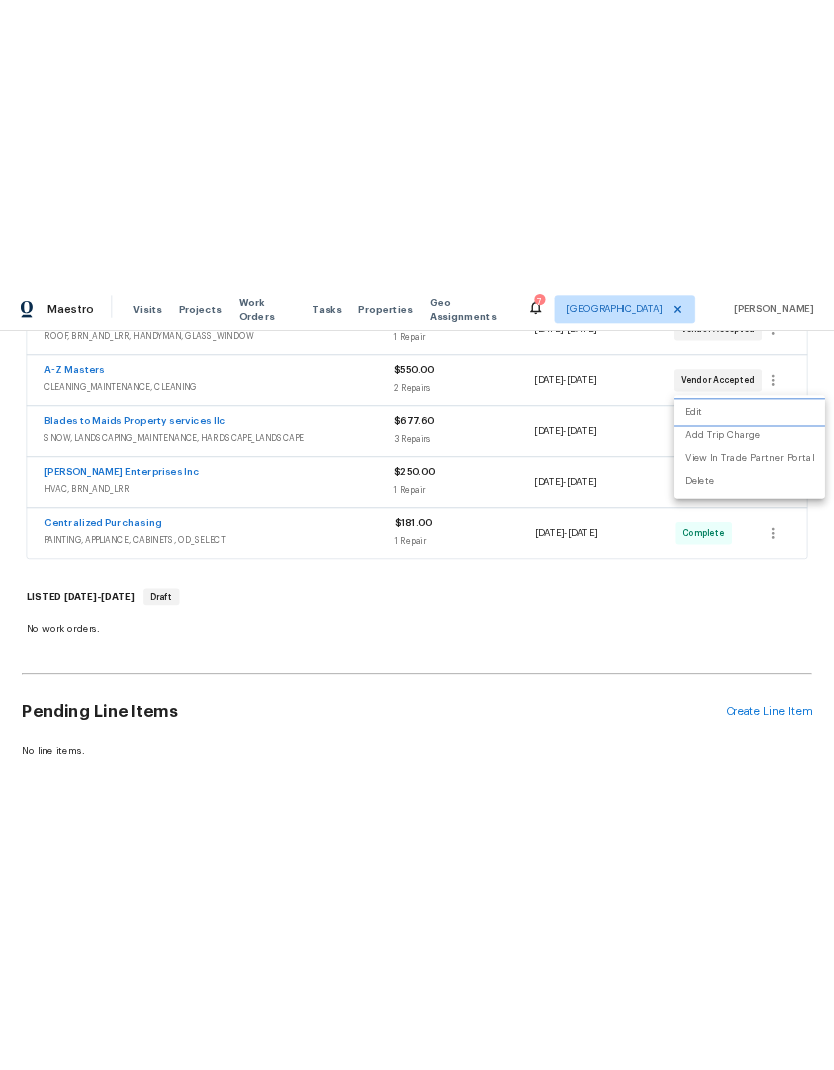 scroll, scrollTop: 0, scrollLeft: 0, axis: both 